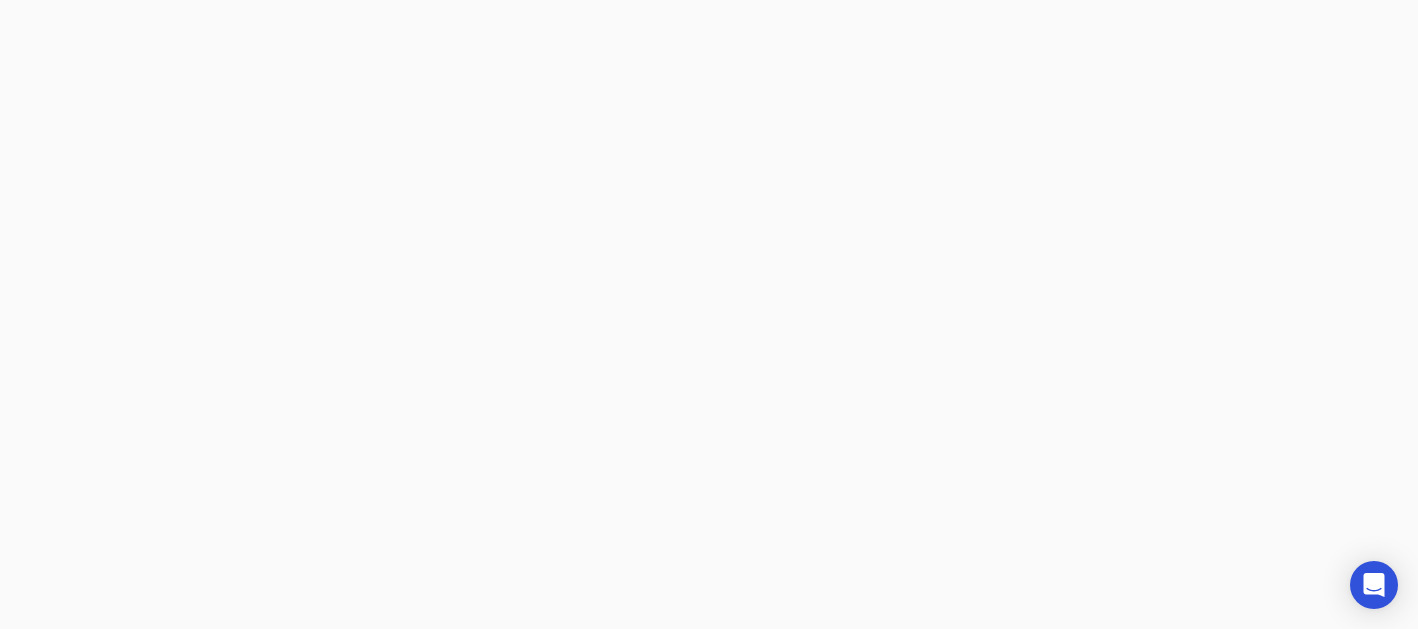 scroll, scrollTop: 0, scrollLeft: 0, axis: both 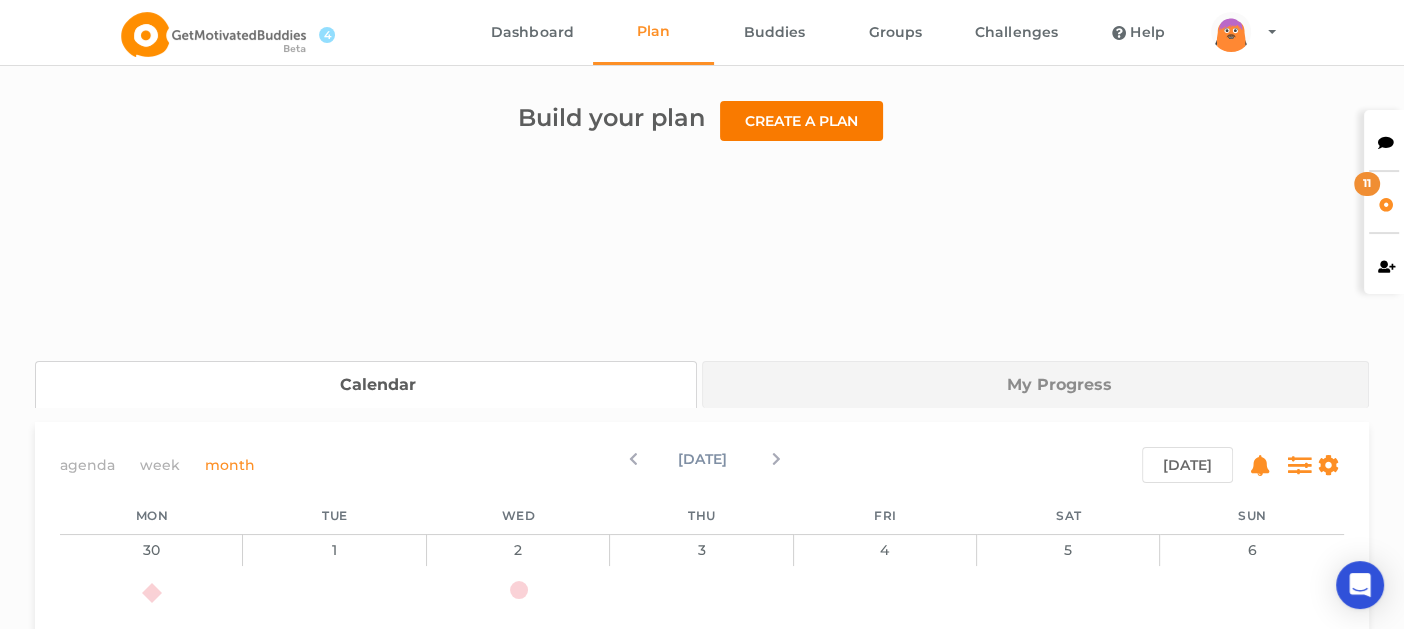 click on "Create a plan" at bounding box center [801, 121] 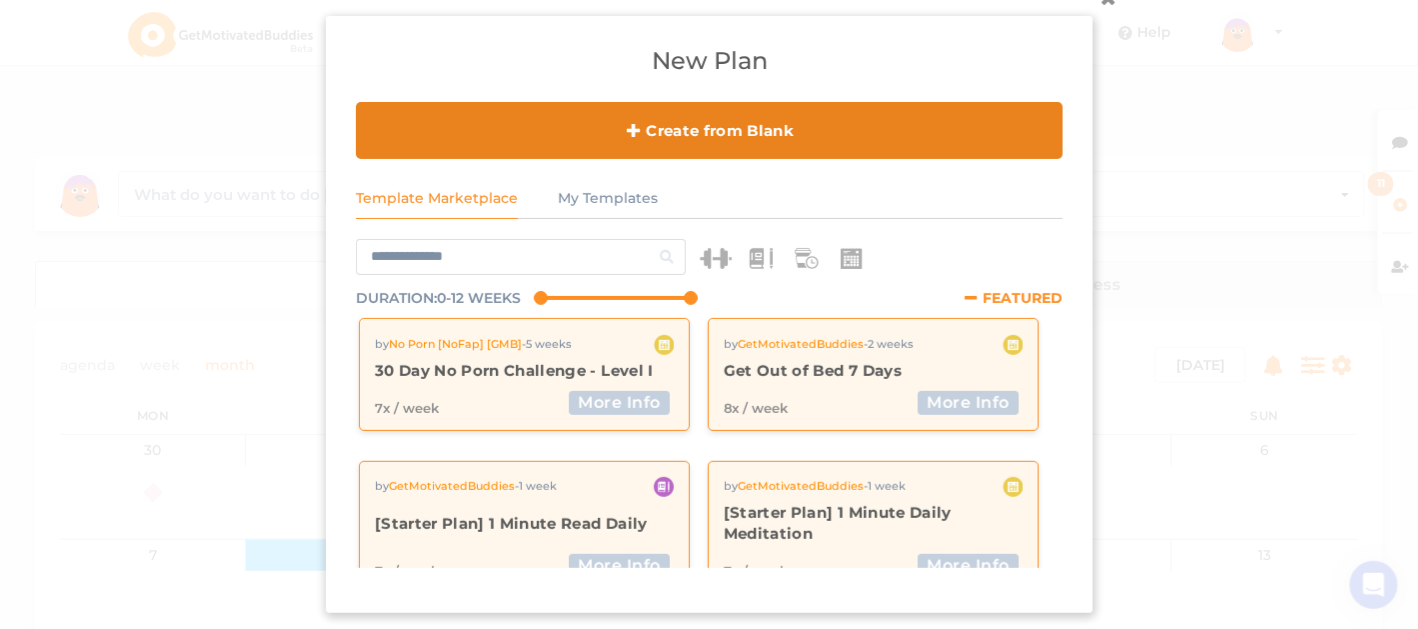 click on "Create from Blank" at bounding box center (709, 130) 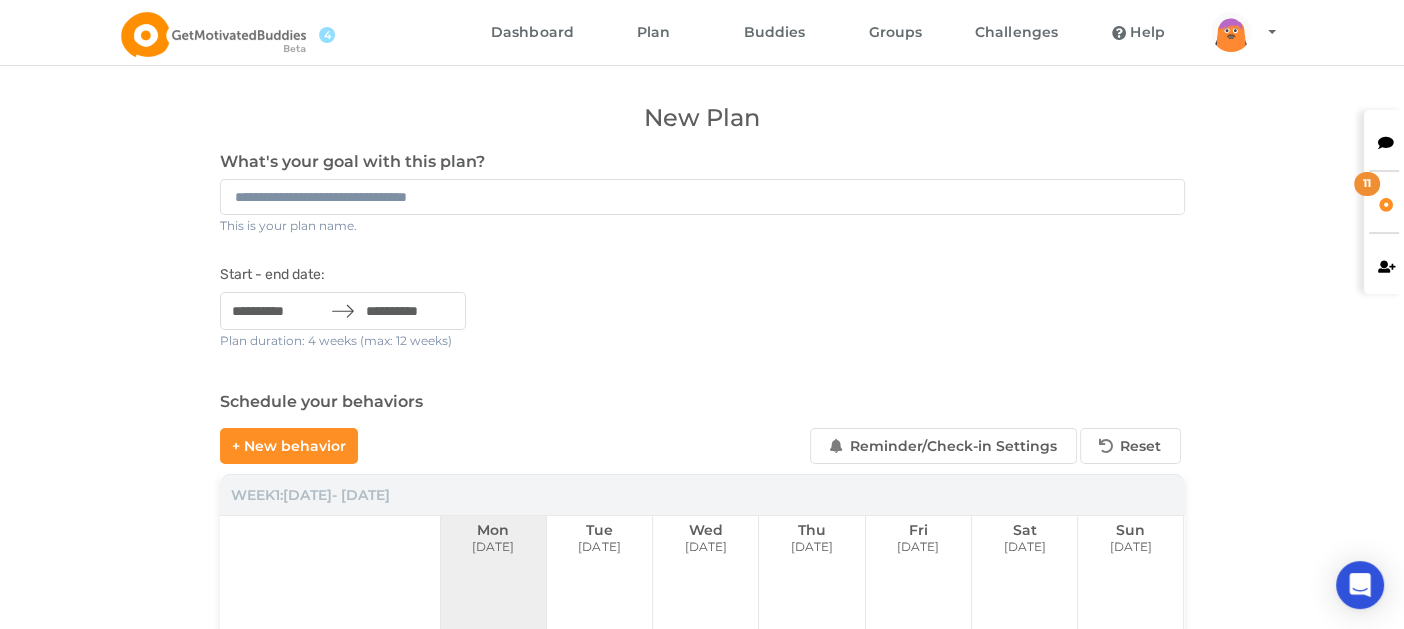 click at bounding box center (702, 197) 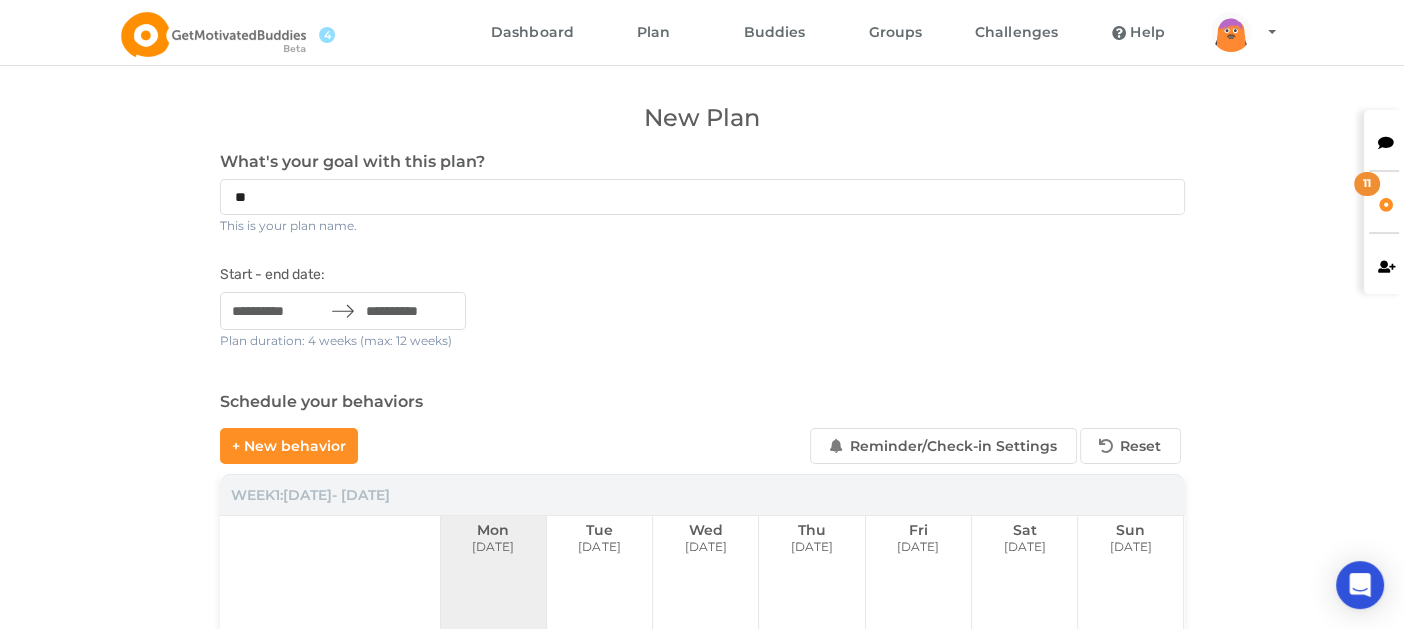type on "*" 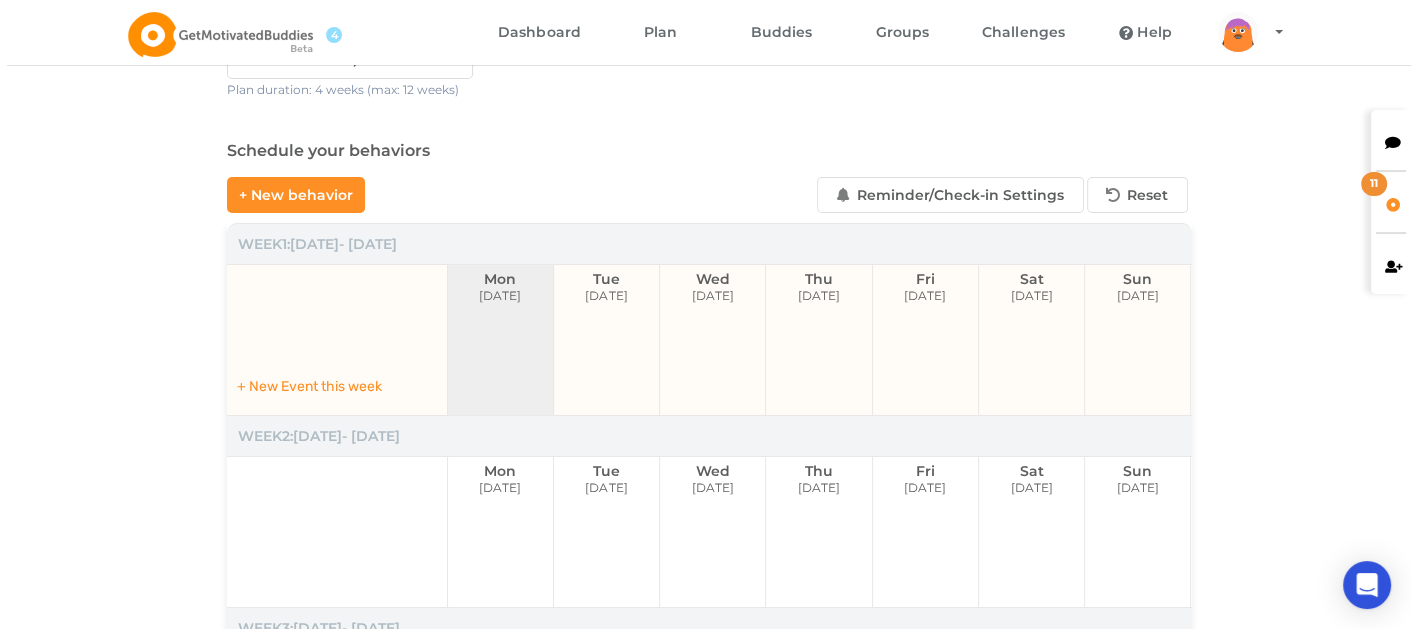 scroll, scrollTop: 299, scrollLeft: 0, axis: vertical 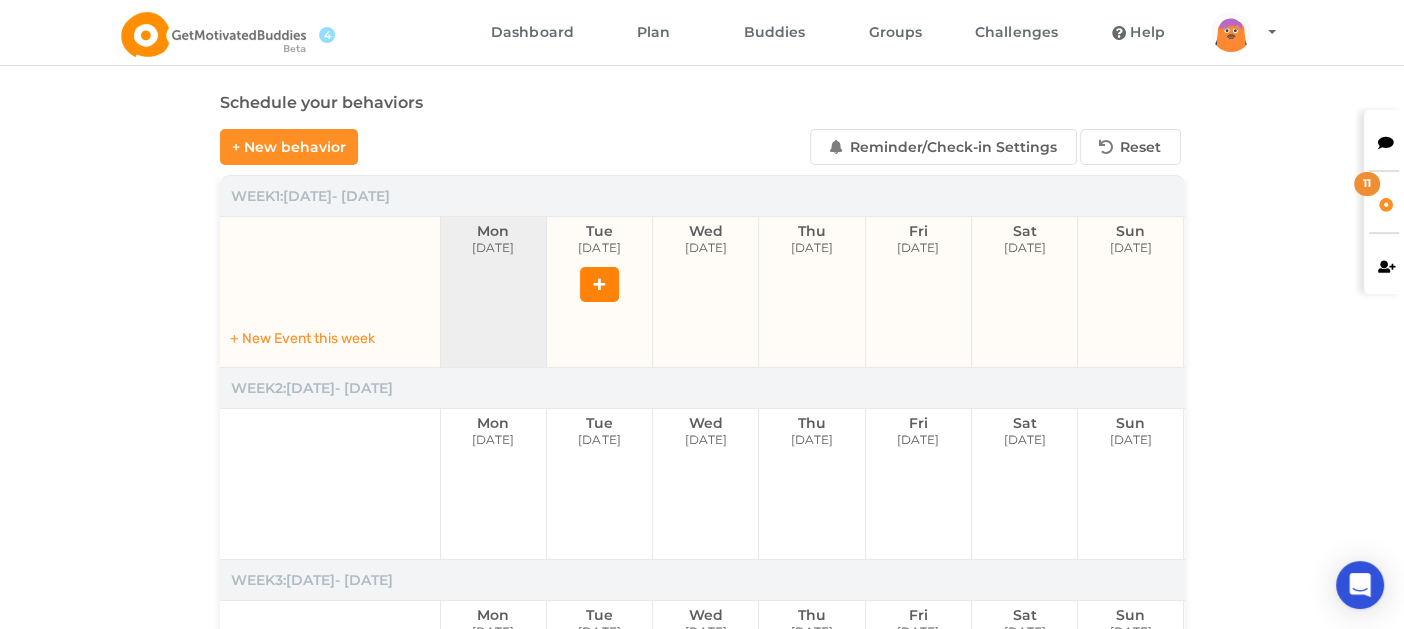 type on "**********" 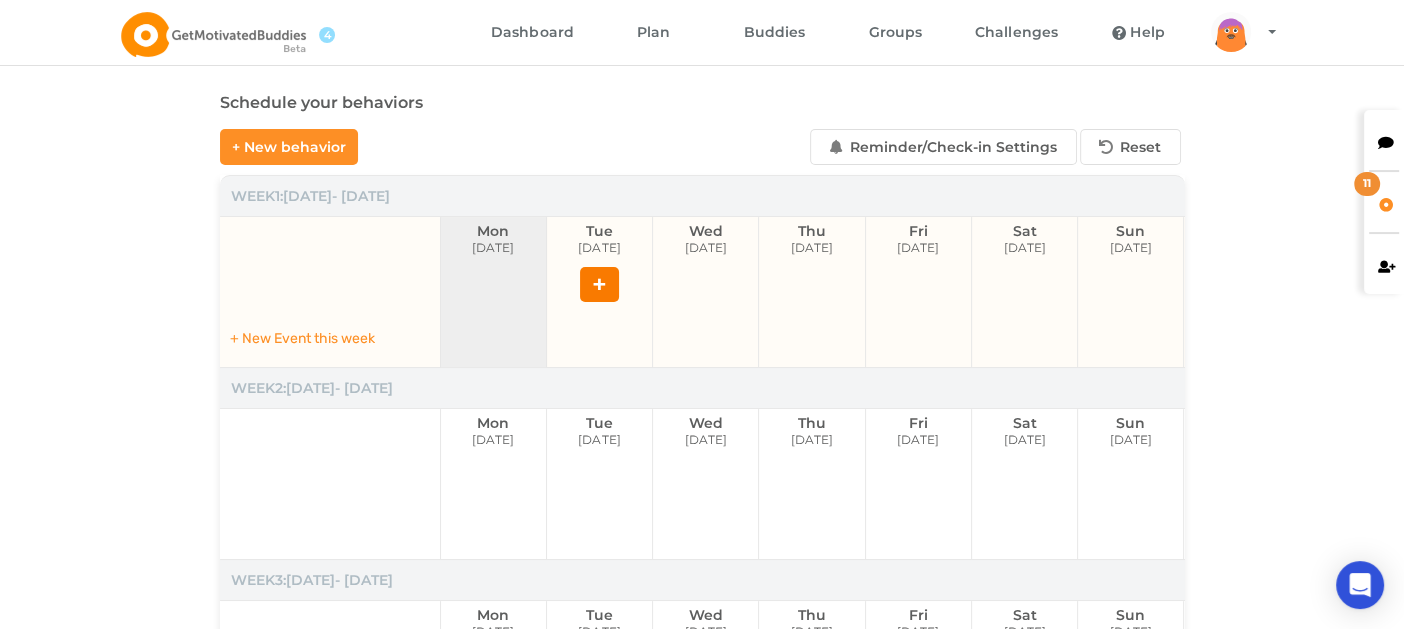 click on "+" at bounding box center [599, 284] 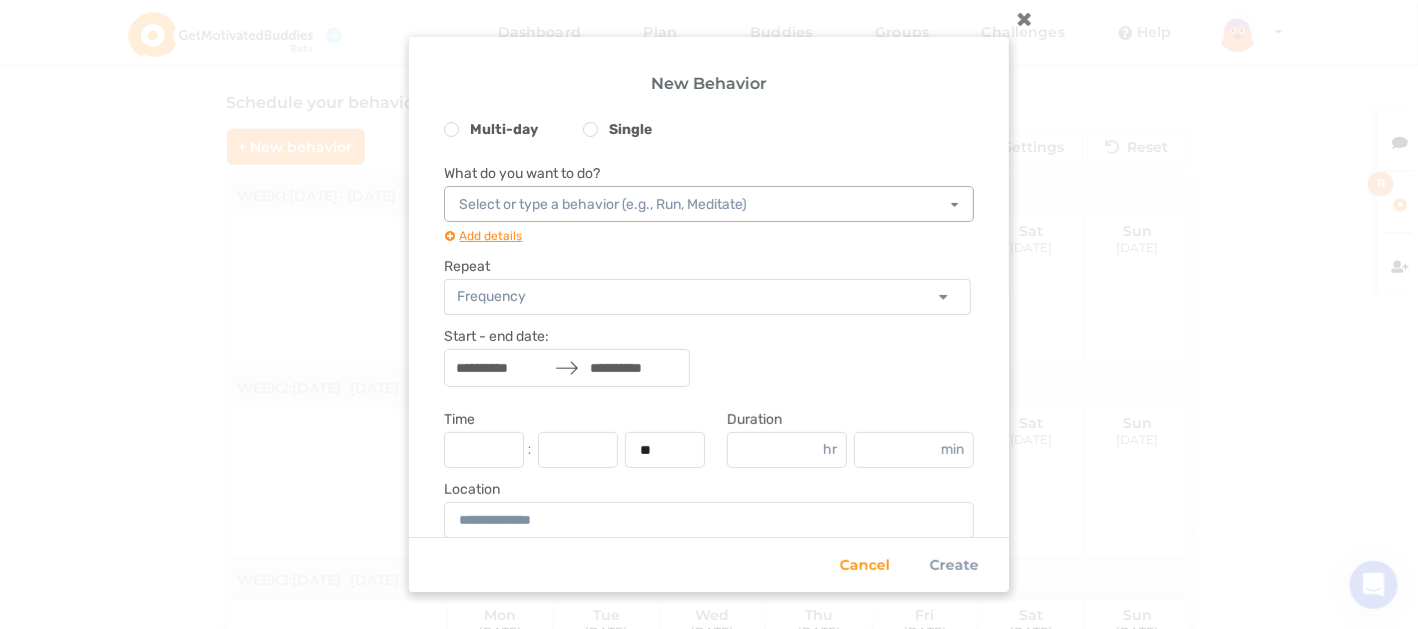 click on "Select or type a behavior (e.g., Run, Meditate)" at bounding box center [603, 205] 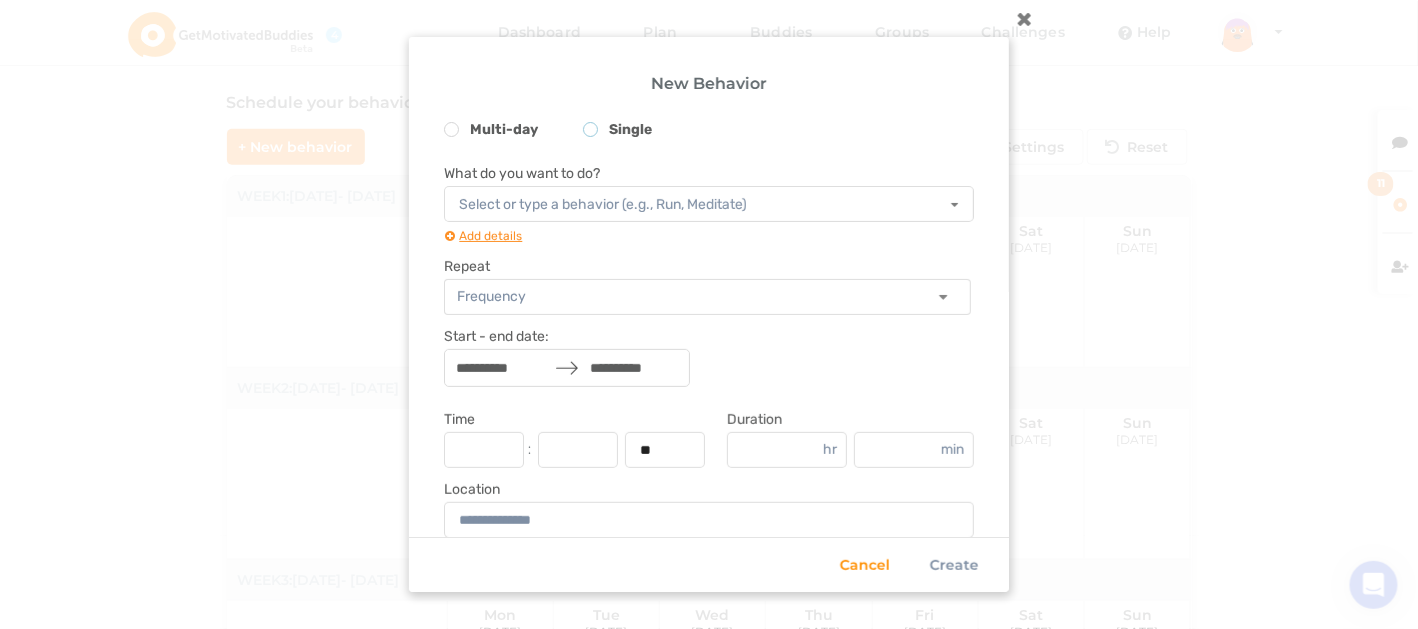 click on "Single" at bounding box center [617, 132] 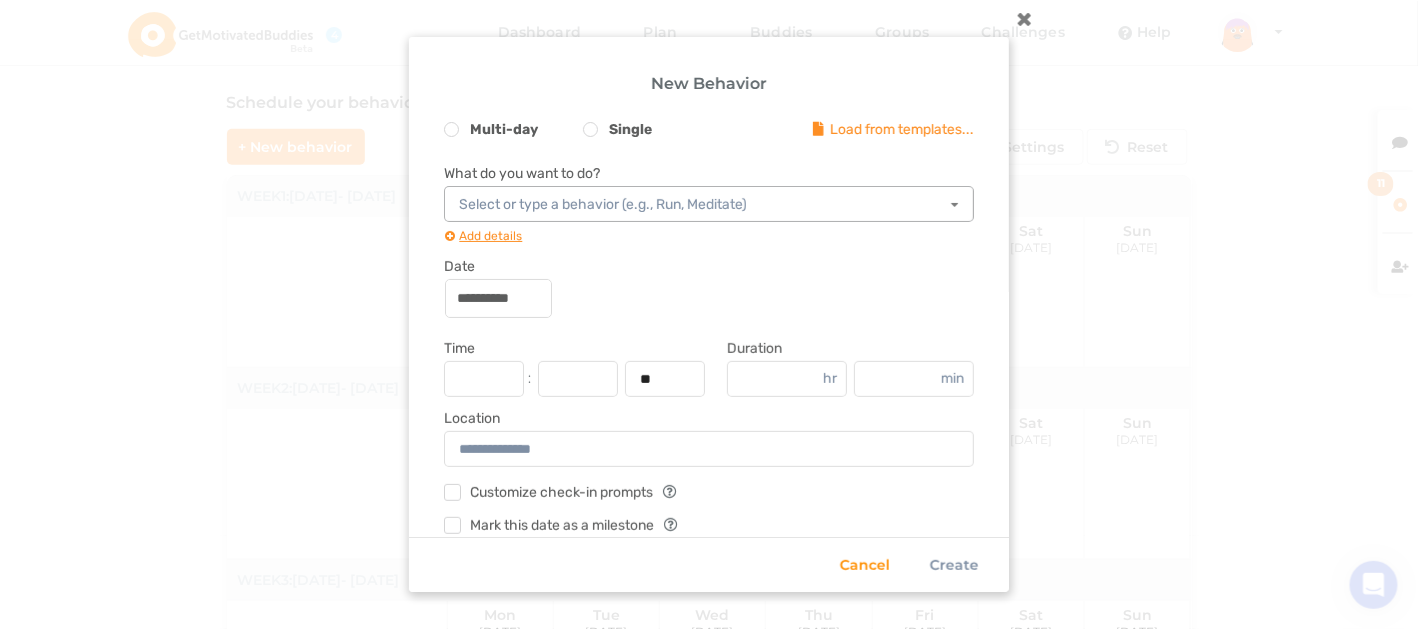 click on "Select or type a behavior (e.g., Run, Meditate)" at bounding box center [603, 205] 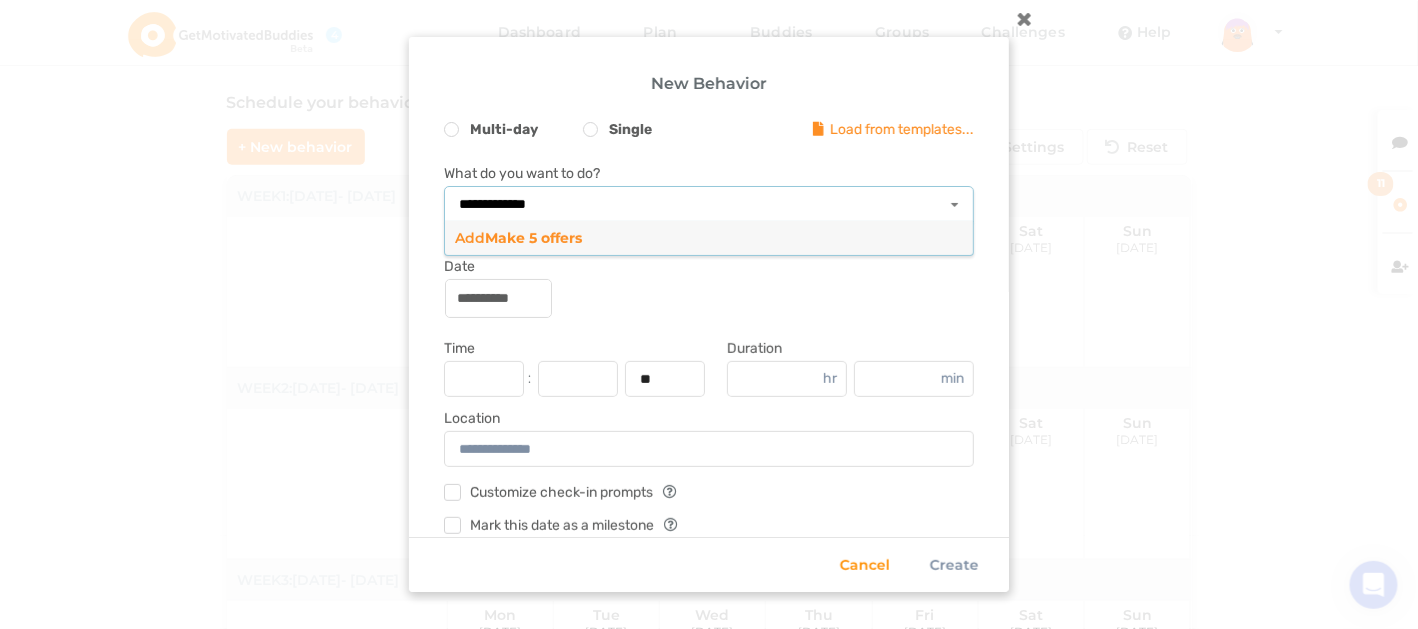type on "**********" 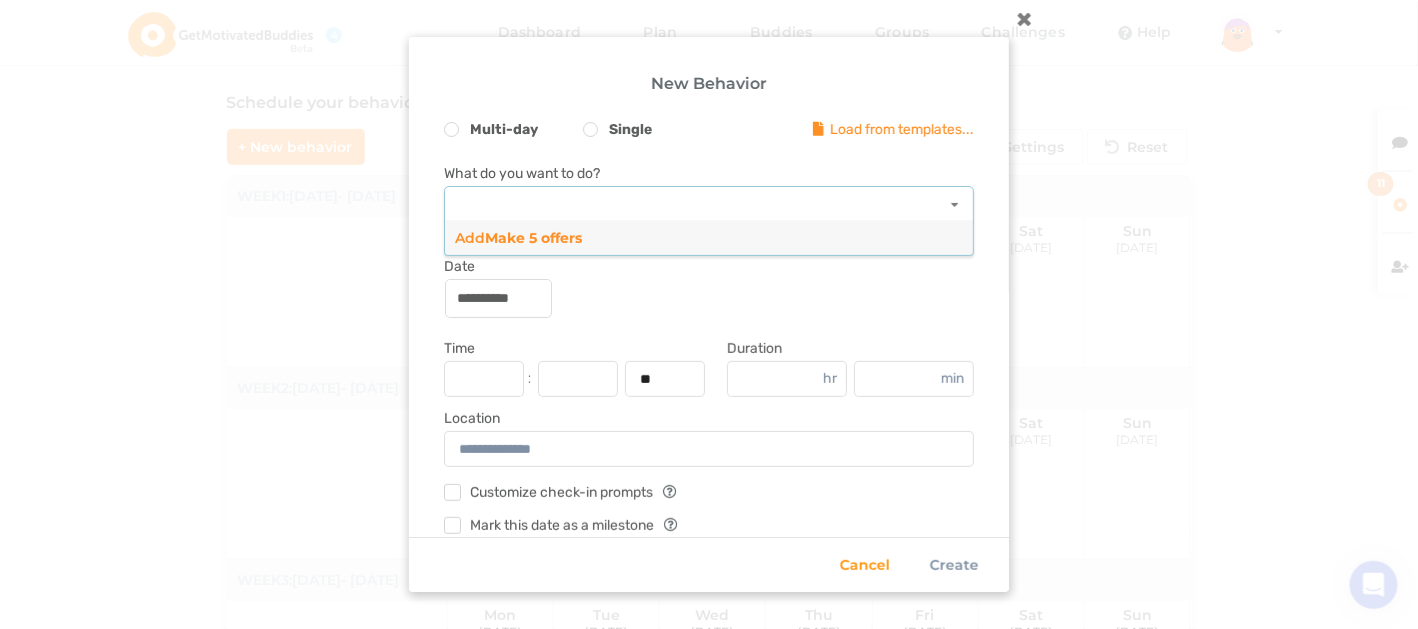 click on "Date" at bounding box center [709, 267] 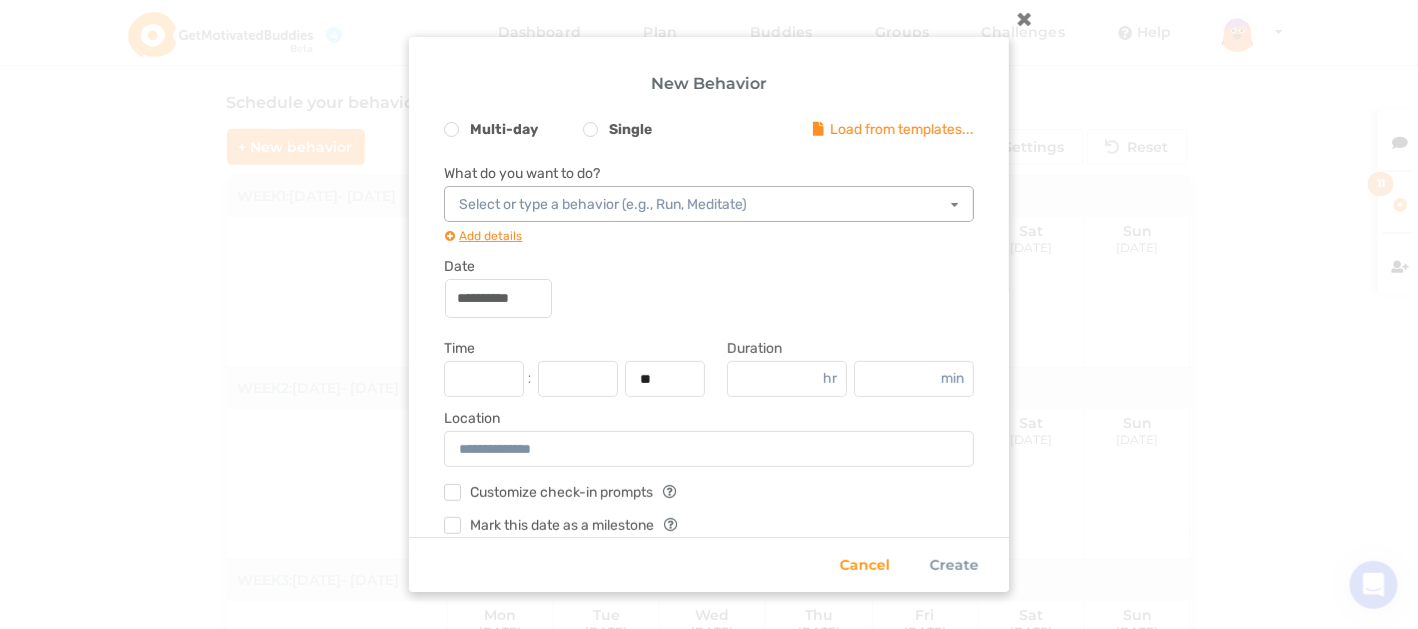 click on "Select or type a behavior (e.g., Run, Meditate)" at bounding box center [603, 205] 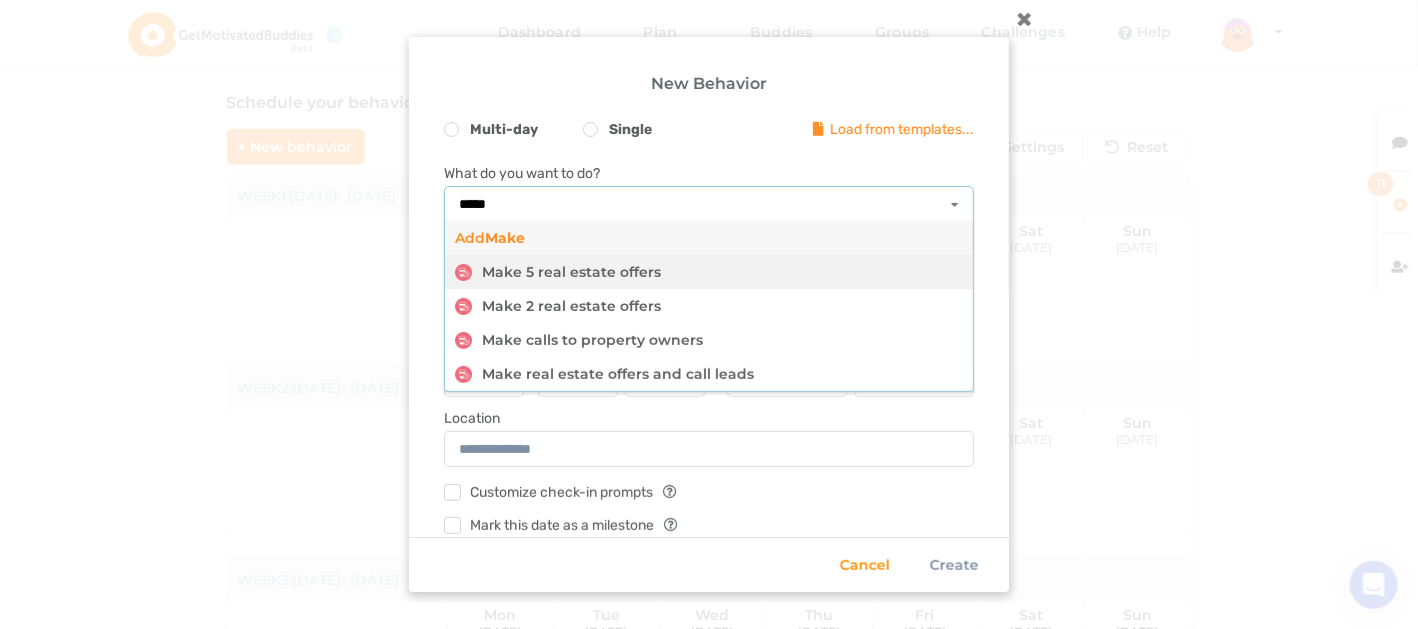 type on "****" 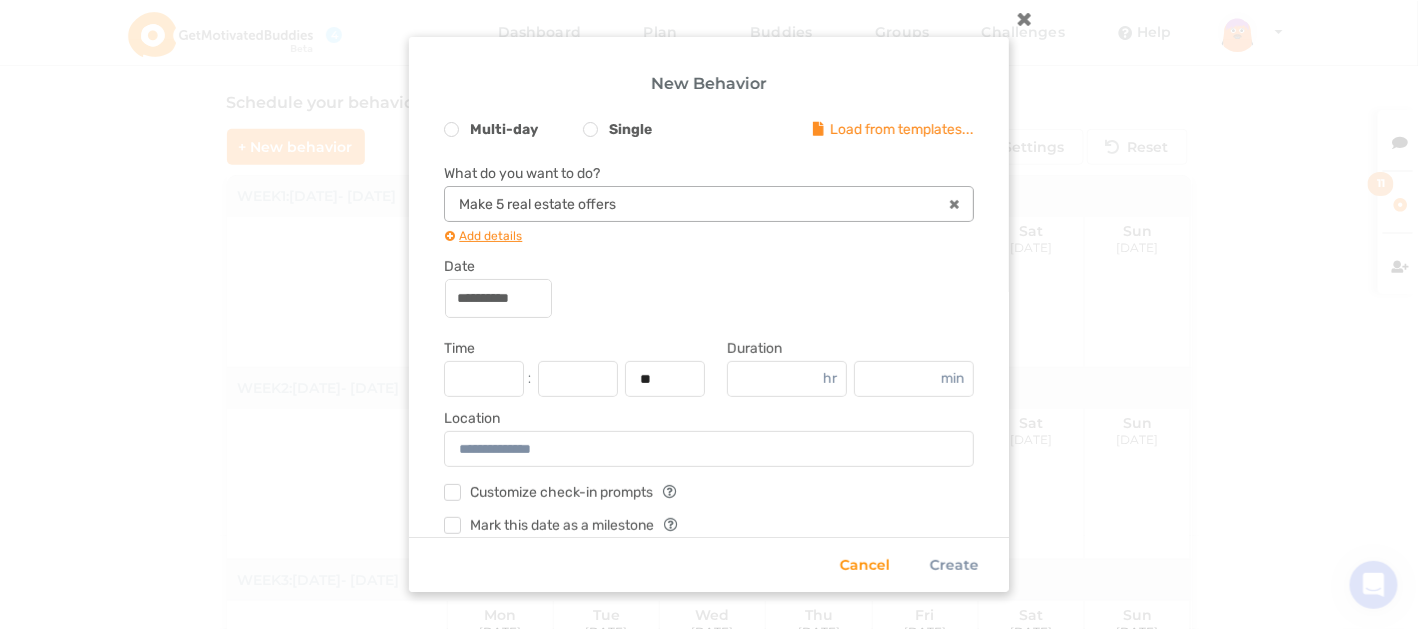 scroll, scrollTop: 40, scrollLeft: 0, axis: vertical 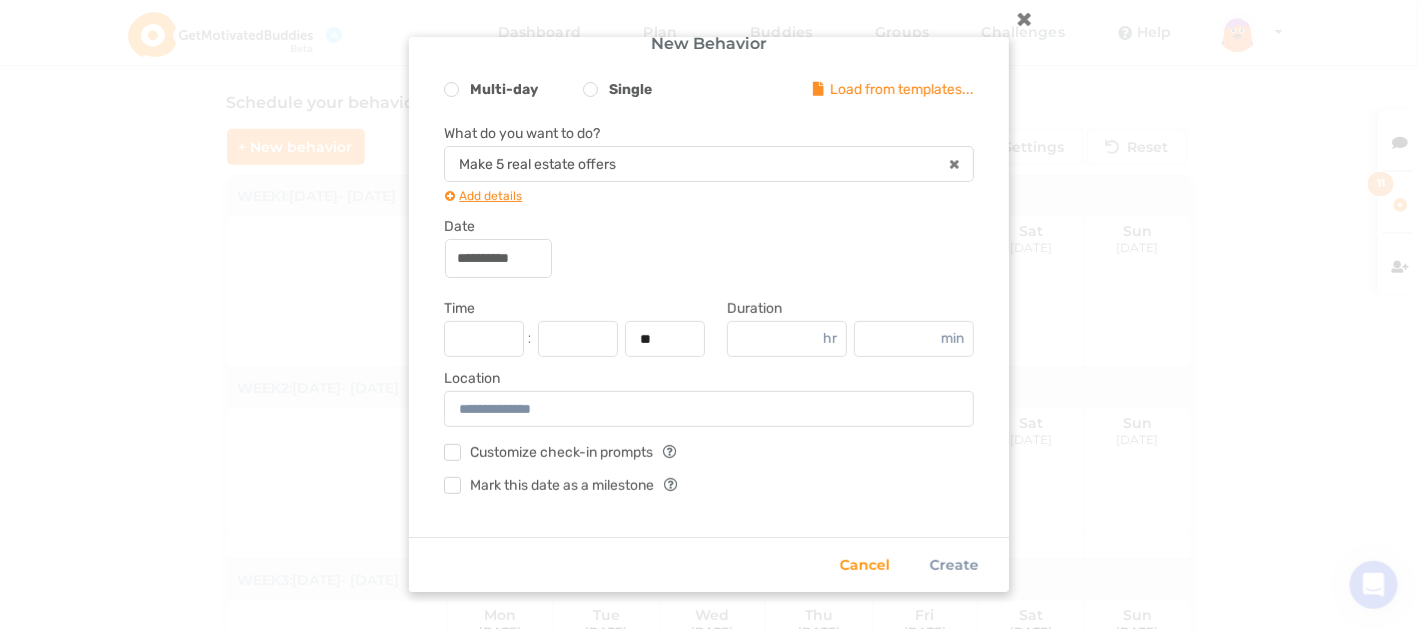 click at bounding box center (484, 339) 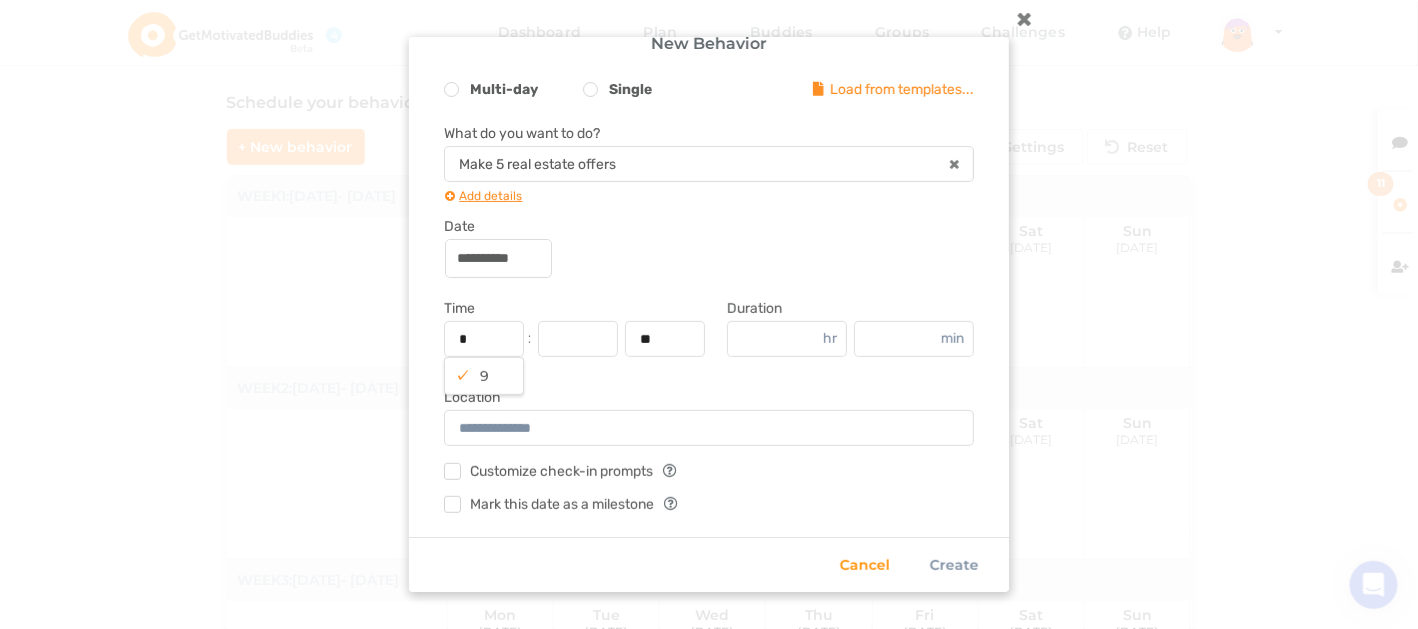 type on "*" 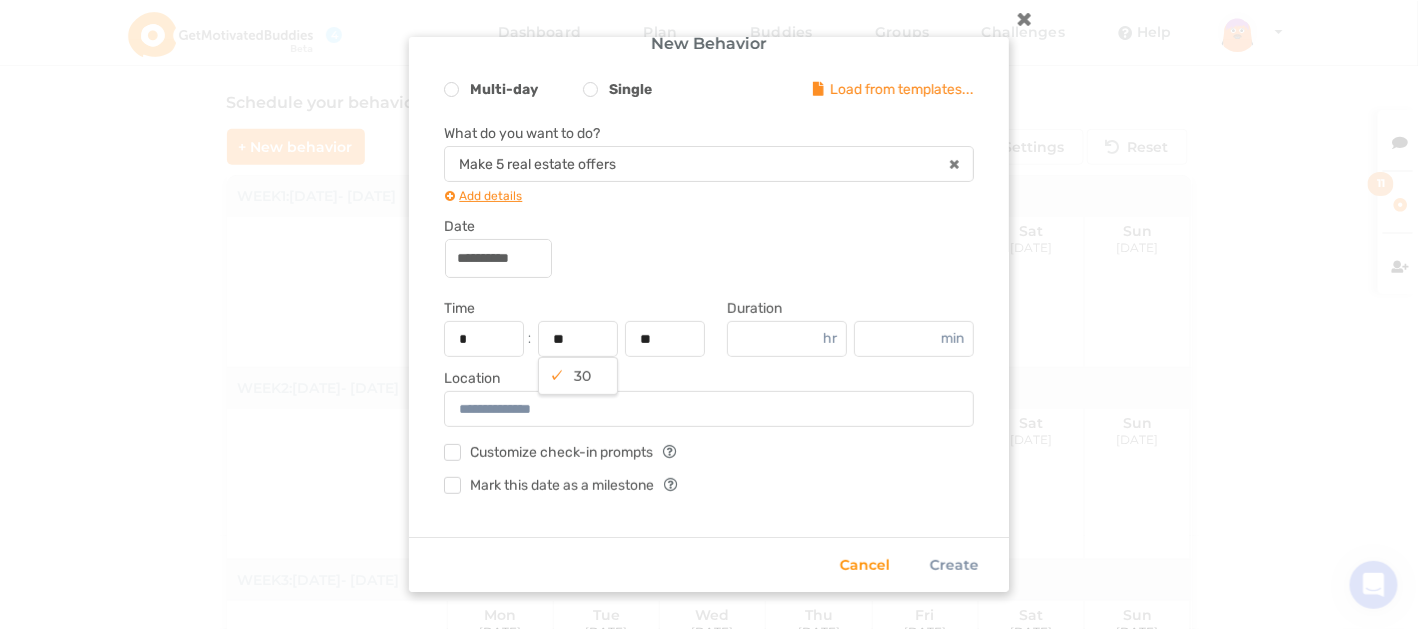 type on "**" 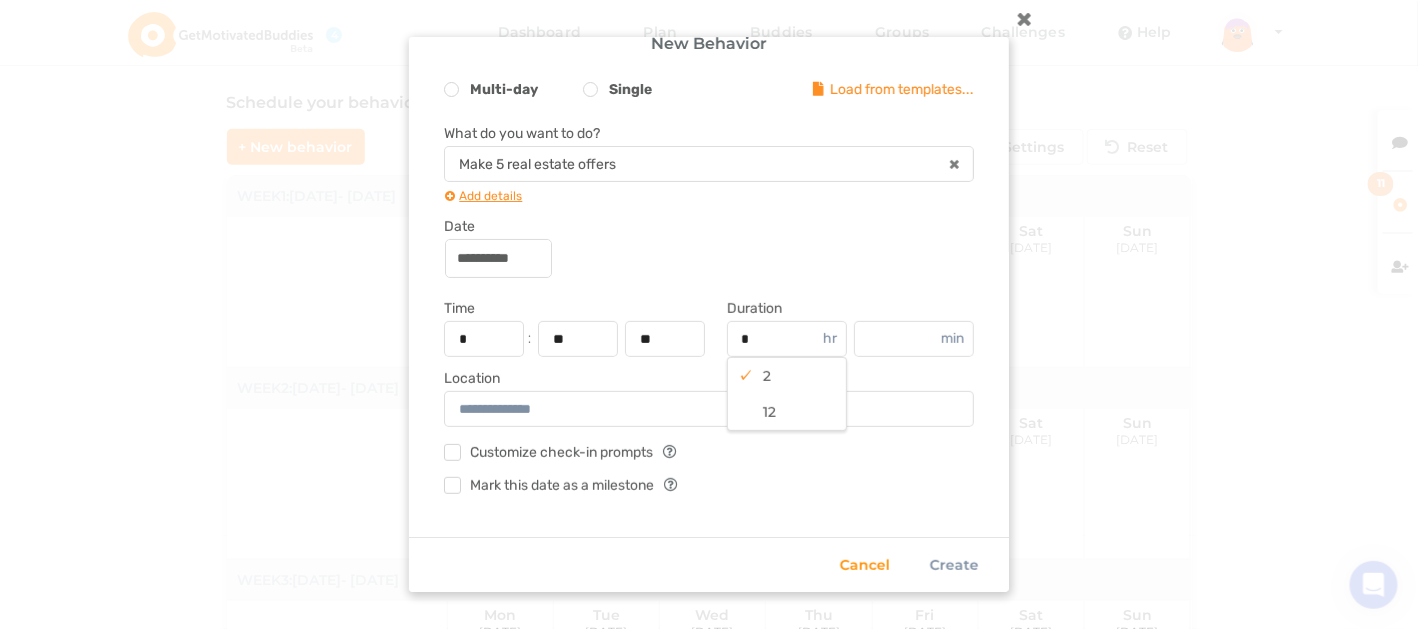 type on "*" 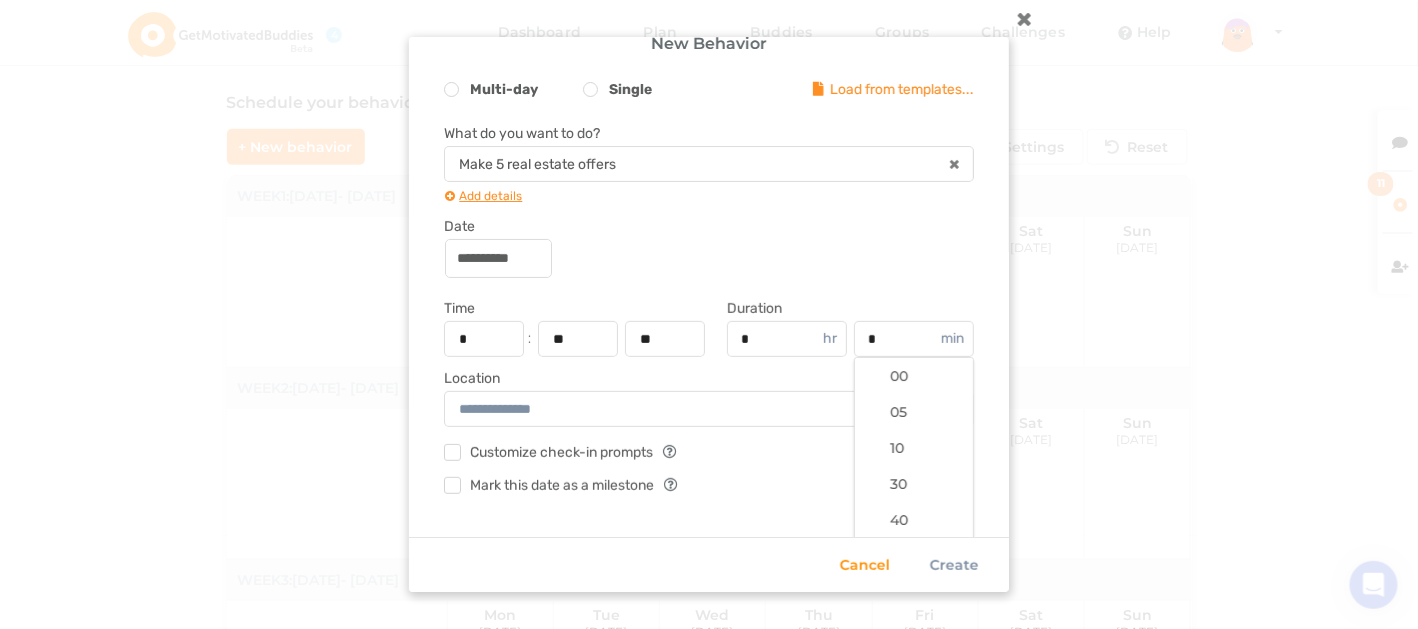 click on "00" at bounding box center [914, 376] 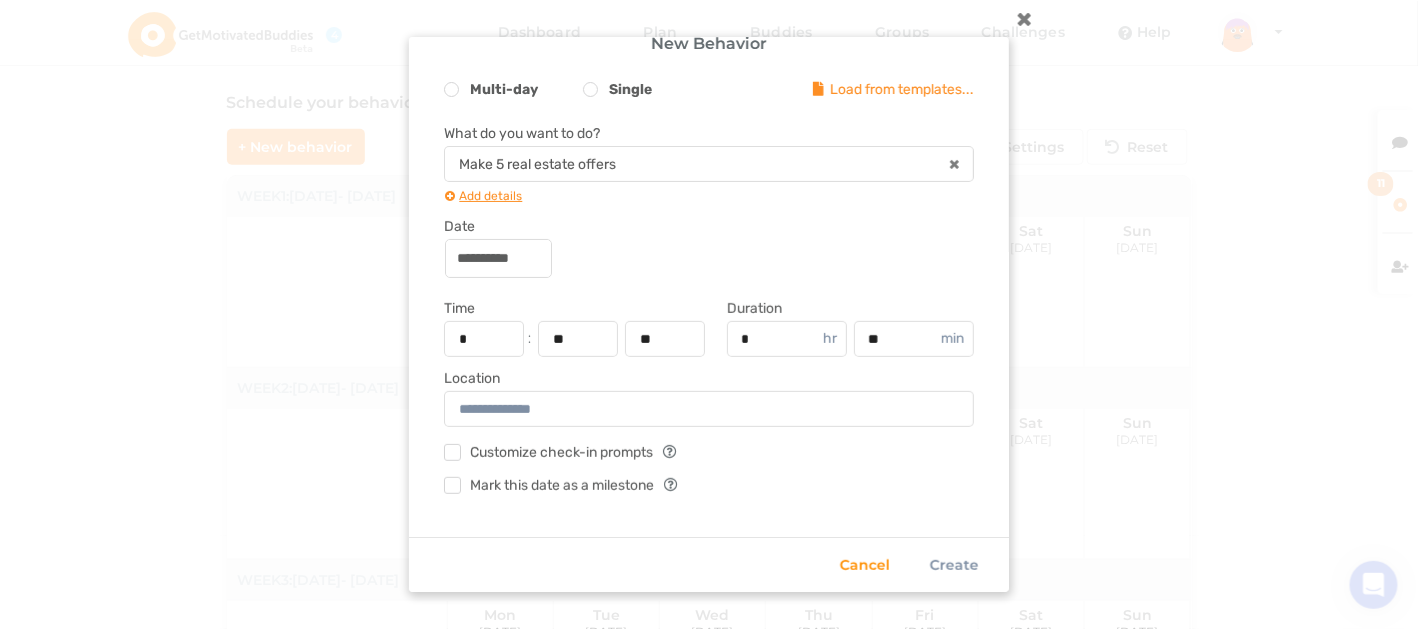 click at bounding box center (709, 409) 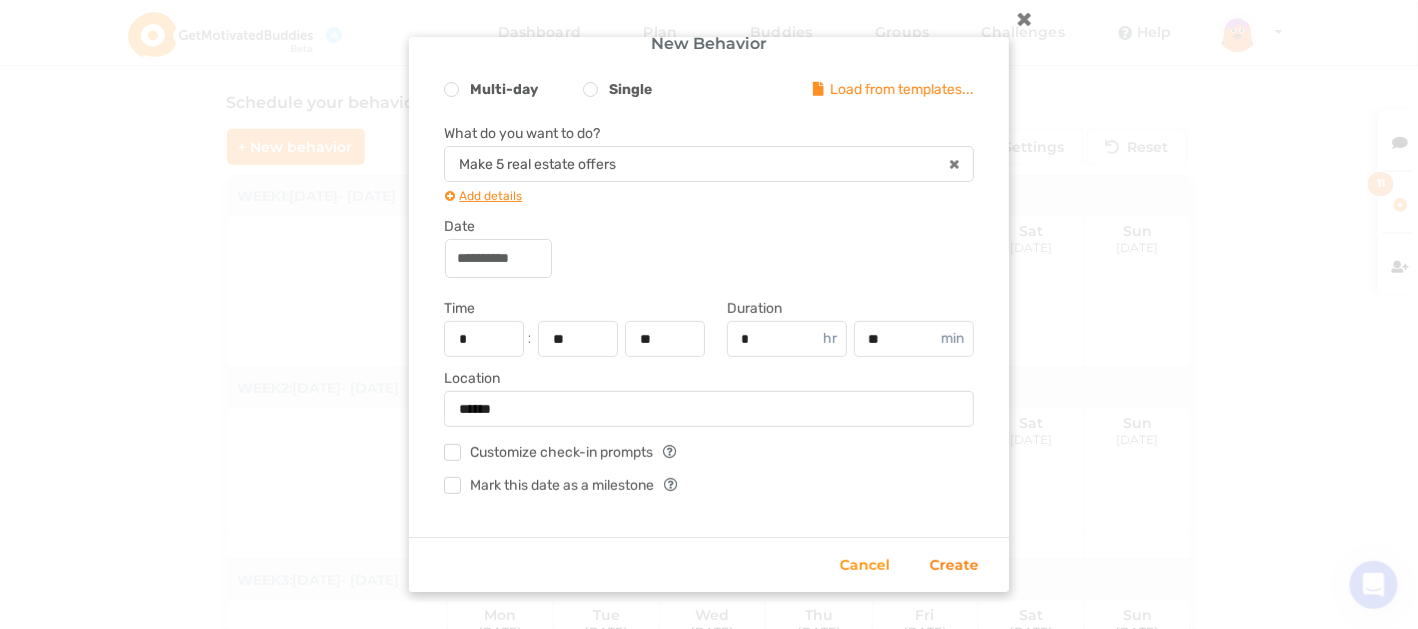 type on "******" 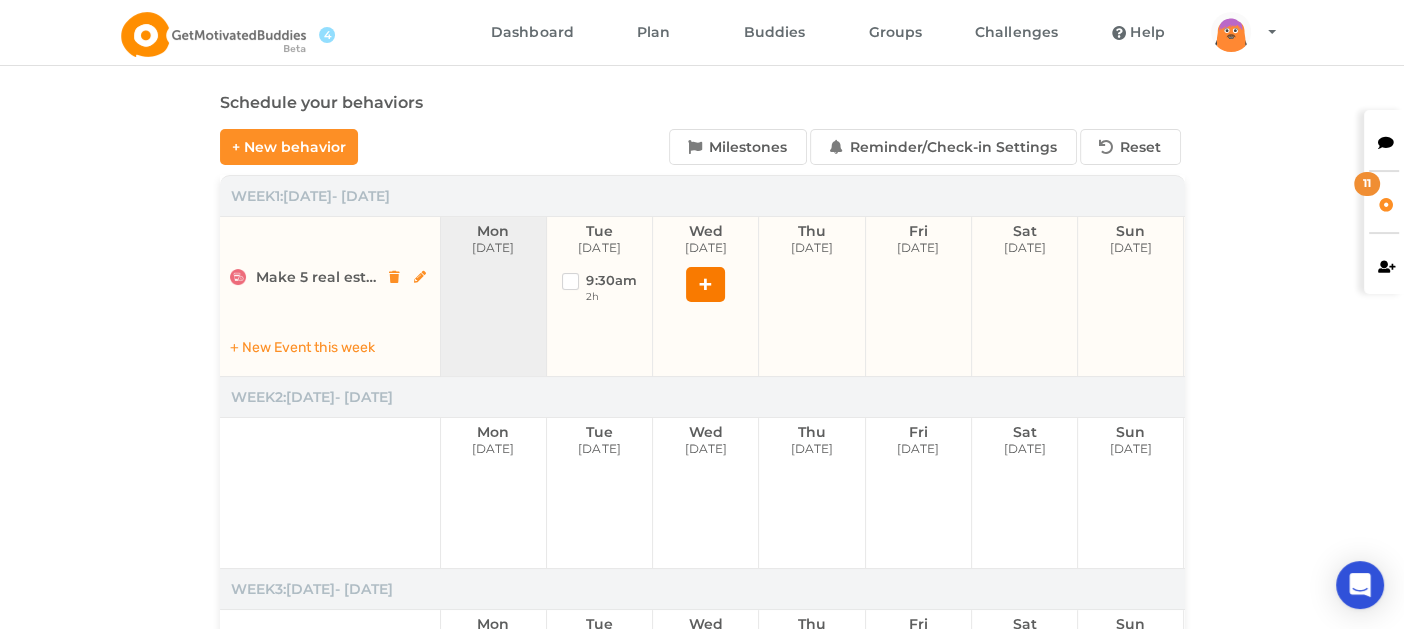 click on "+" at bounding box center [705, 284] 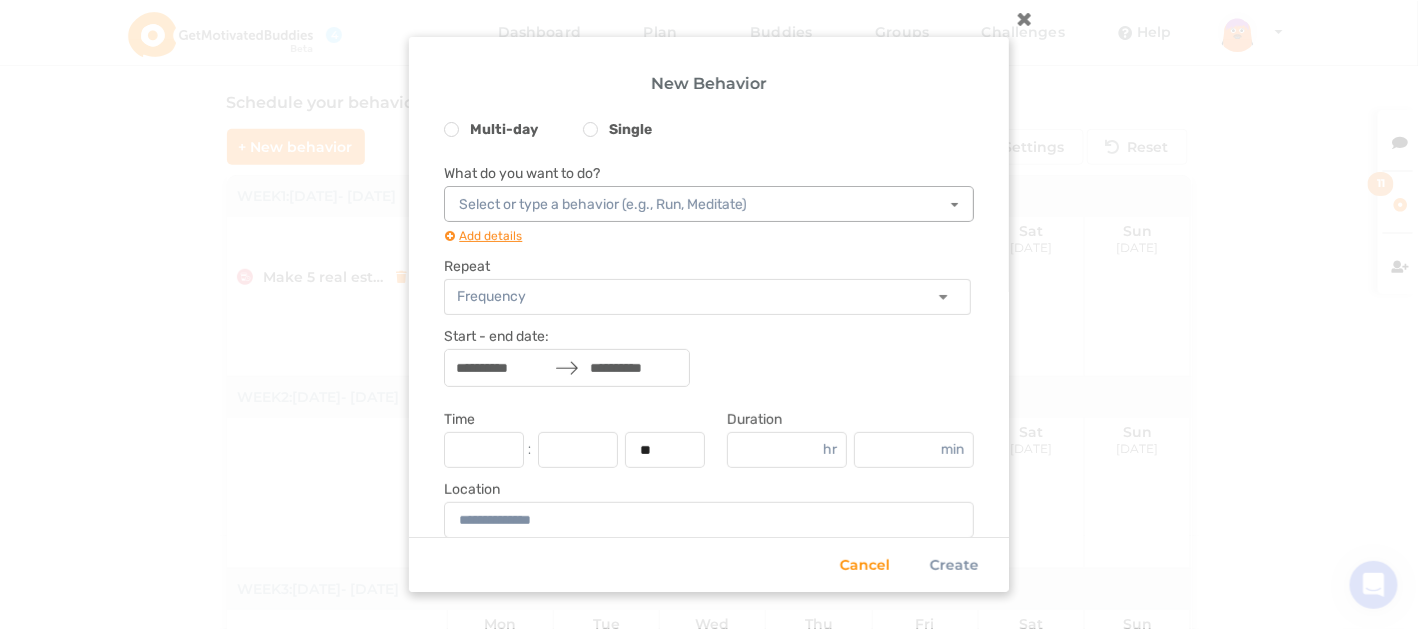 click on "Select or type a behavior (e.g., Run, Meditate)" at bounding box center (603, 205) 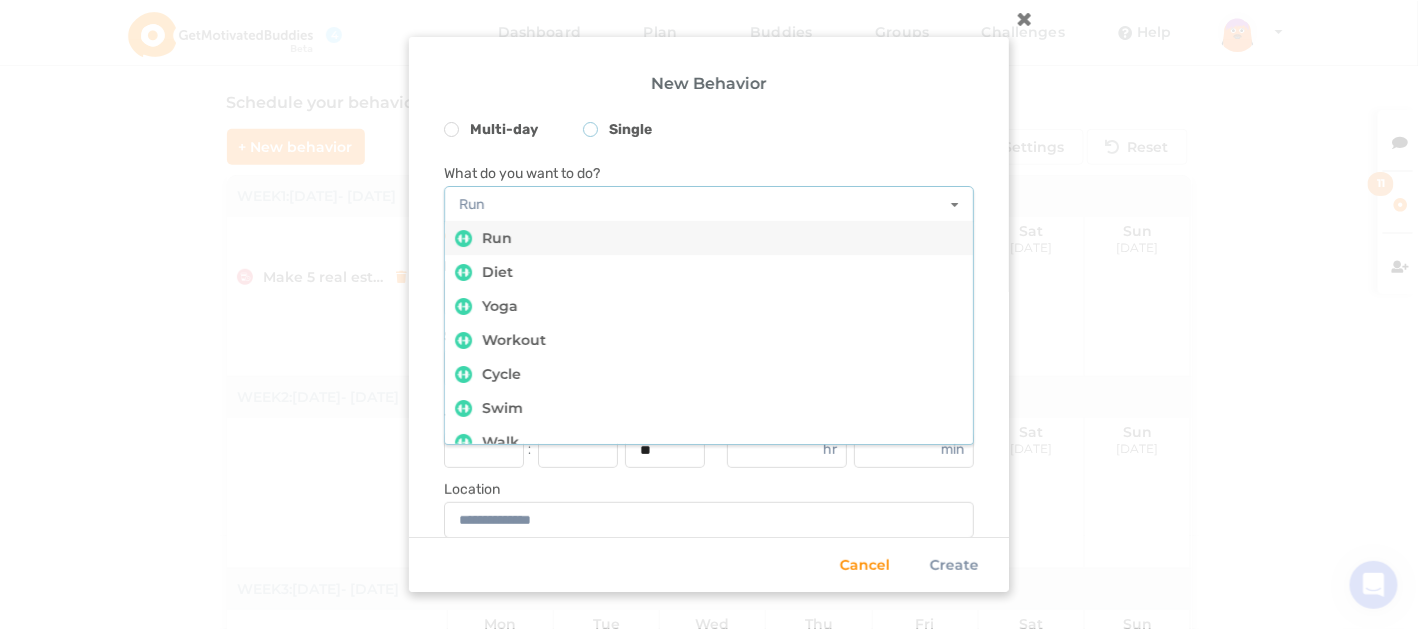 click on "Single" at bounding box center [617, 132] 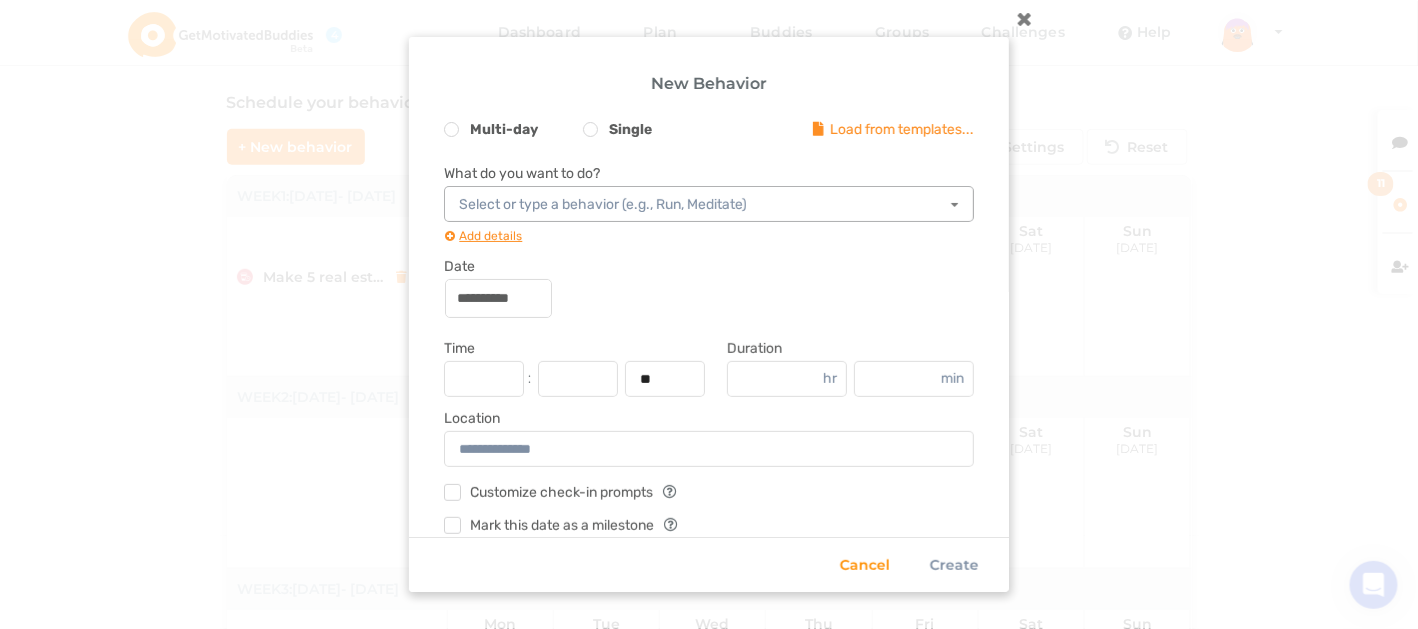 click on "Select or type a behavior (e.g., Run, Meditate)" at bounding box center (603, 205) 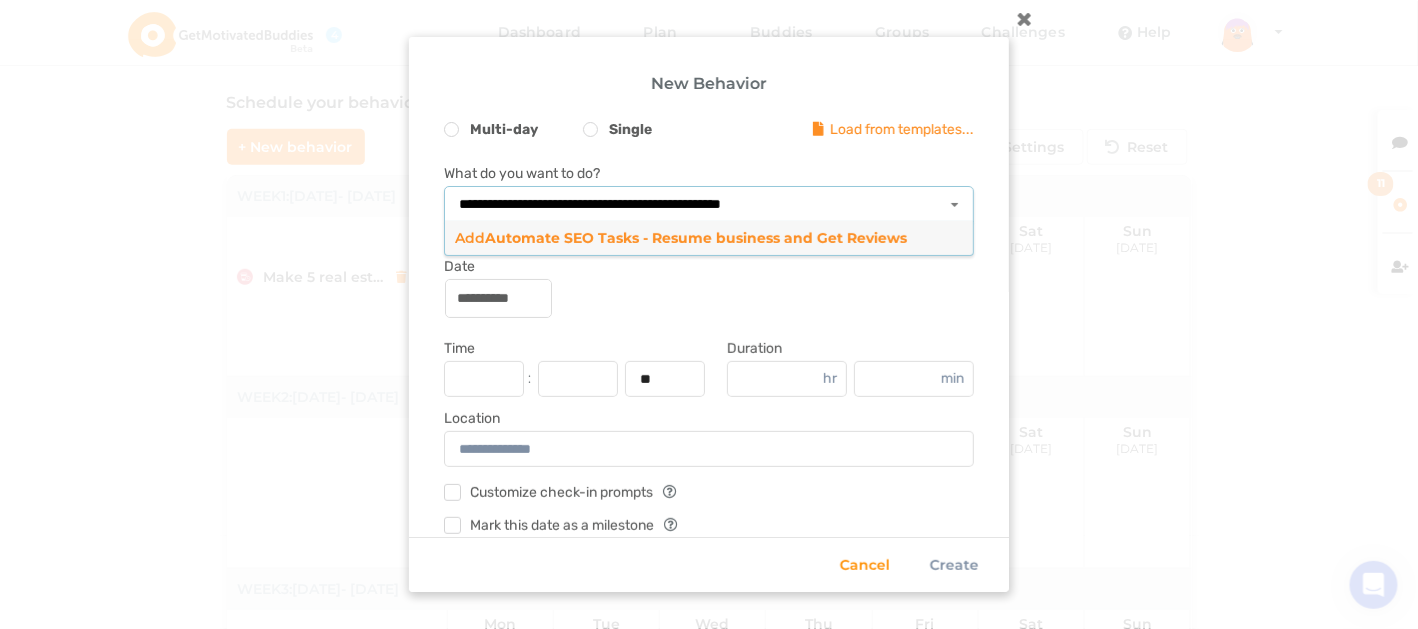 type on "**********" 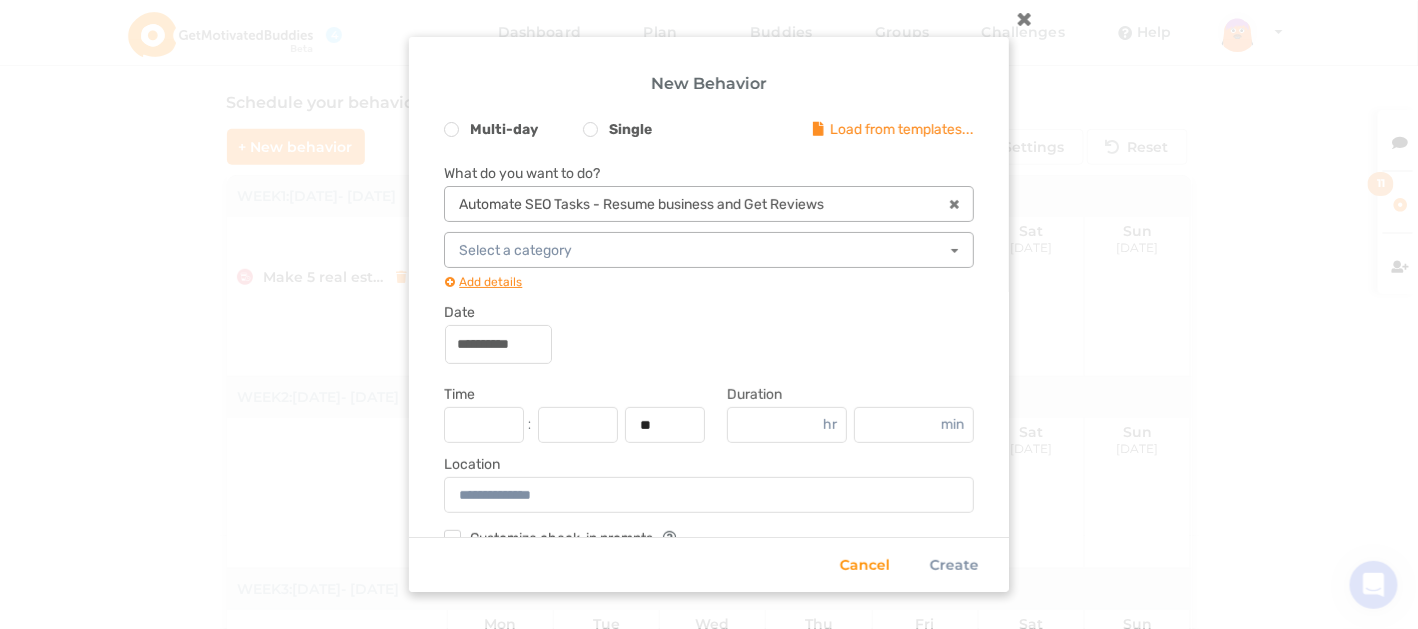 click at bounding box center (710, 250) 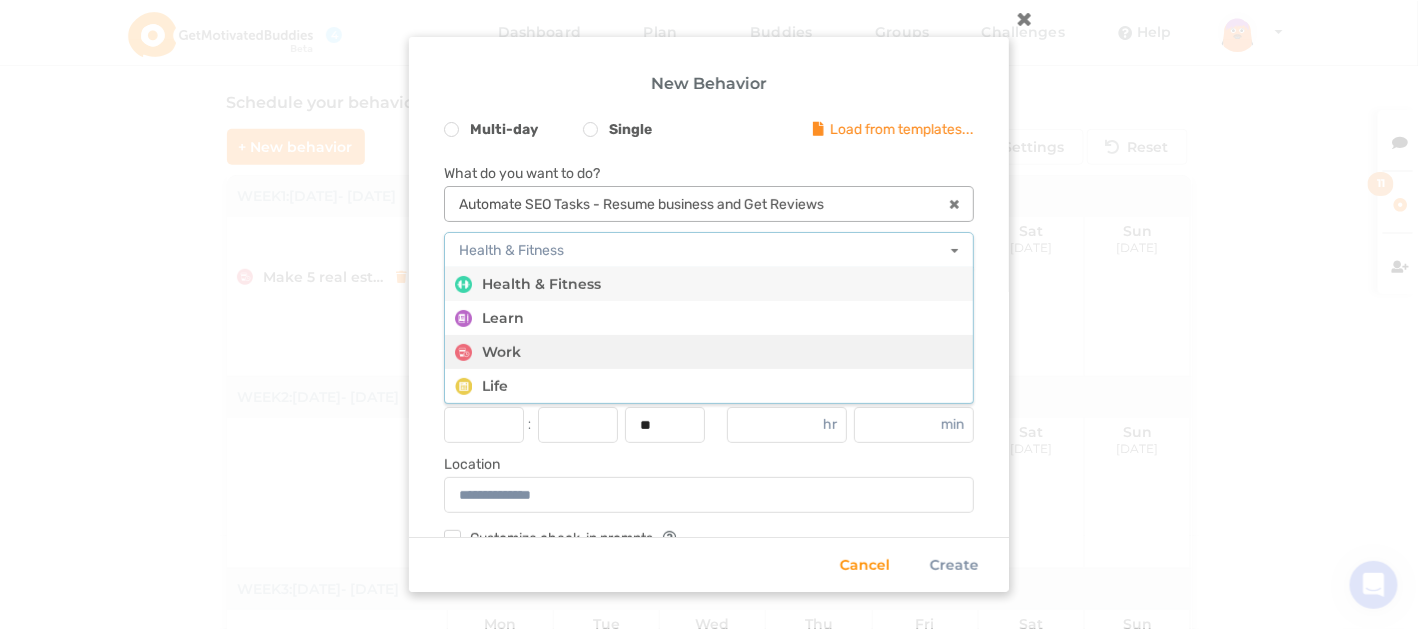click on "Work" at bounding box center (709, 352) 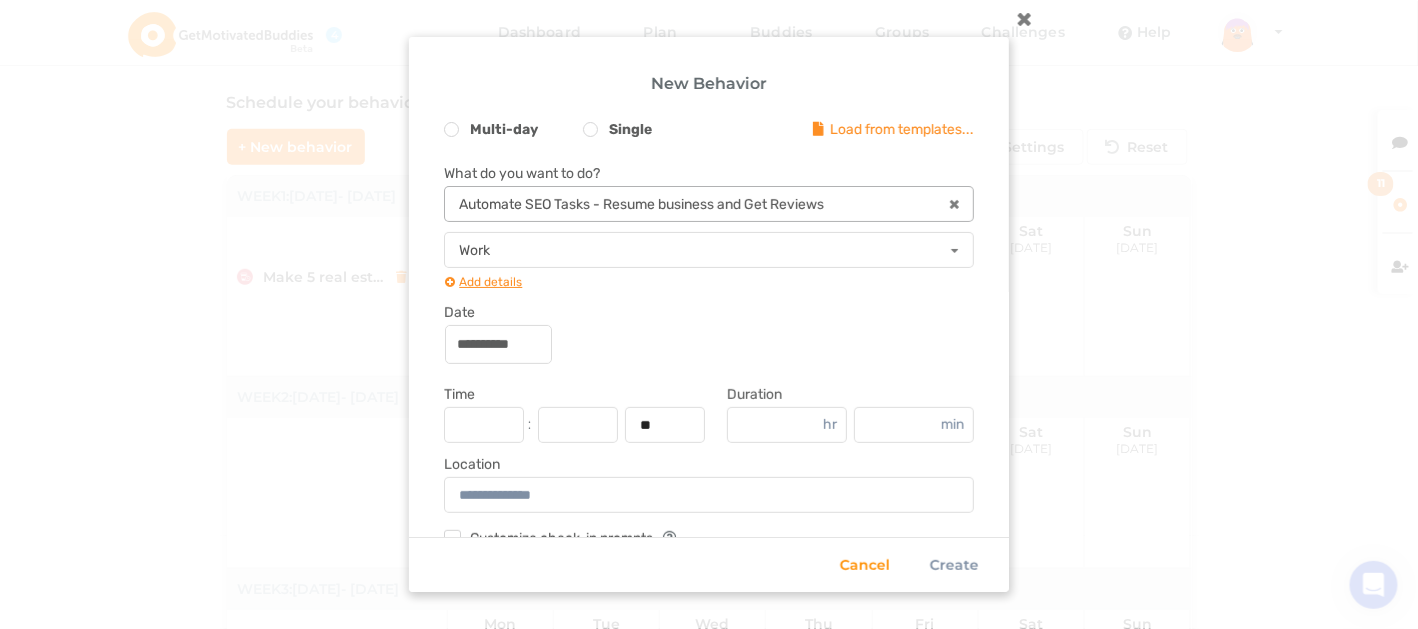 scroll, scrollTop: 86, scrollLeft: 0, axis: vertical 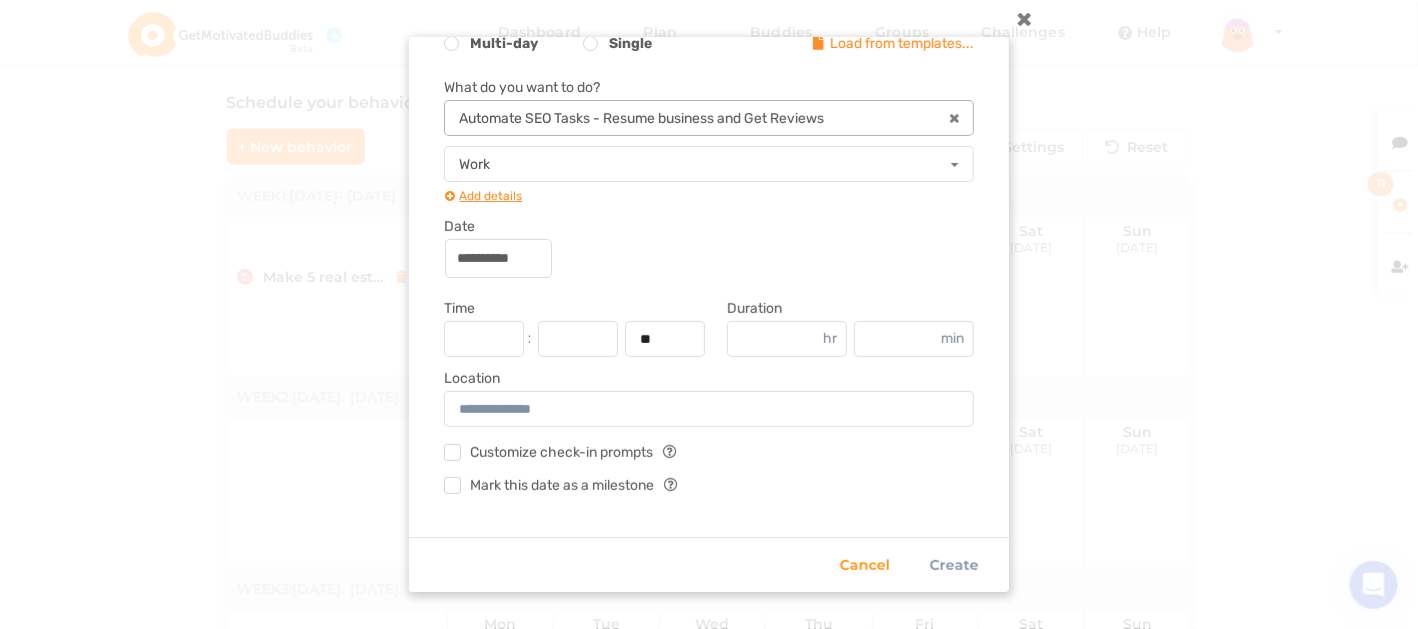 click at bounding box center (484, 339) 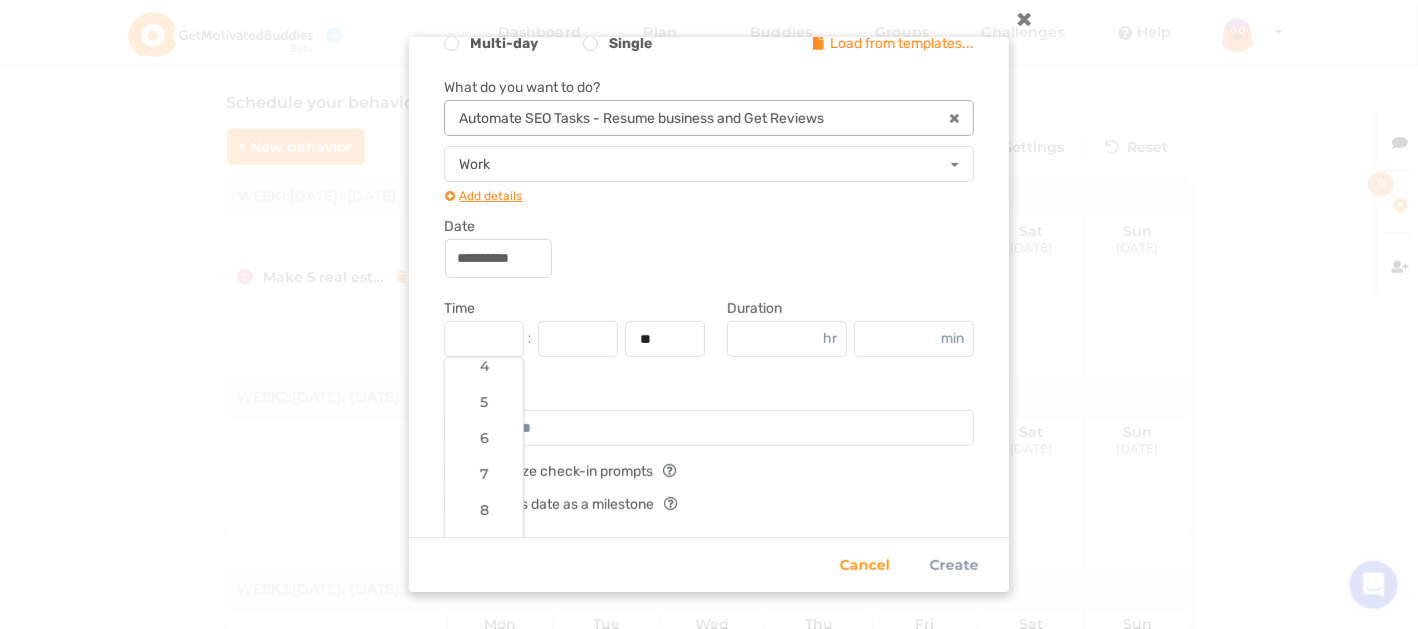 scroll, scrollTop: 200, scrollLeft: 0, axis: vertical 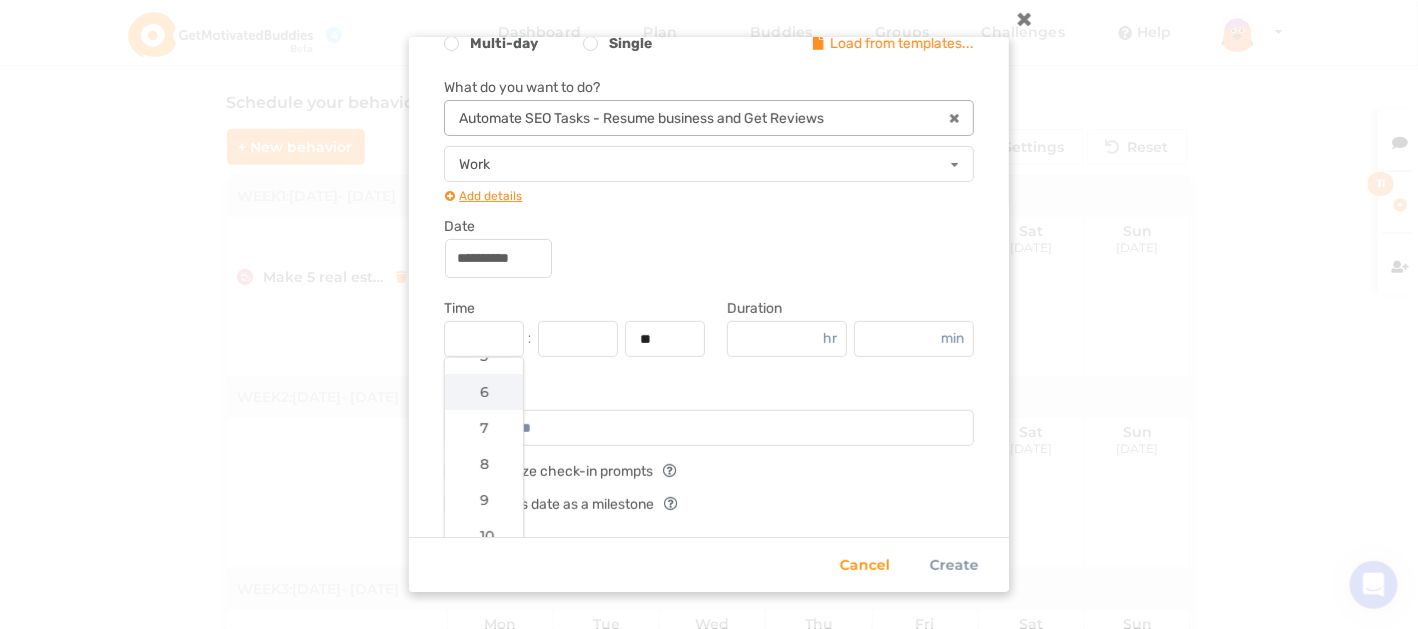 click on "6" at bounding box center [484, 392] 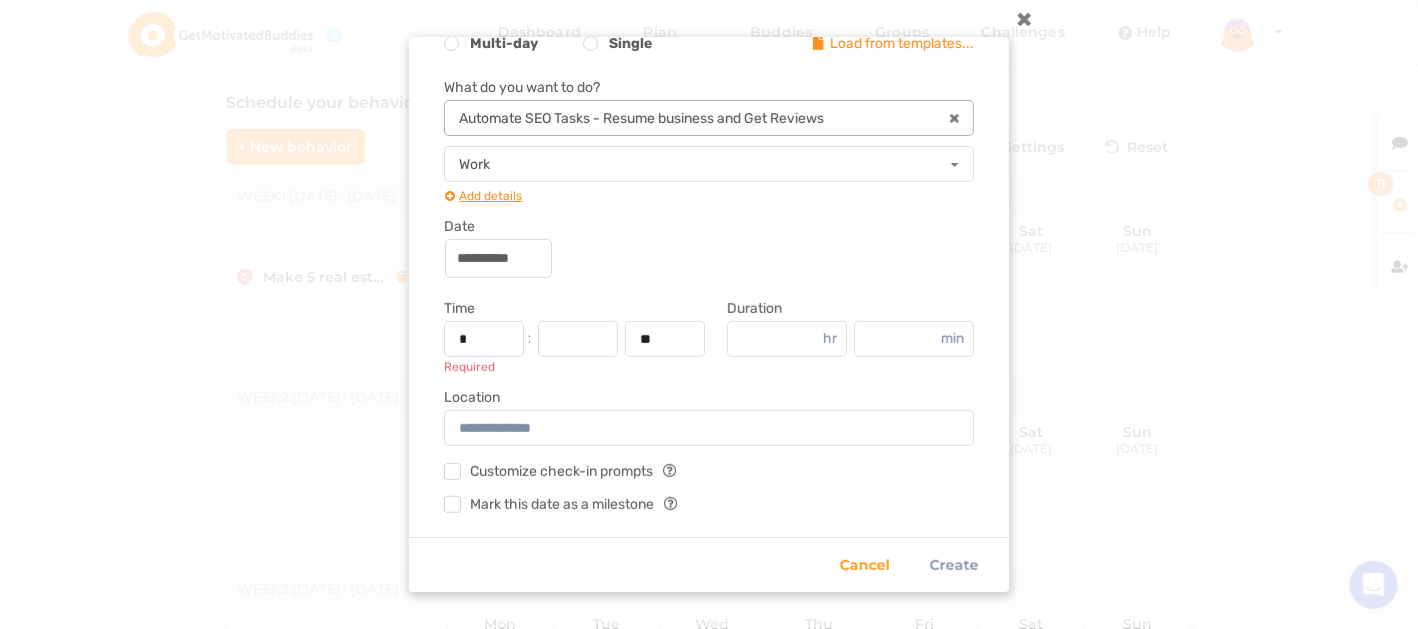 click at bounding box center (578, 339) 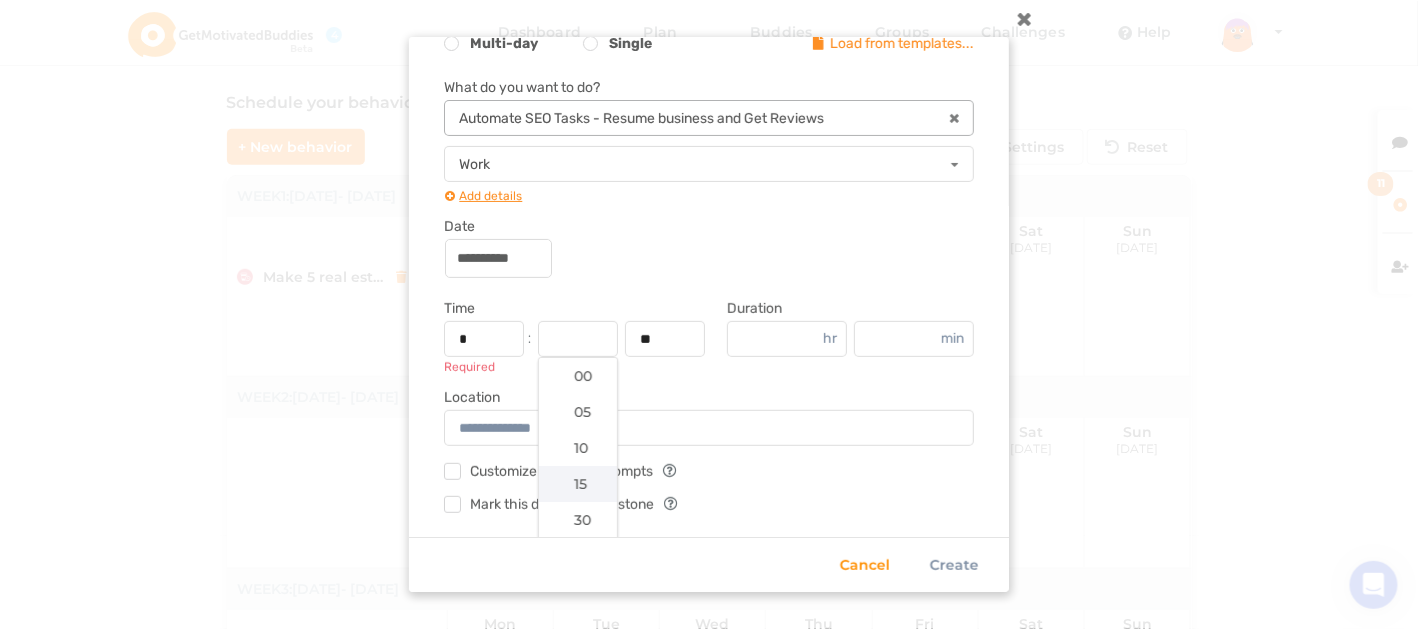 click on "15" at bounding box center (580, 484) 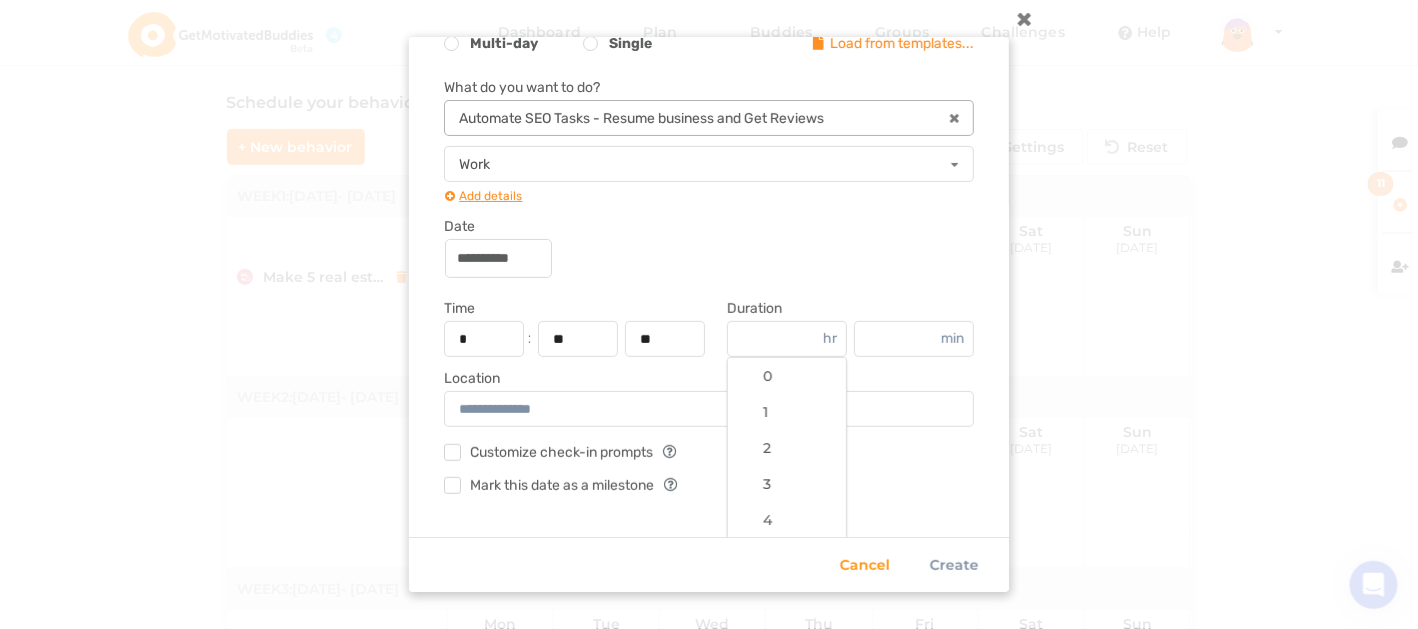 click at bounding box center (787, 339) 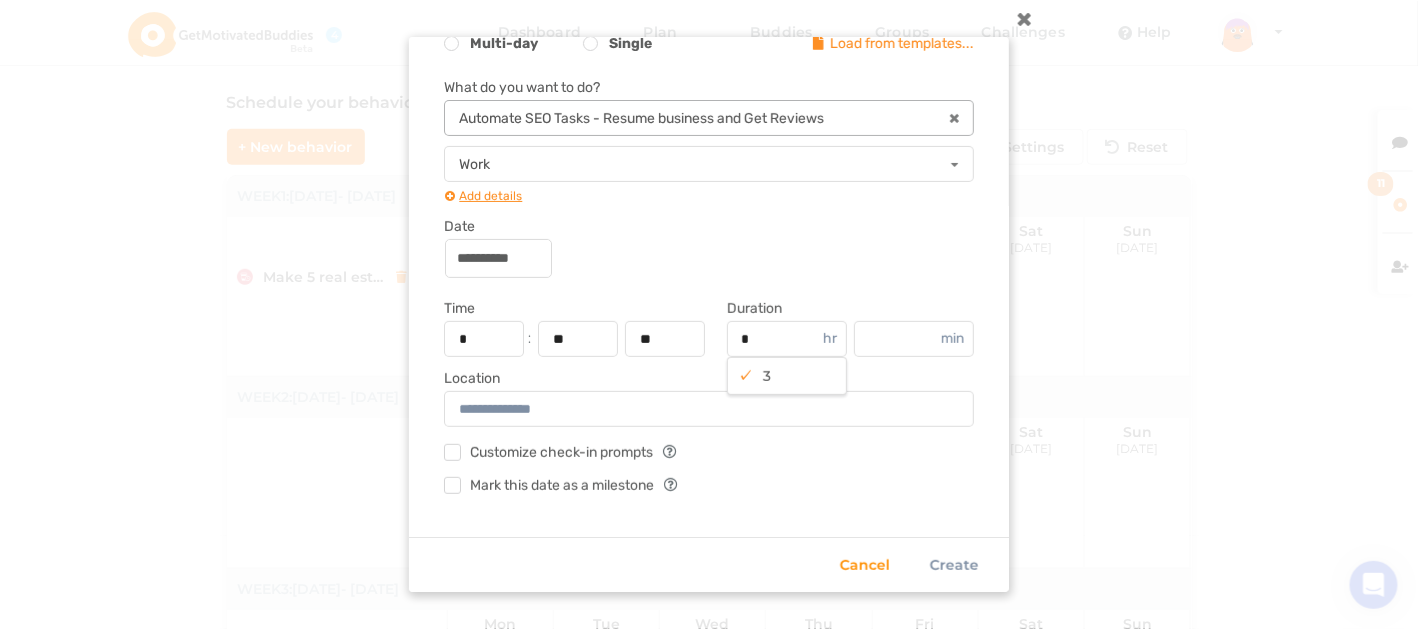 type on "*" 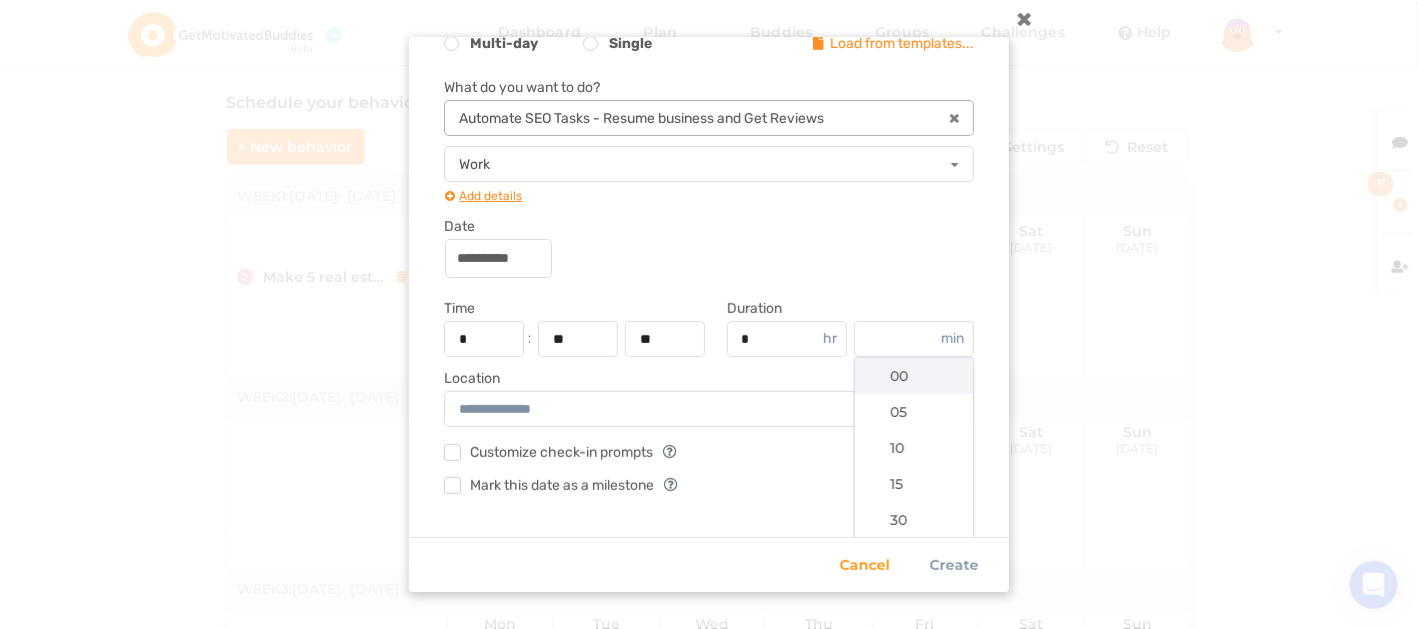 click on "00" at bounding box center [899, 376] 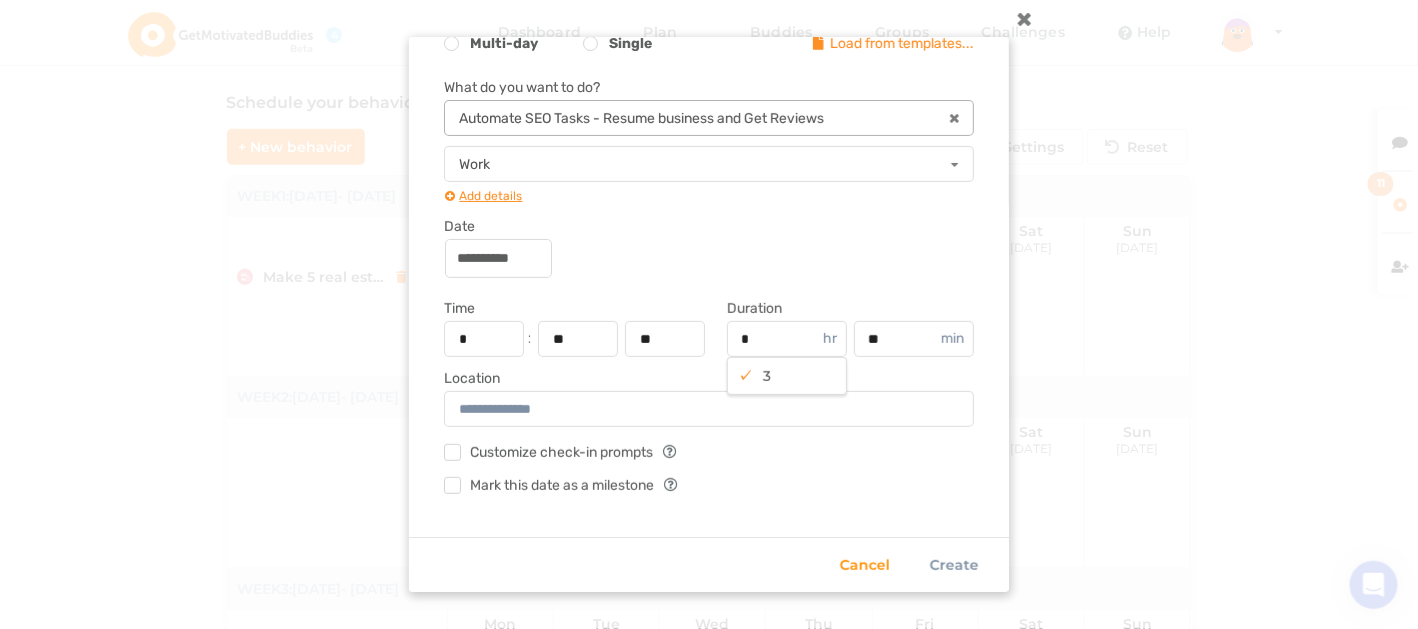click on "*" at bounding box center [787, 339] 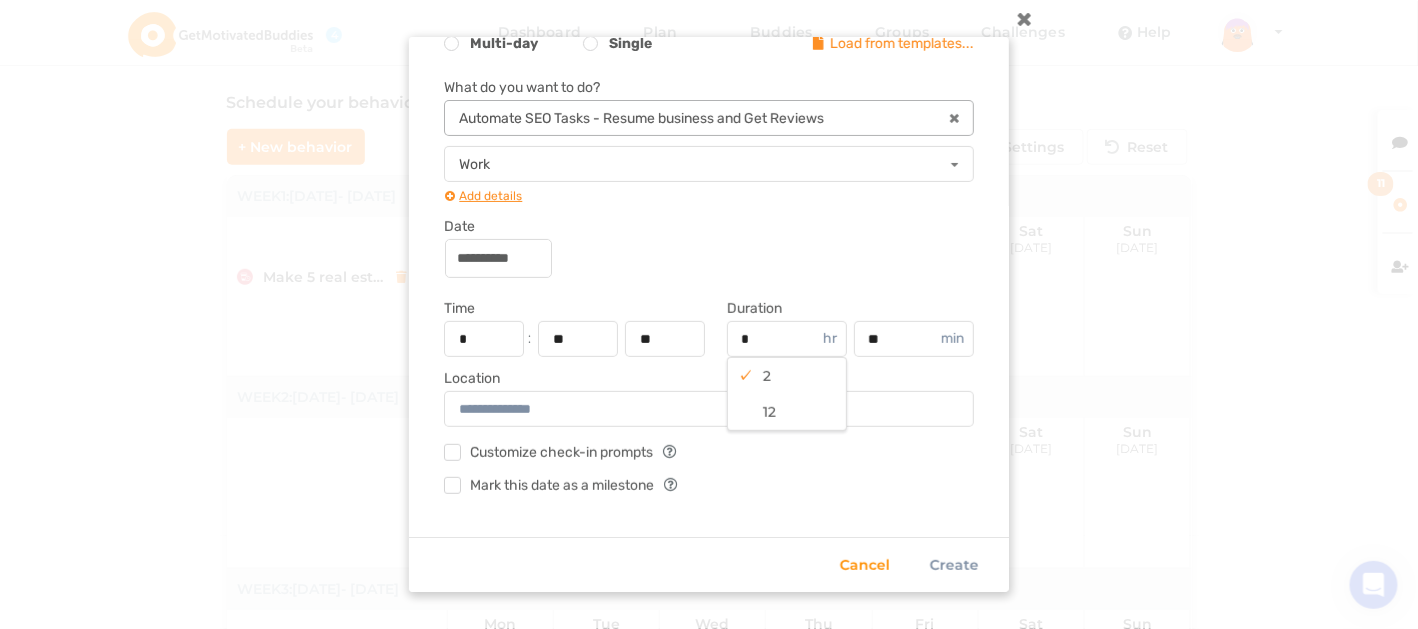 type on "*" 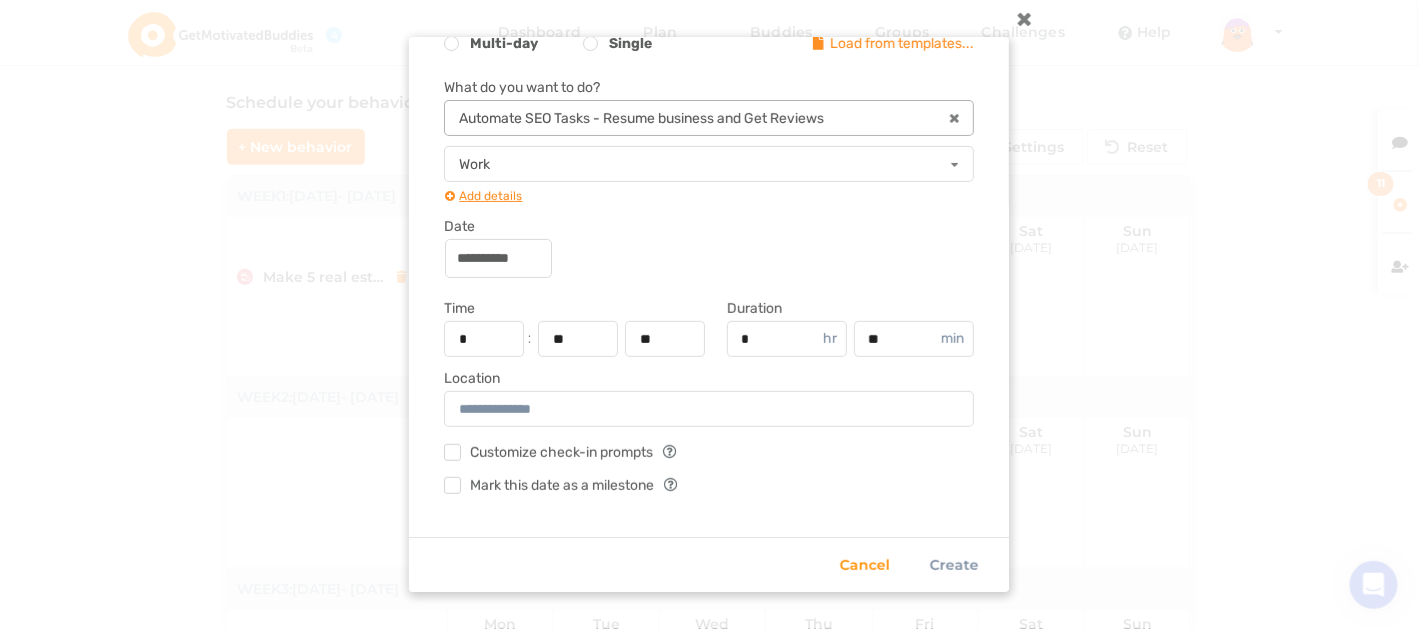 click on "Location" at bounding box center (709, 379) 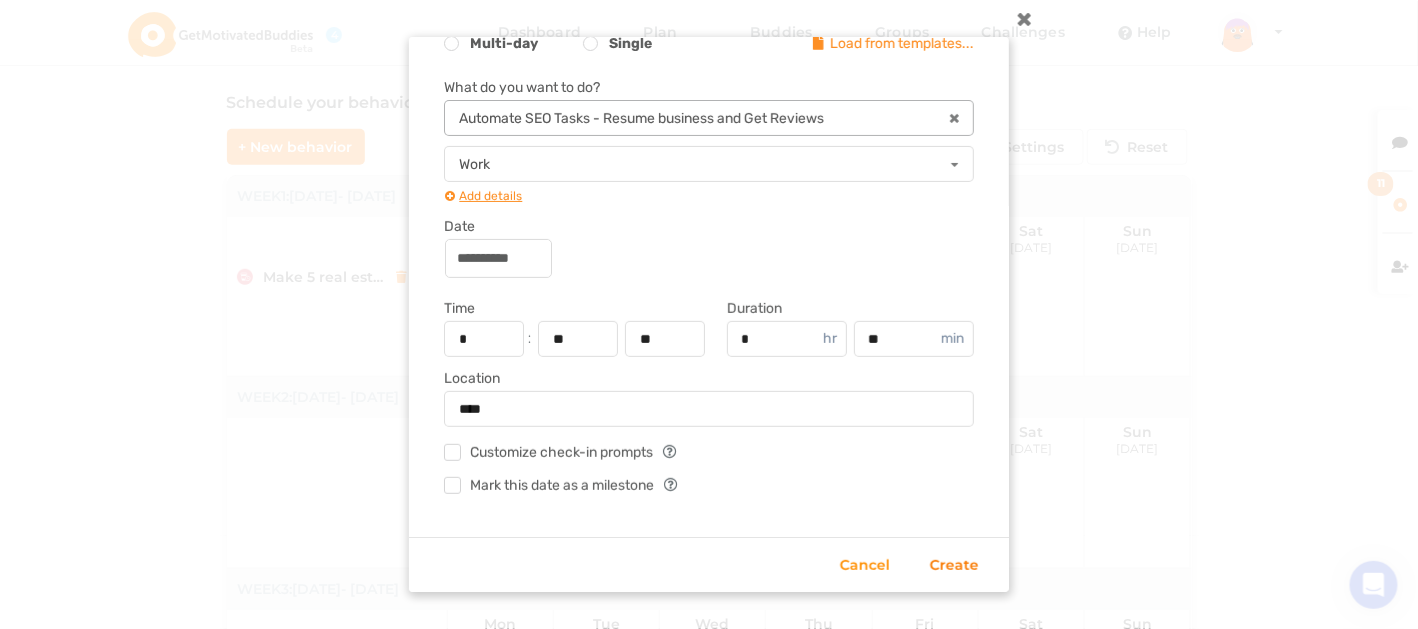 type on "****" 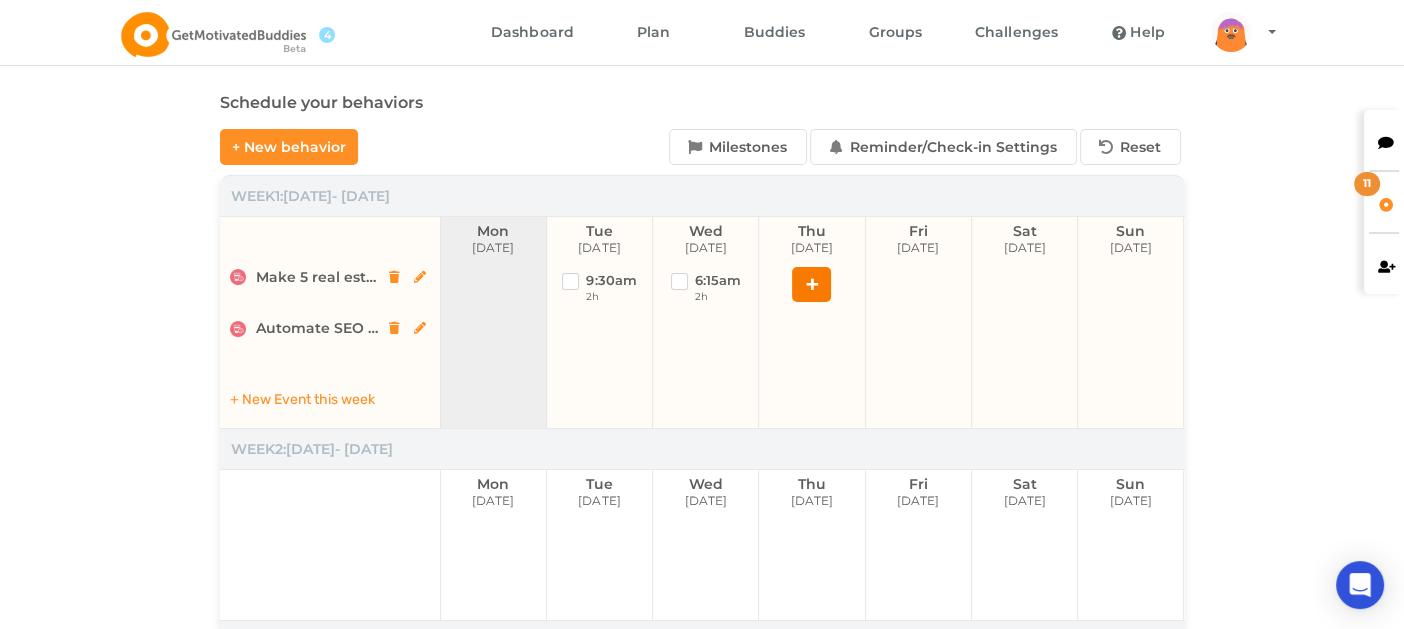 click on "+" at bounding box center [811, 284] 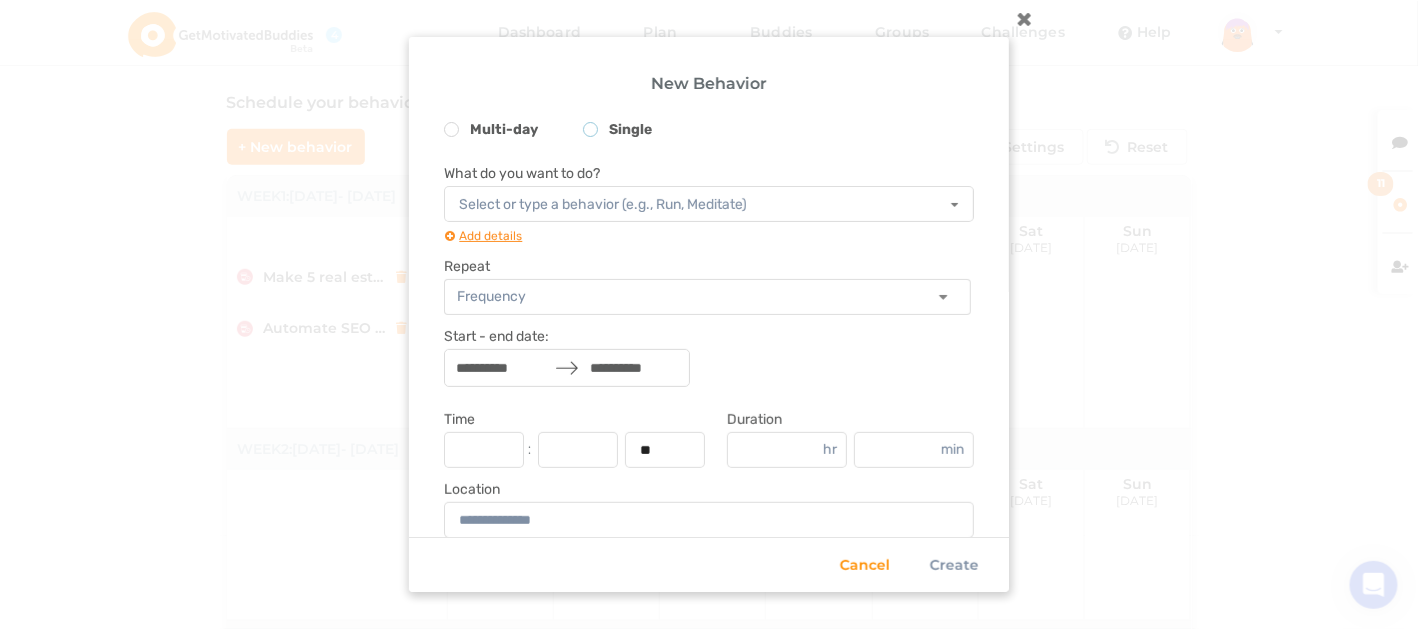 click on "Single" at bounding box center [617, 132] 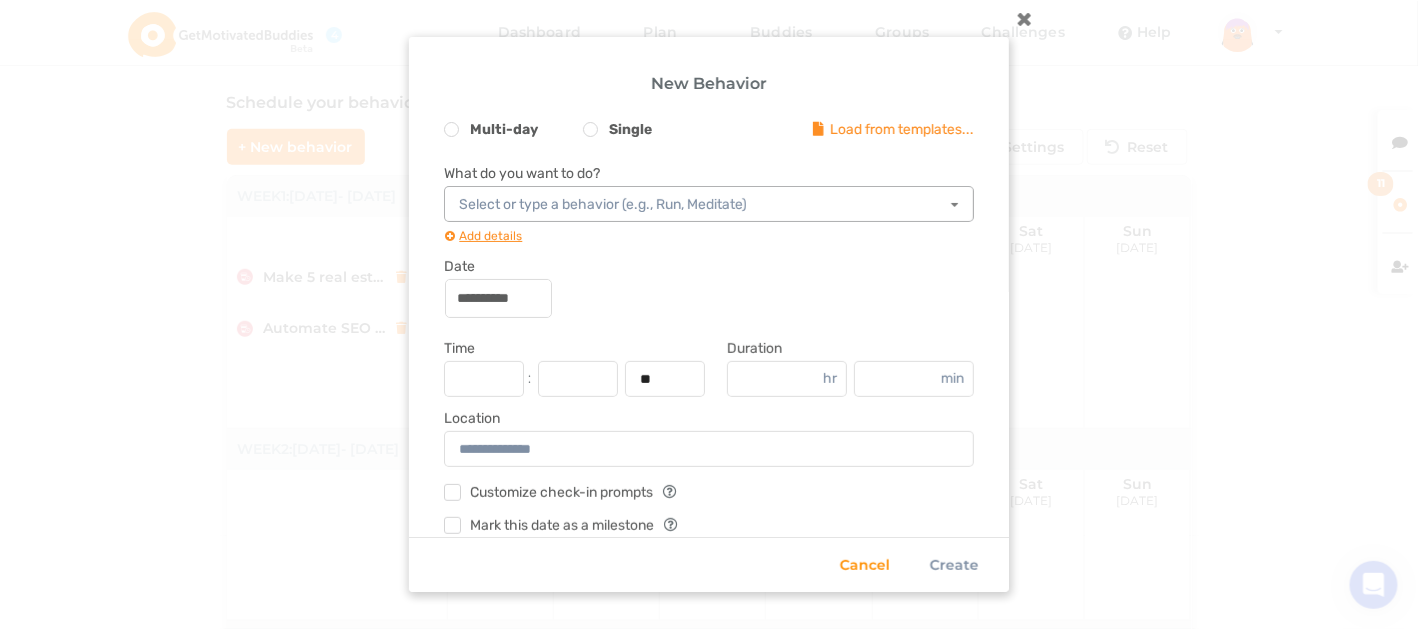 click on "Select or type a behavior (e.g., Run, Meditate)" at bounding box center (603, 205) 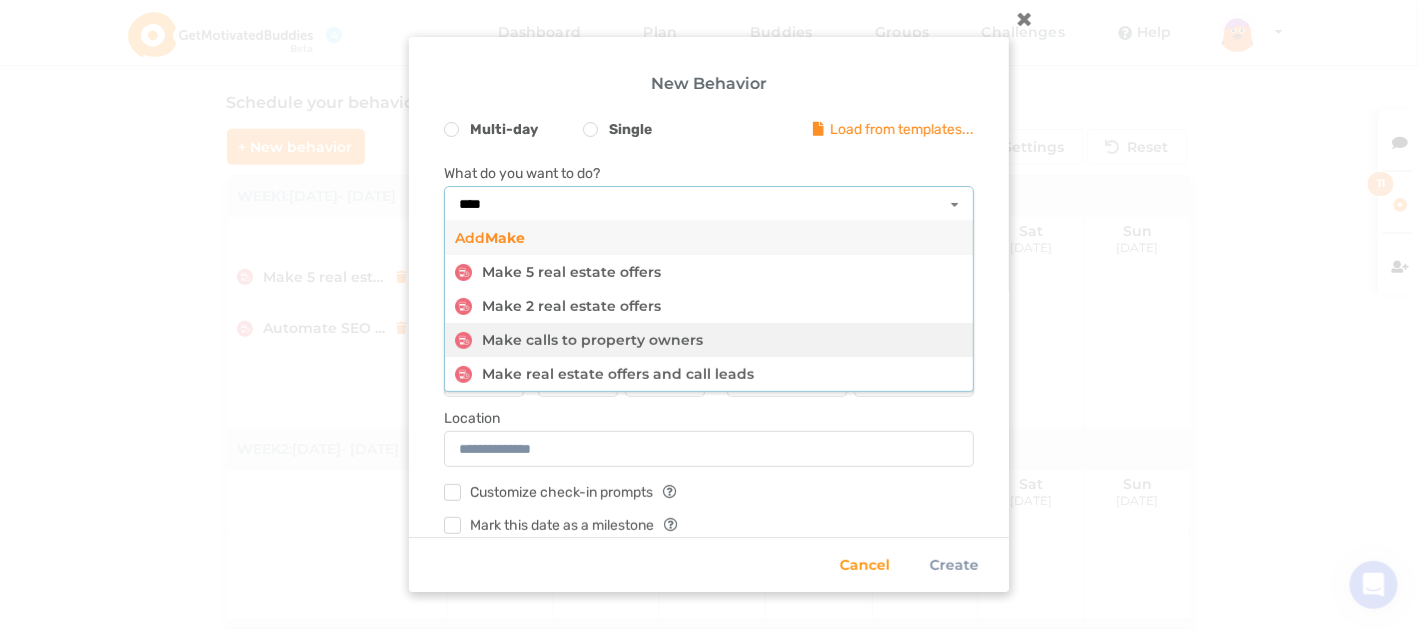 type on "****" 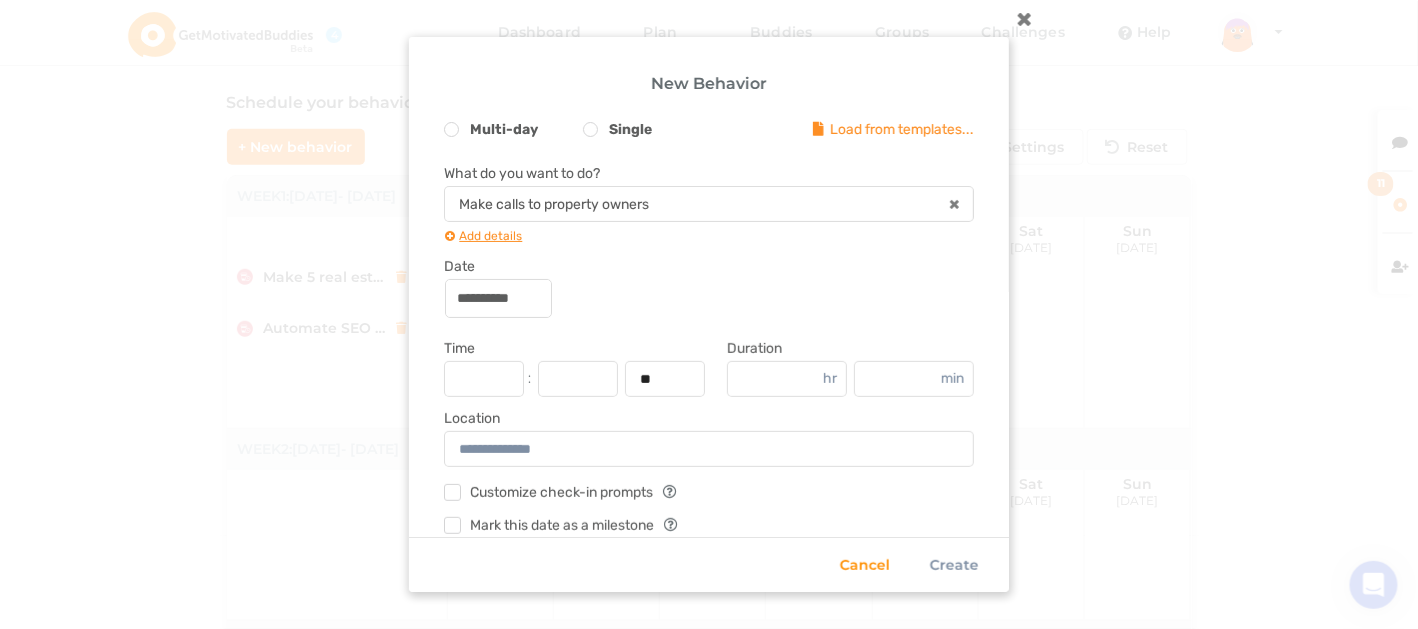 scroll, scrollTop: 40, scrollLeft: 0, axis: vertical 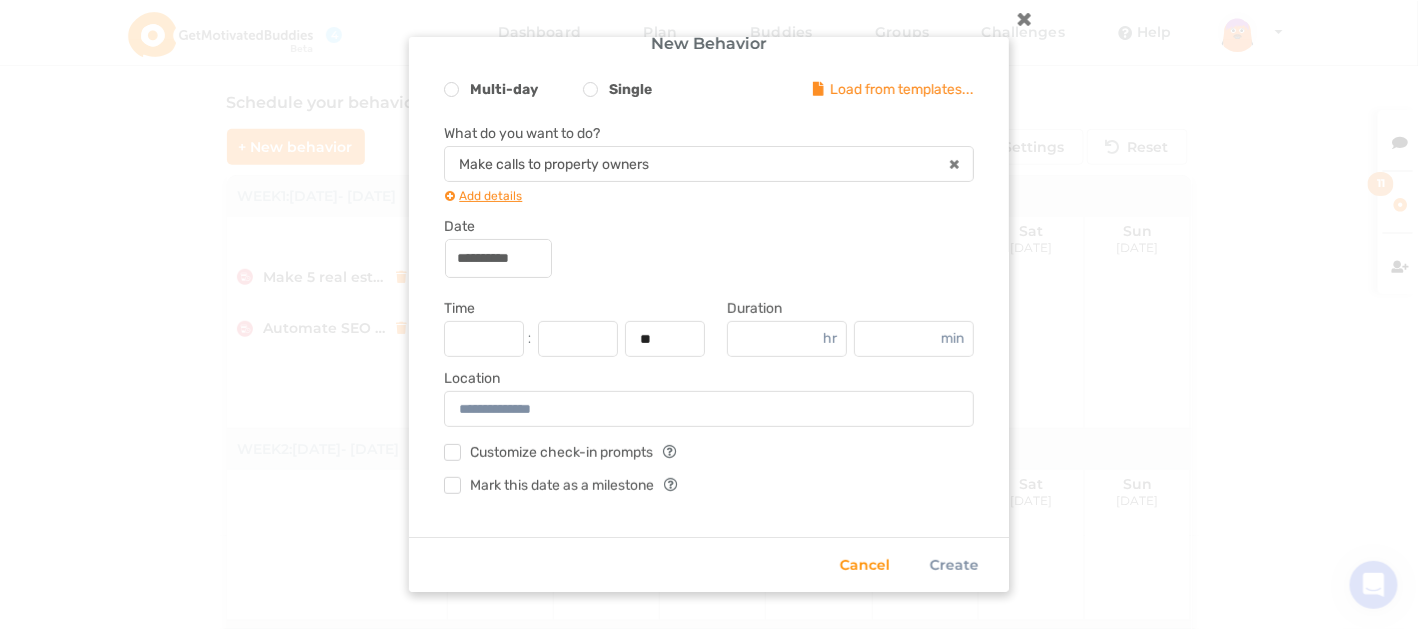 click at bounding box center (484, 339) 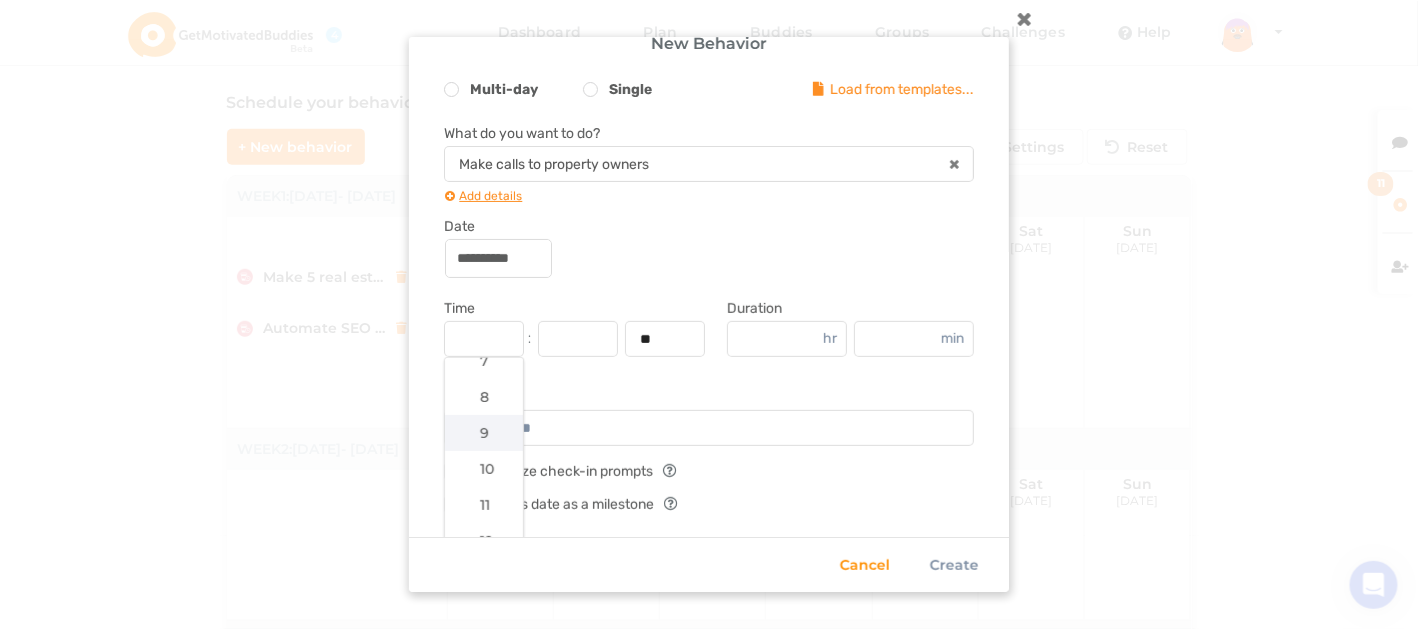 scroll, scrollTop: 269, scrollLeft: 0, axis: vertical 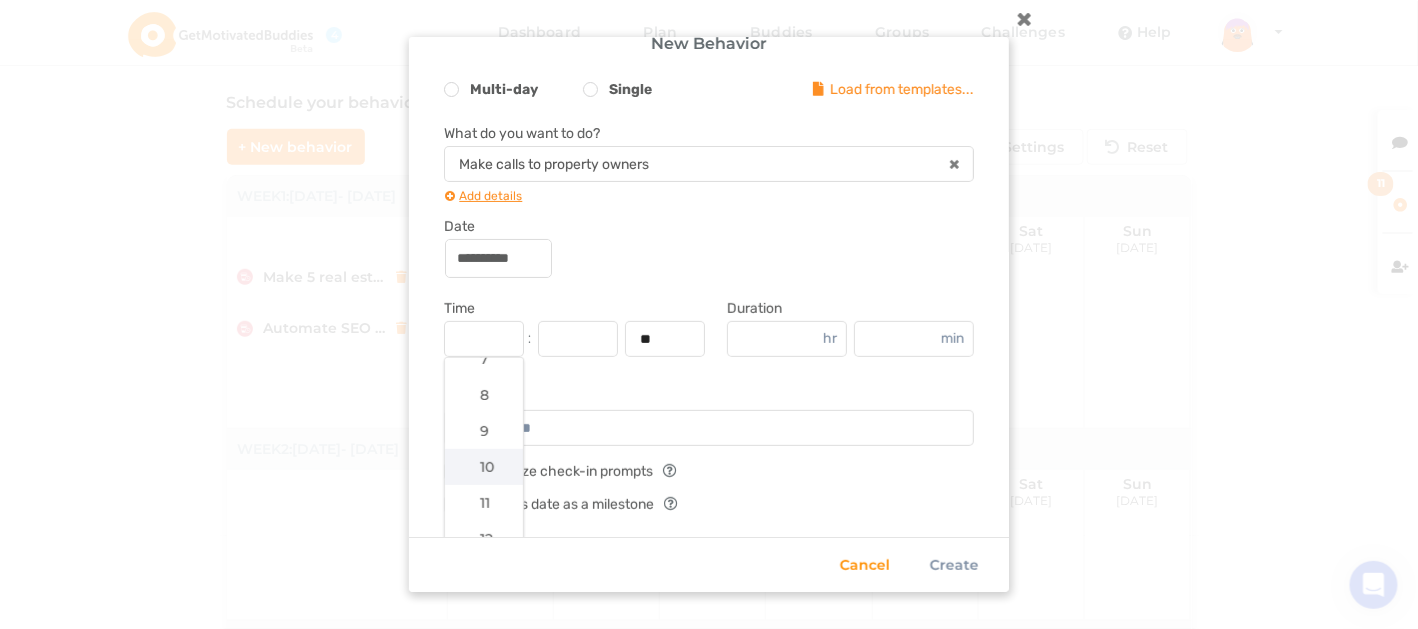 click on "10" at bounding box center [487, 467] 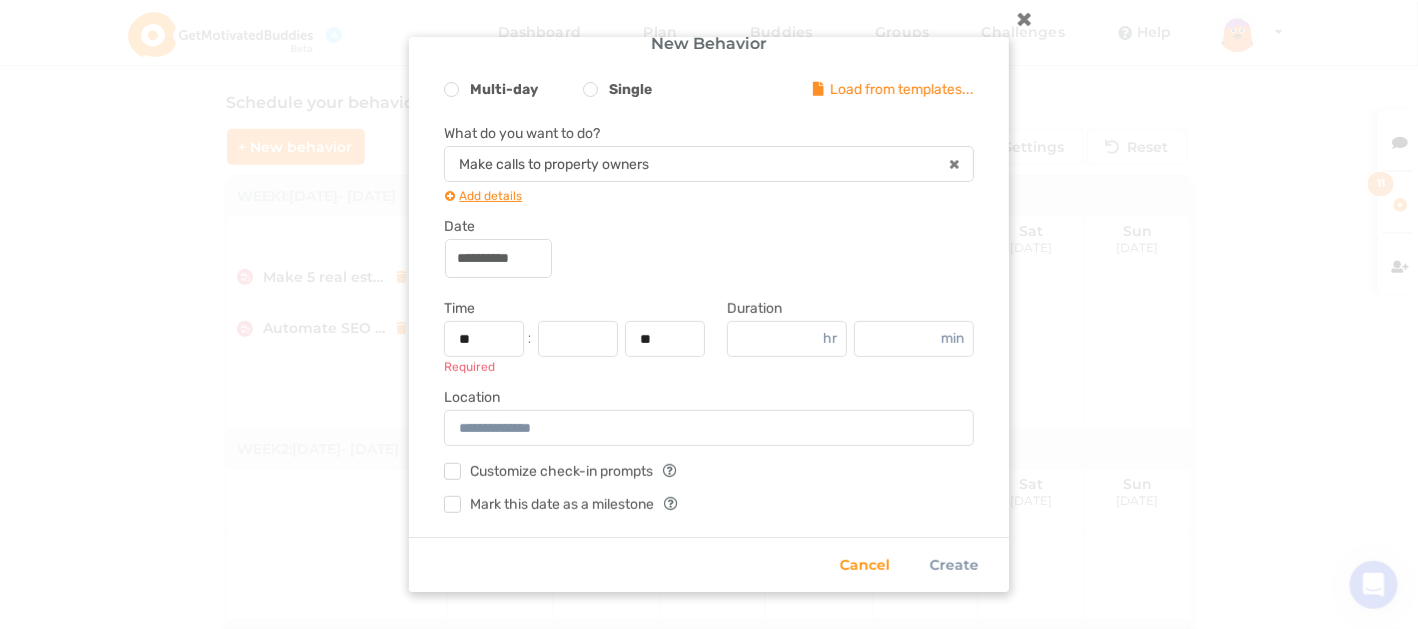 click at bounding box center (578, 339) 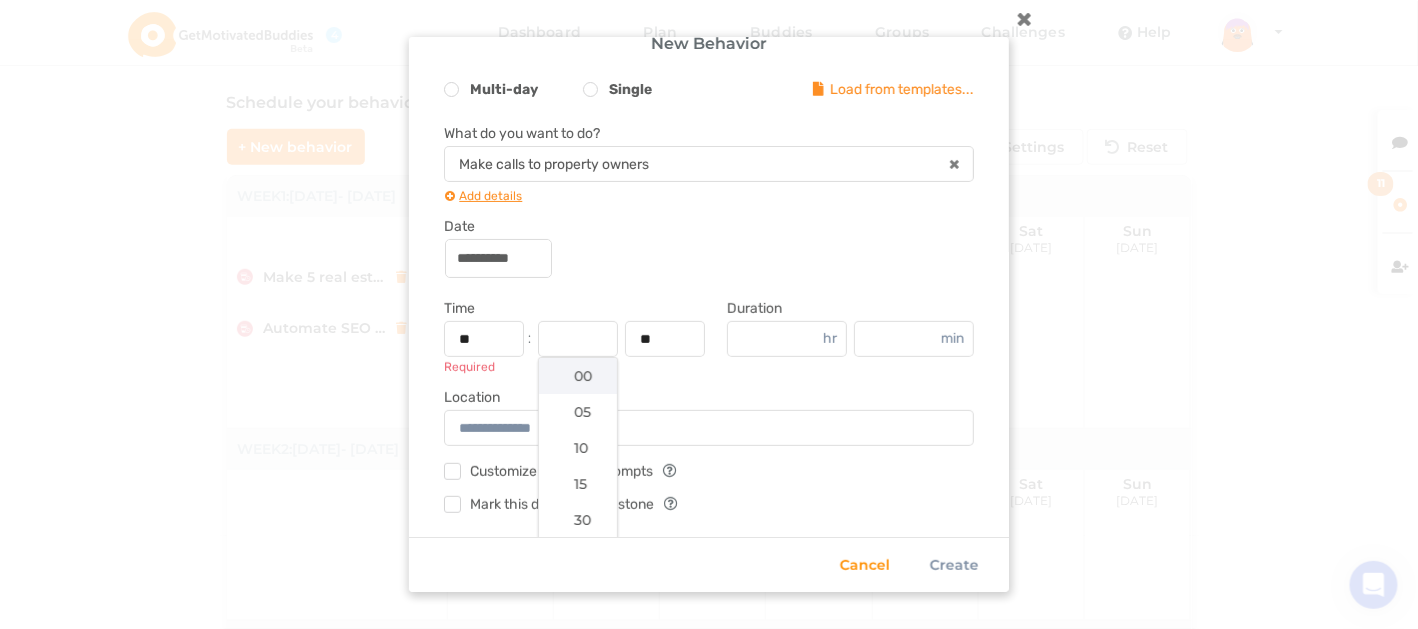 click on "00" at bounding box center (583, 376) 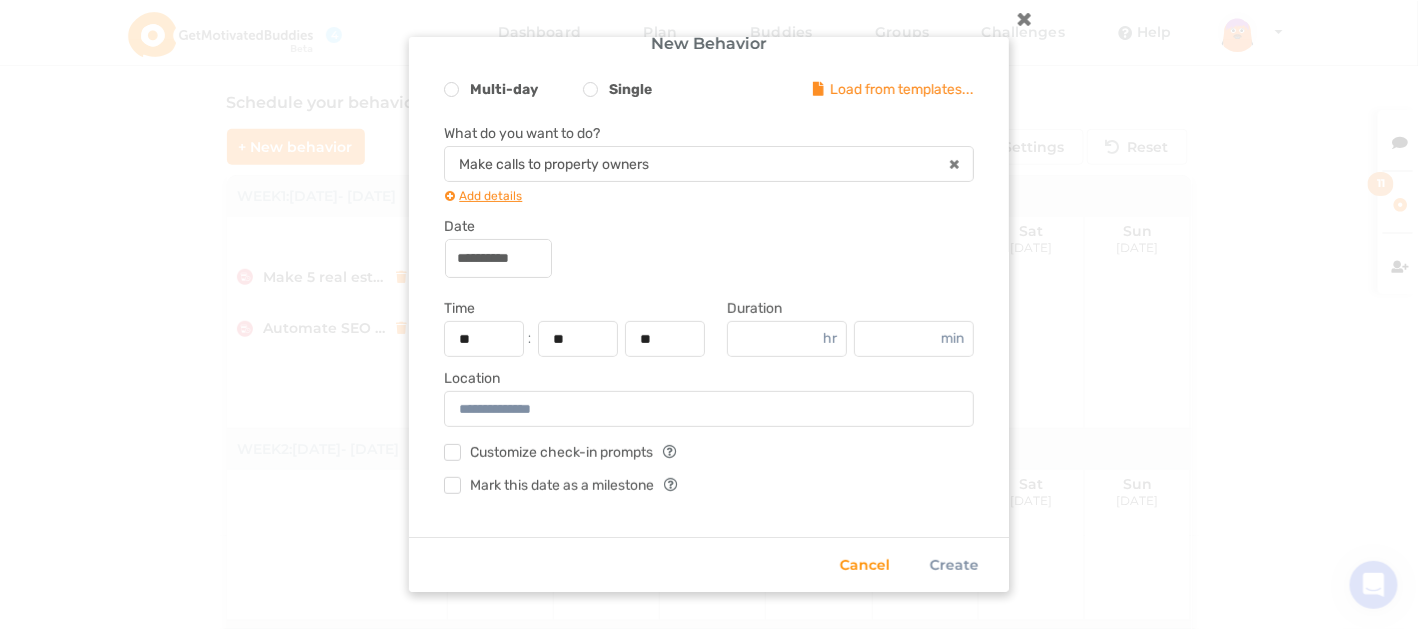 click at bounding box center (787, 339) 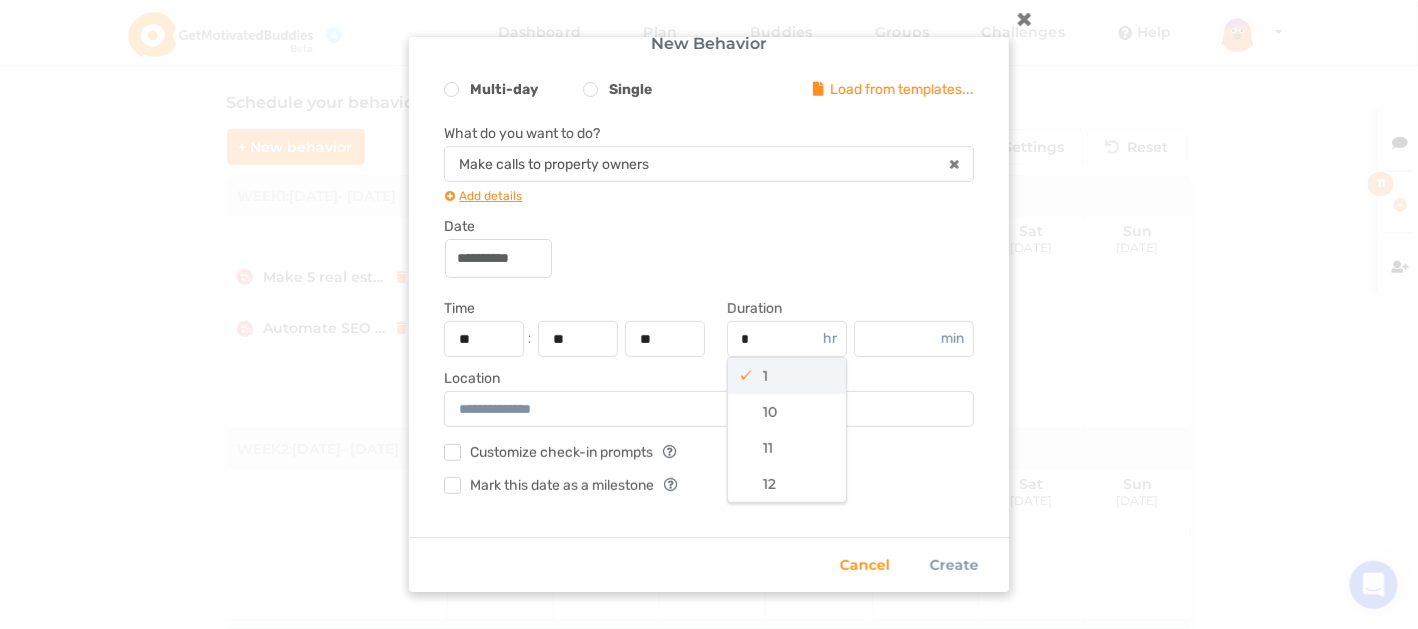 type on "*" 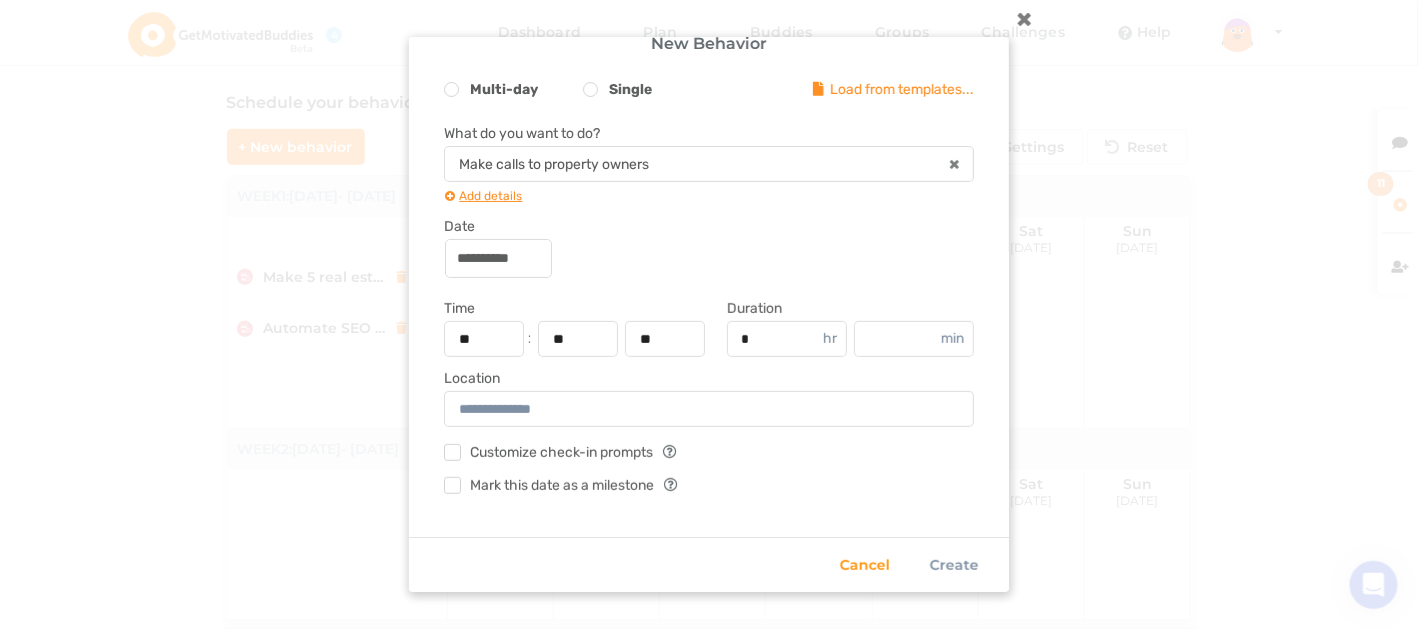 click at bounding box center (709, 409) 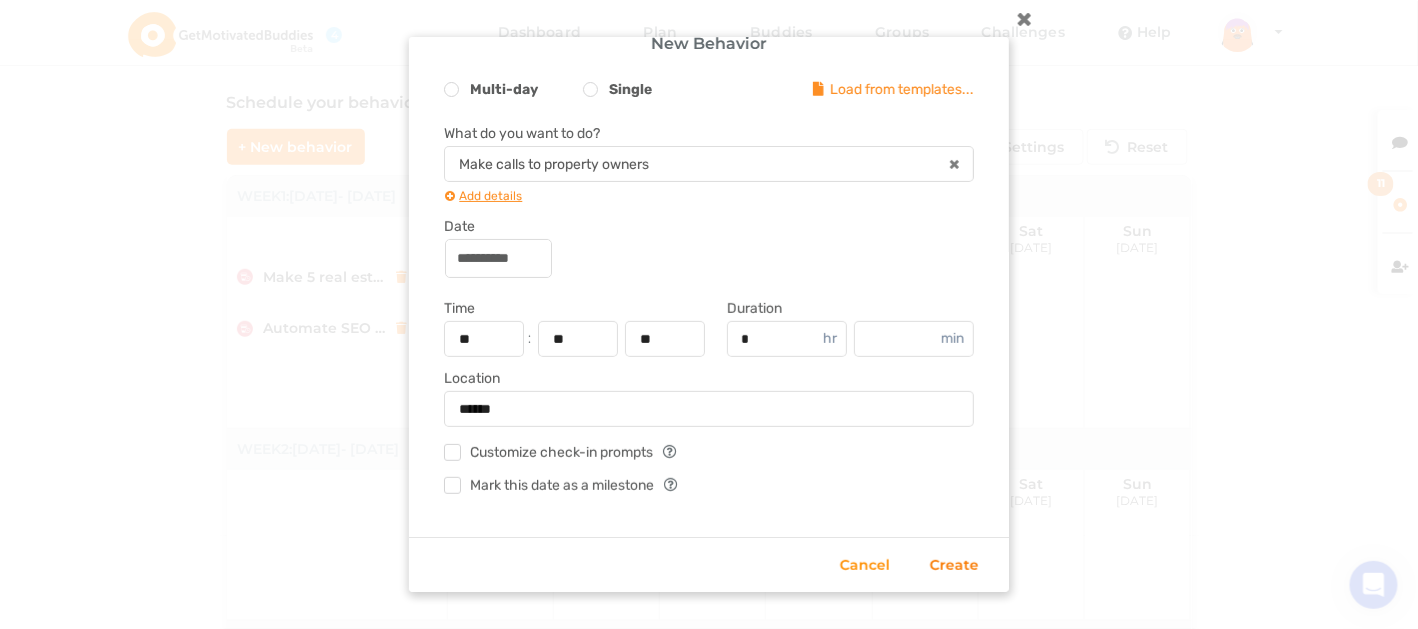 type on "******" 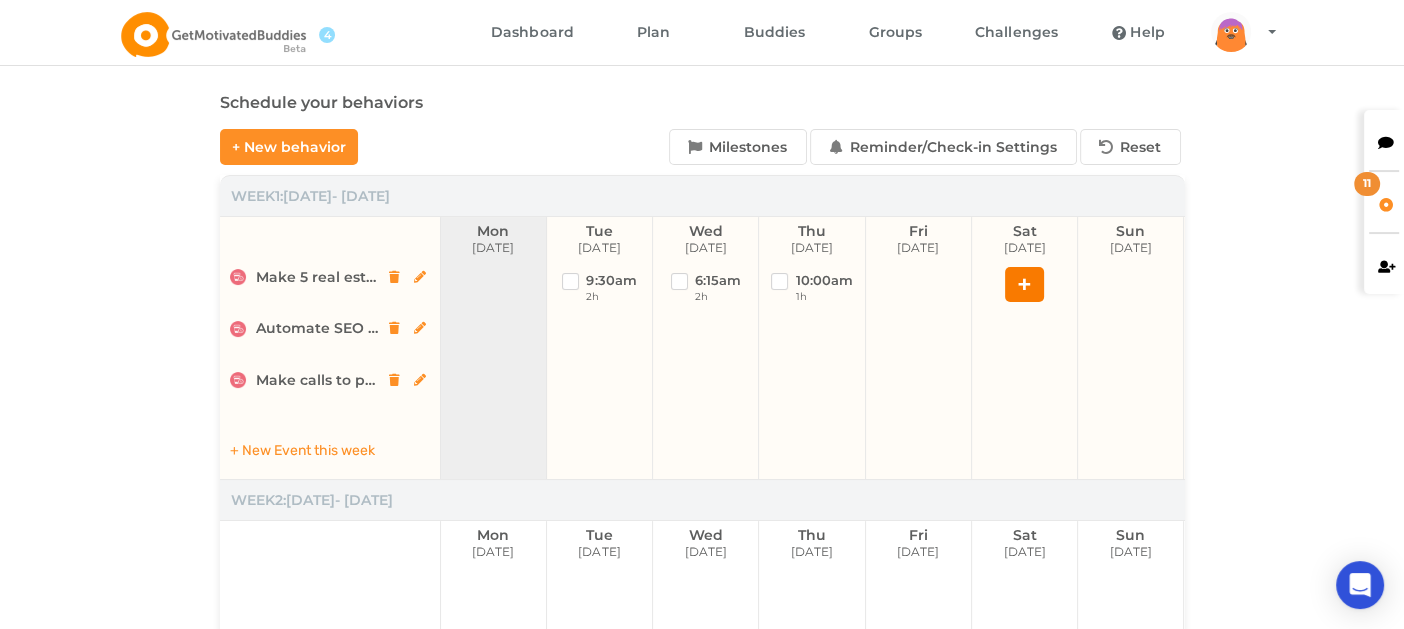 click on "+" at bounding box center (1024, 284) 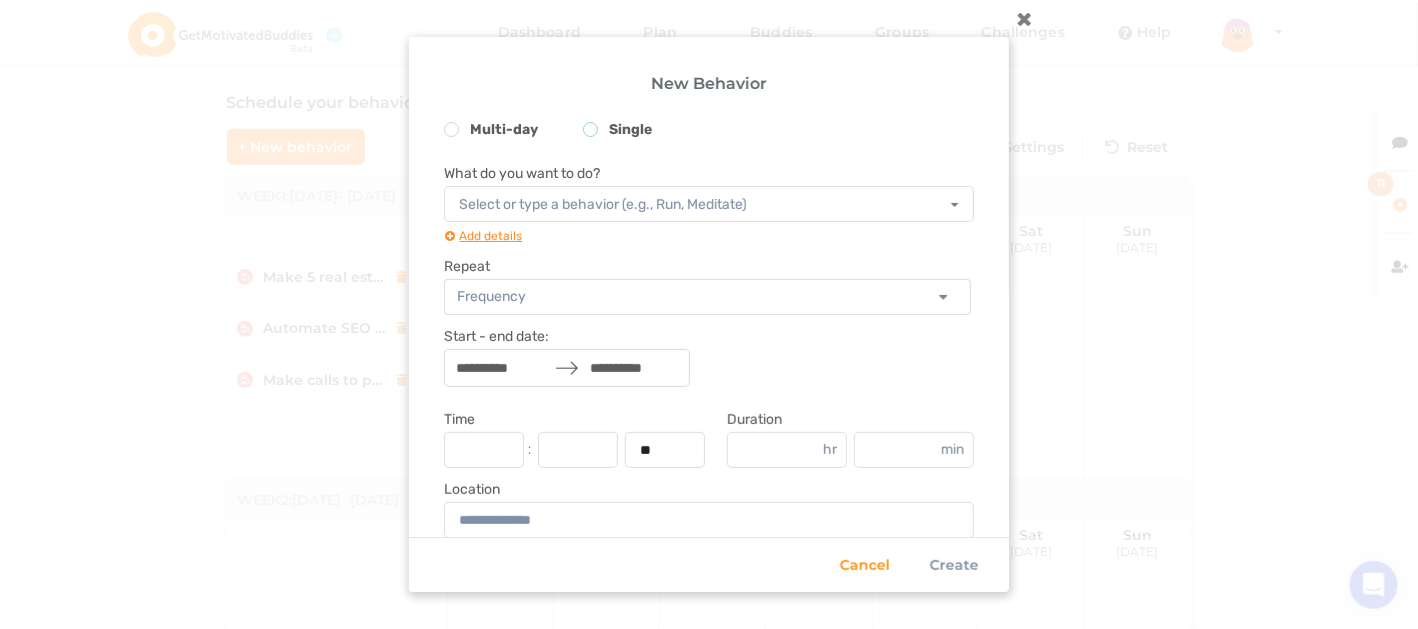 click on "Single" at bounding box center (617, 132) 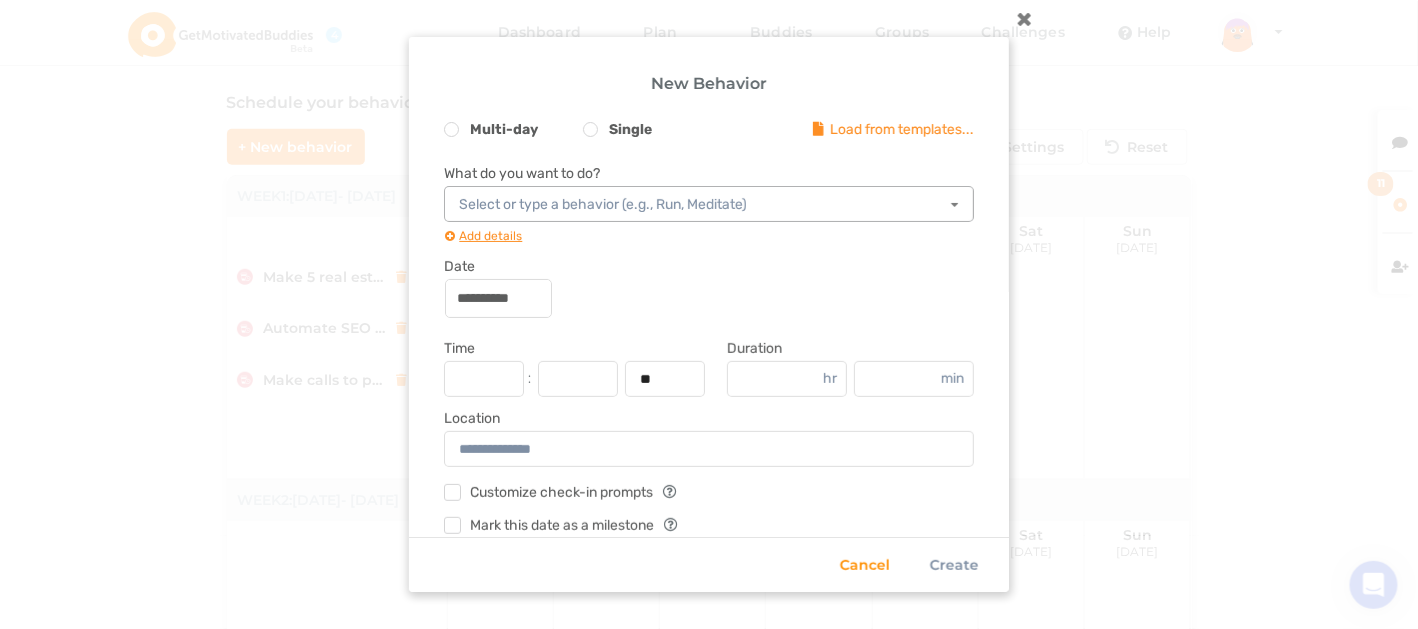 click on "Select or type a behavior (e.g., Run, Meditate)" at bounding box center (603, 205) 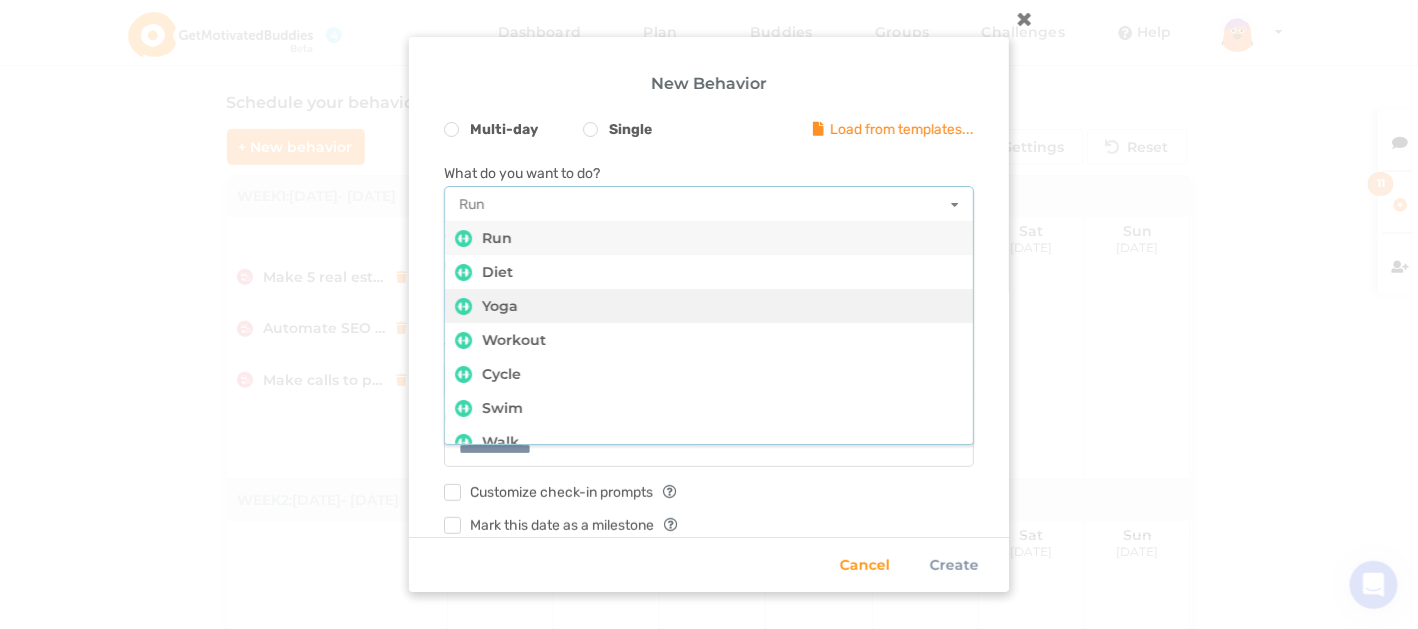 scroll, scrollTop: 40, scrollLeft: 0, axis: vertical 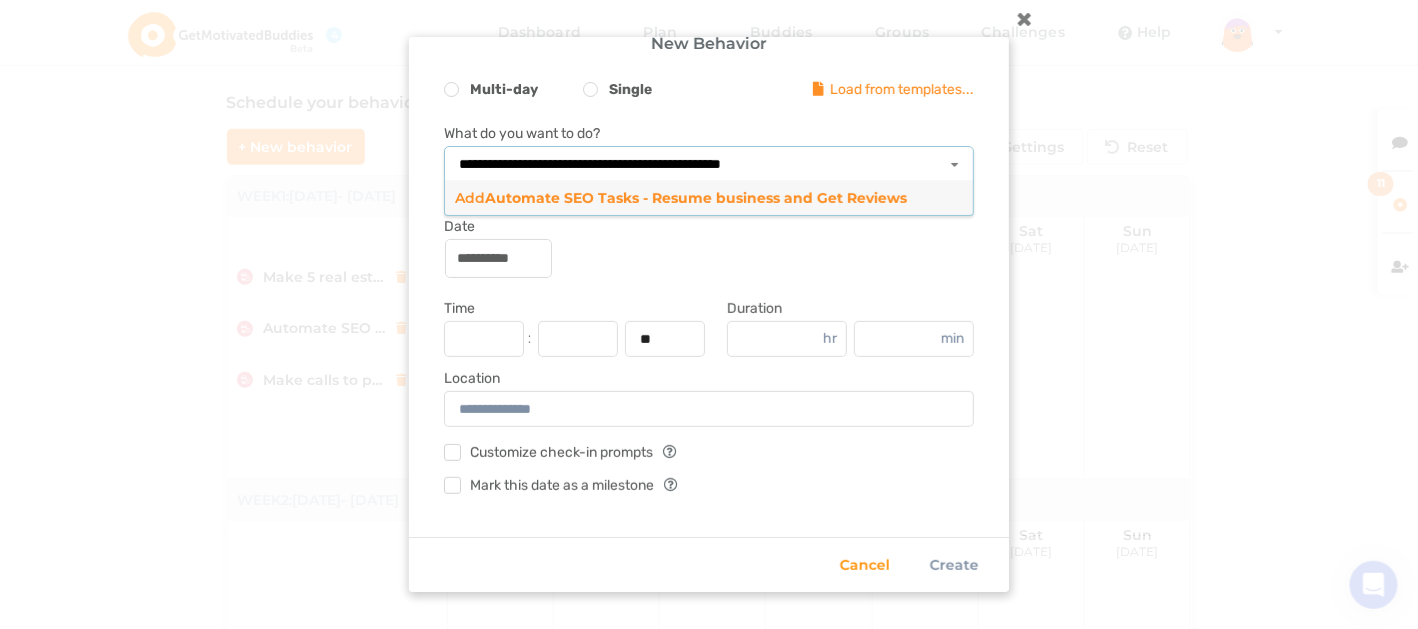 type on "**********" 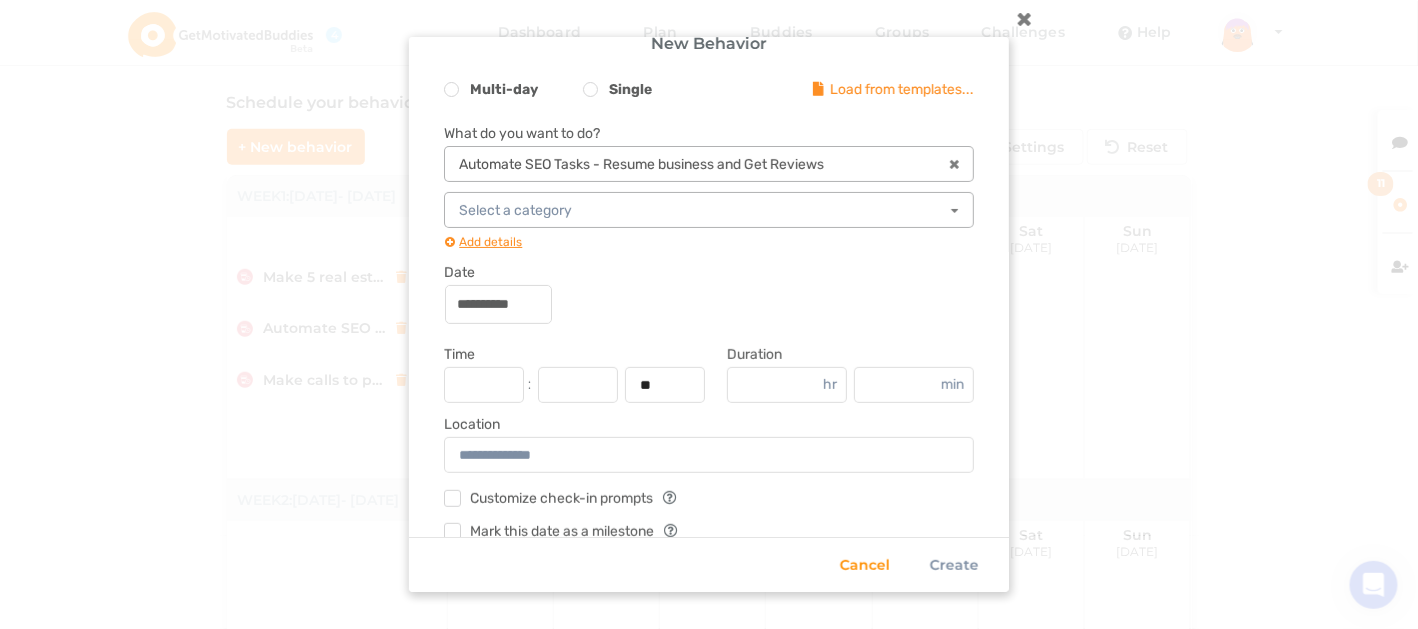 click at bounding box center (710, 210) 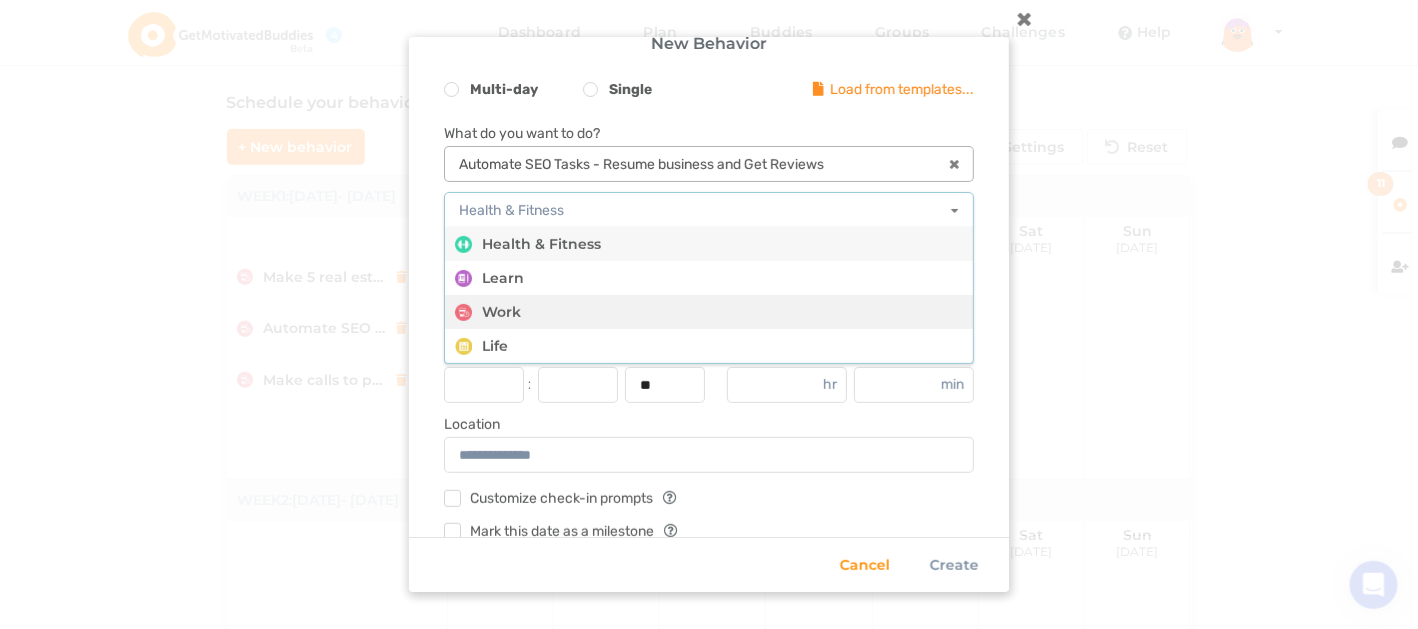 click on "Work" at bounding box center [709, 312] 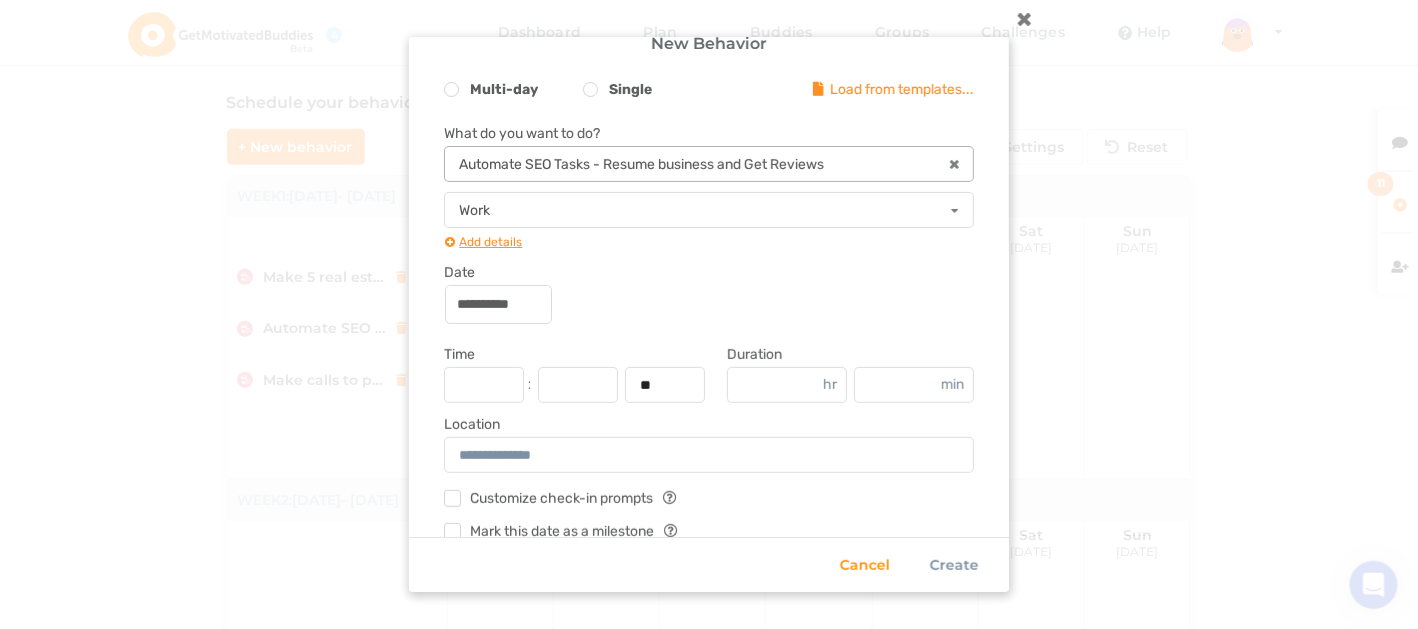click at bounding box center [484, 385] 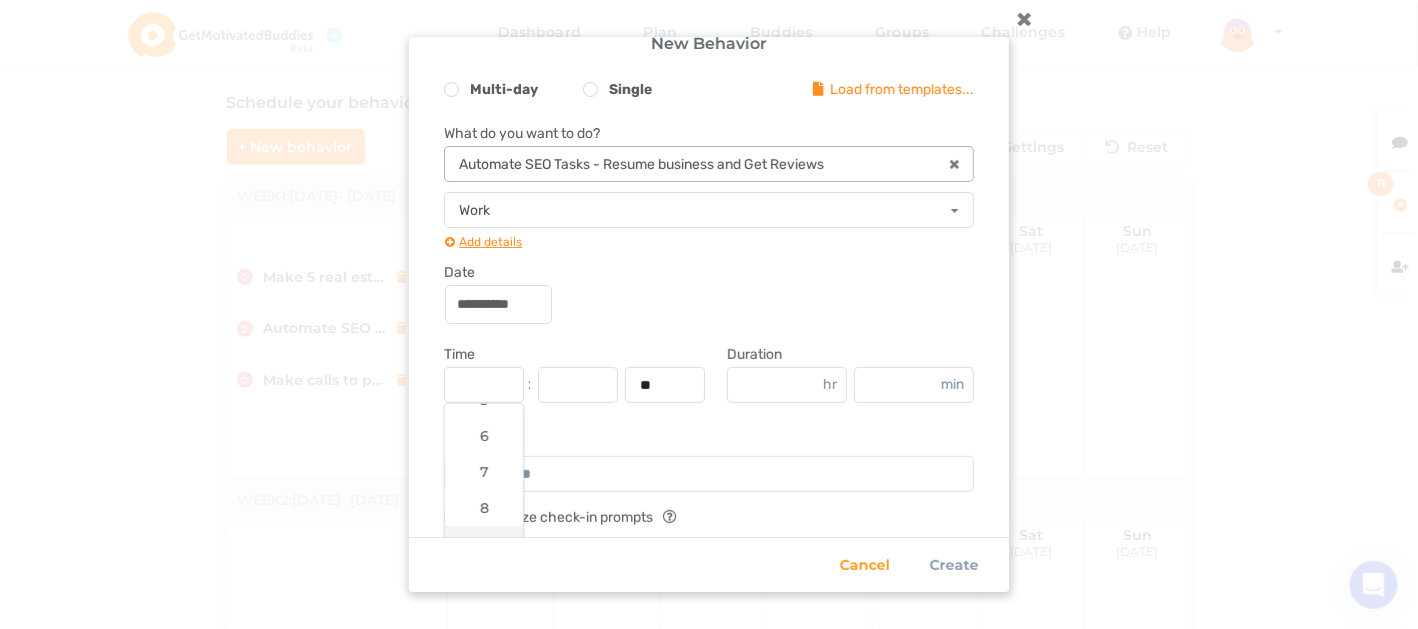 scroll, scrollTop: 169, scrollLeft: 0, axis: vertical 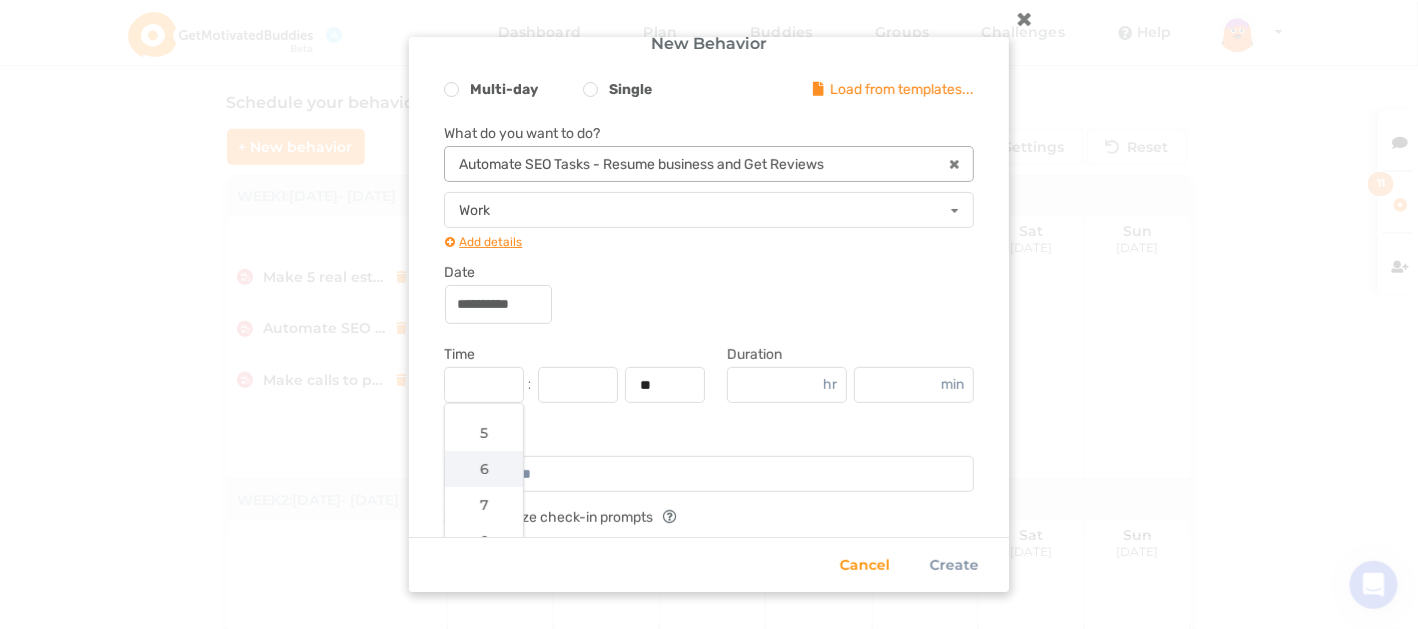 click on "6" at bounding box center (484, 469) 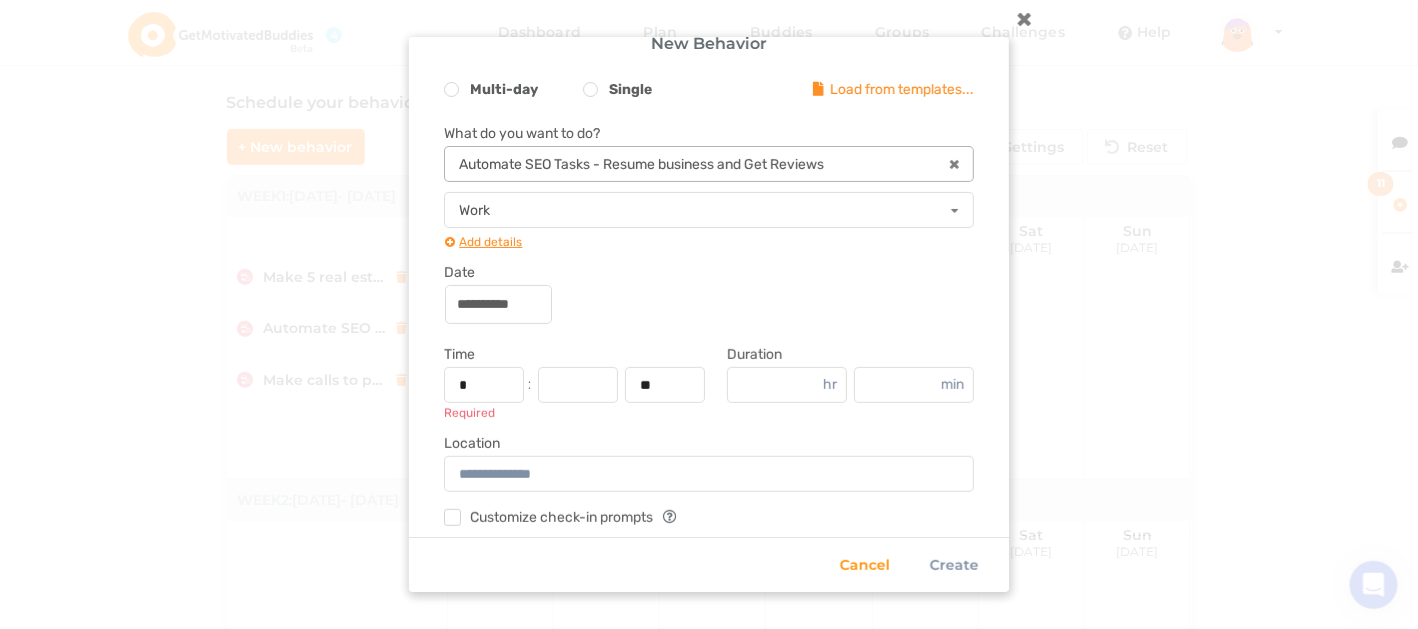 click at bounding box center (578, 385) 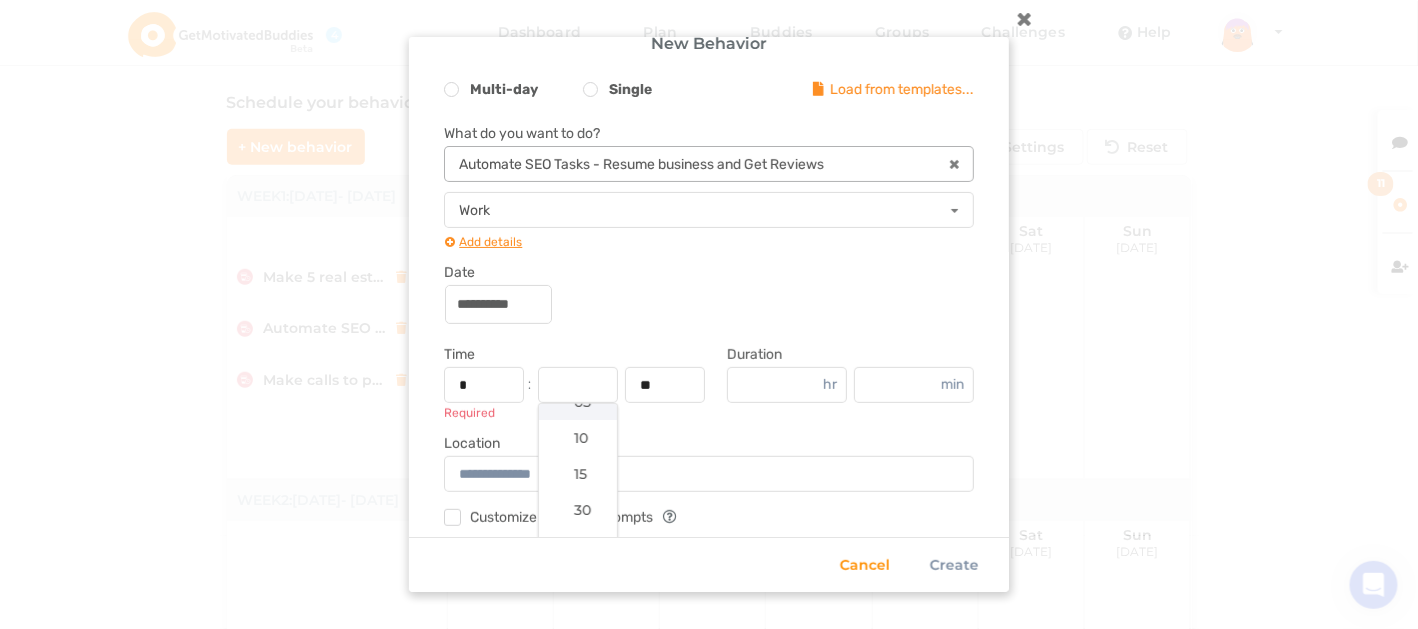 scroll, scrollTop: 99, scrollLeft: 0, axis: vertical 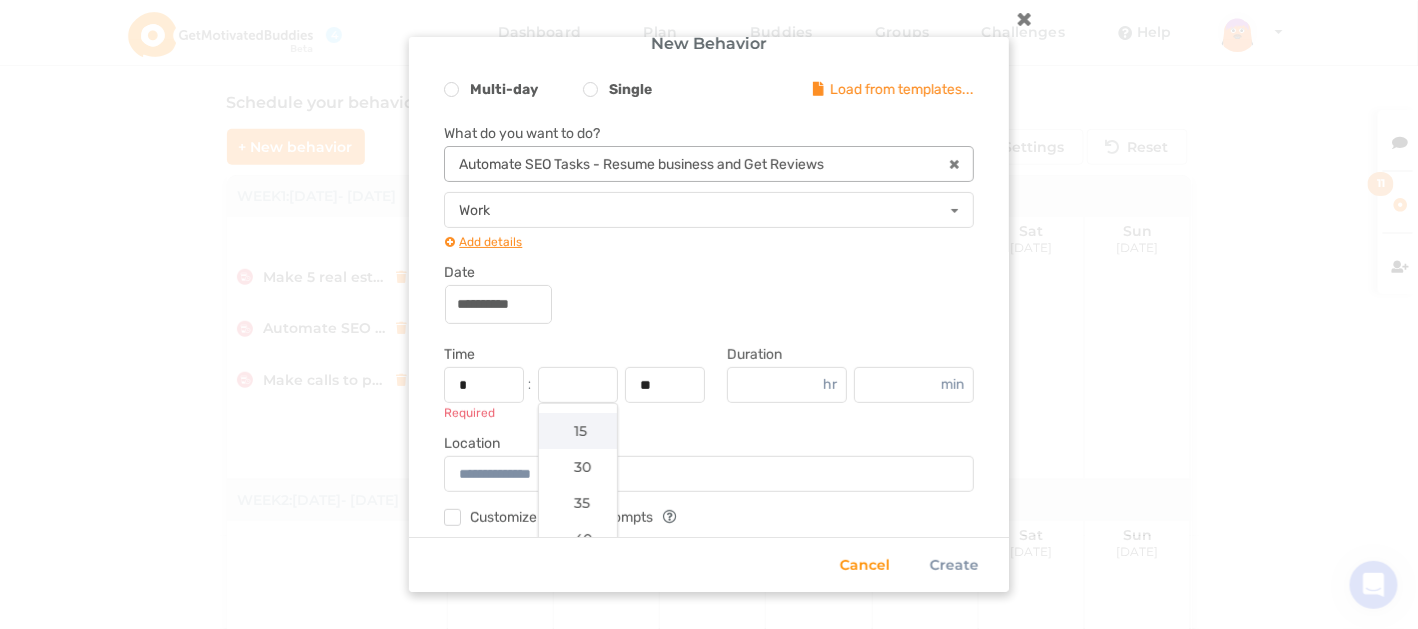 click on "15" at bounding box center [578, 431] 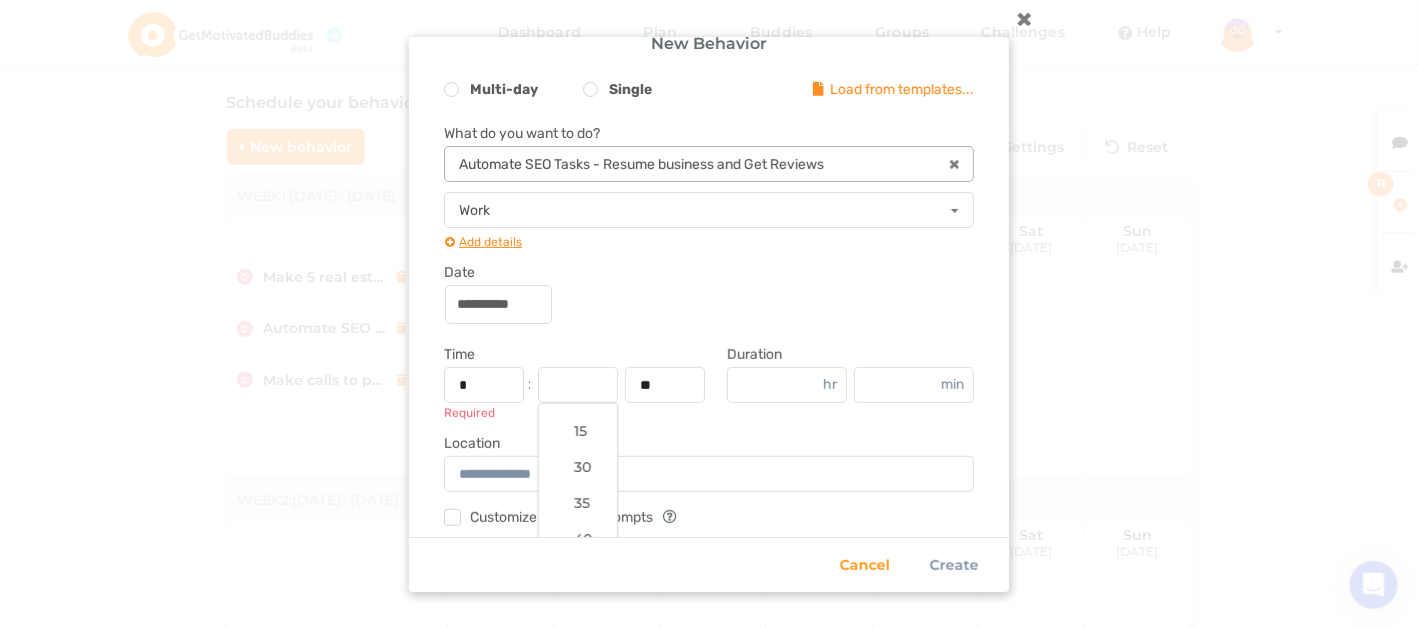 type on "**" 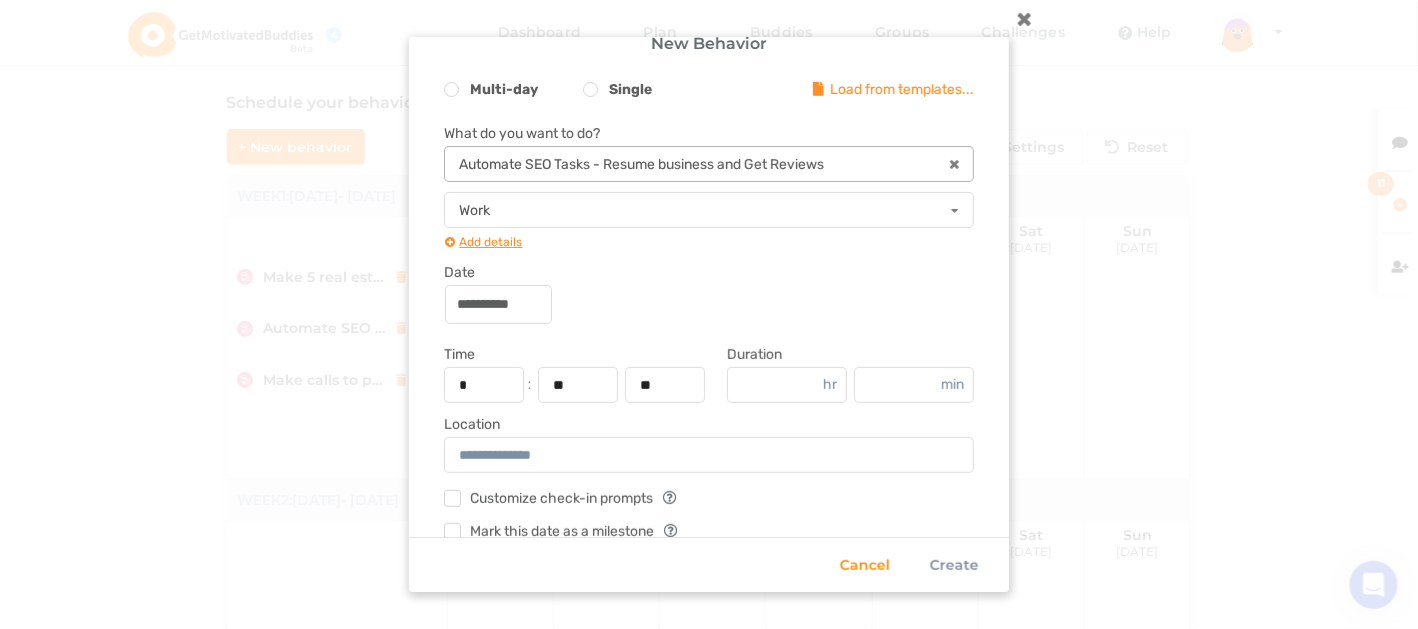 click at bounding box center (787, 385) 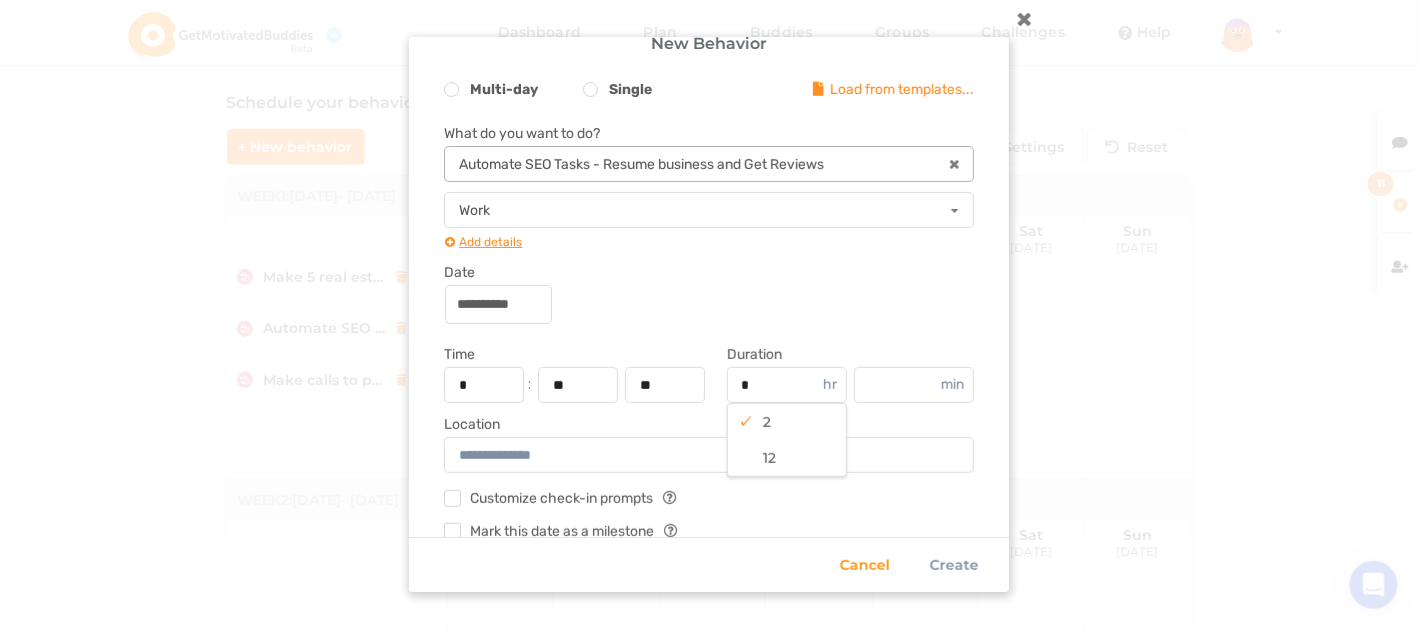 type on "*" 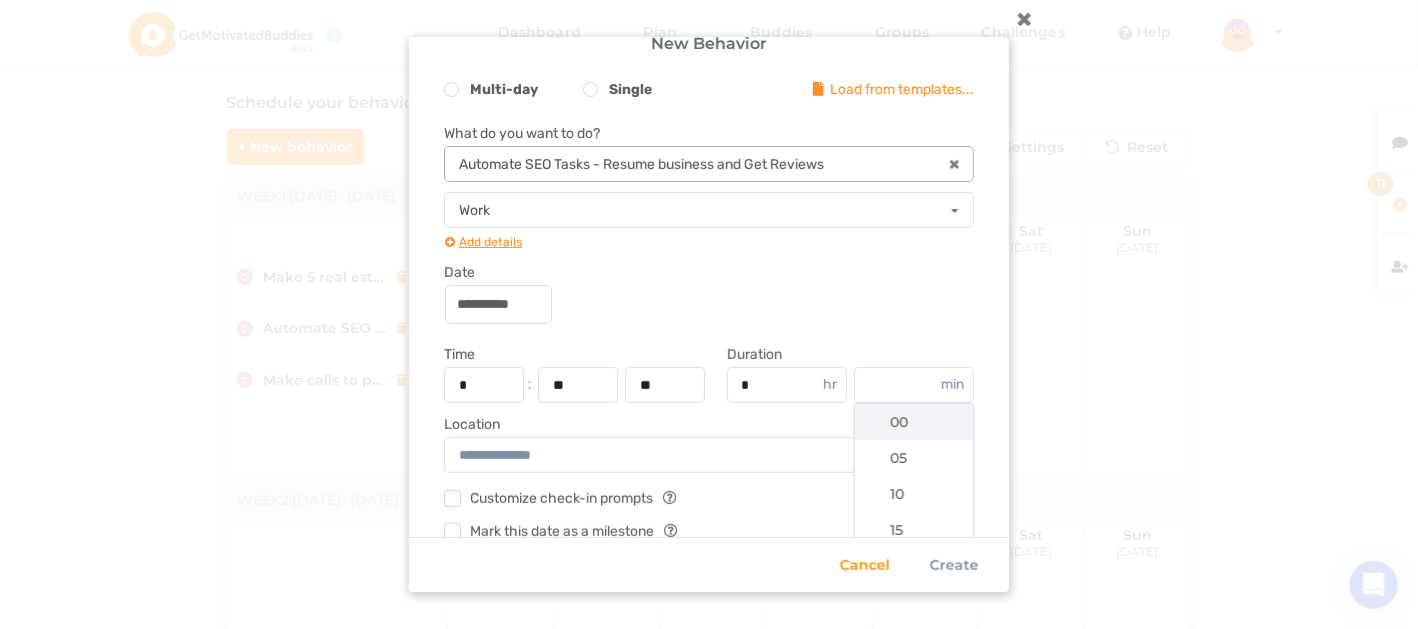 click on "00" at bounding box center [914, 422] 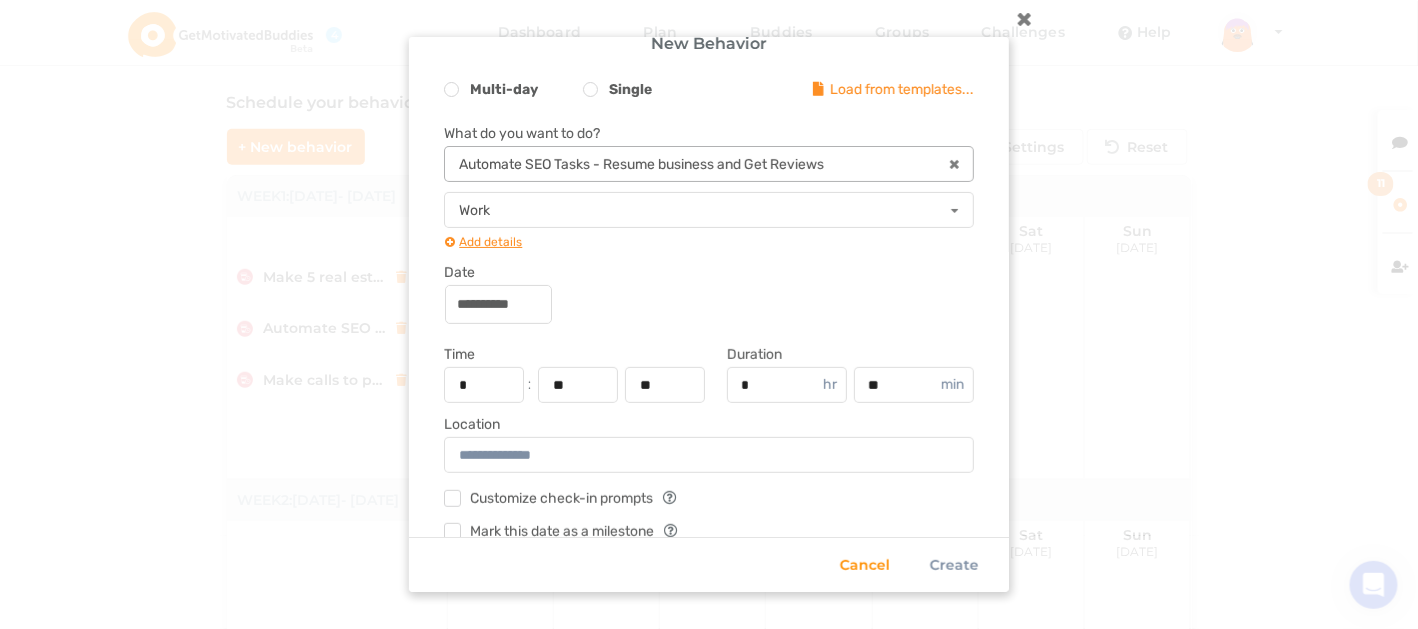 click at bounding box center (709, 455) 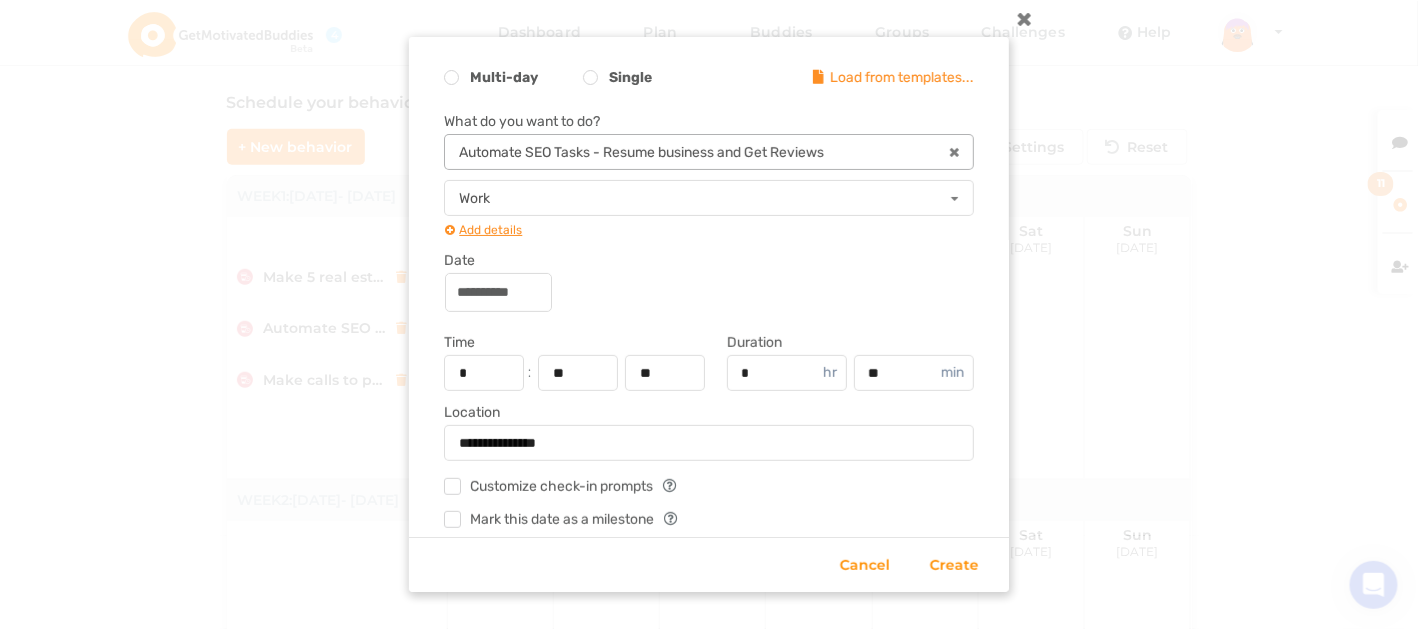 scroll, scrollTop: 86, scrollLeft: 0, axis: vertical 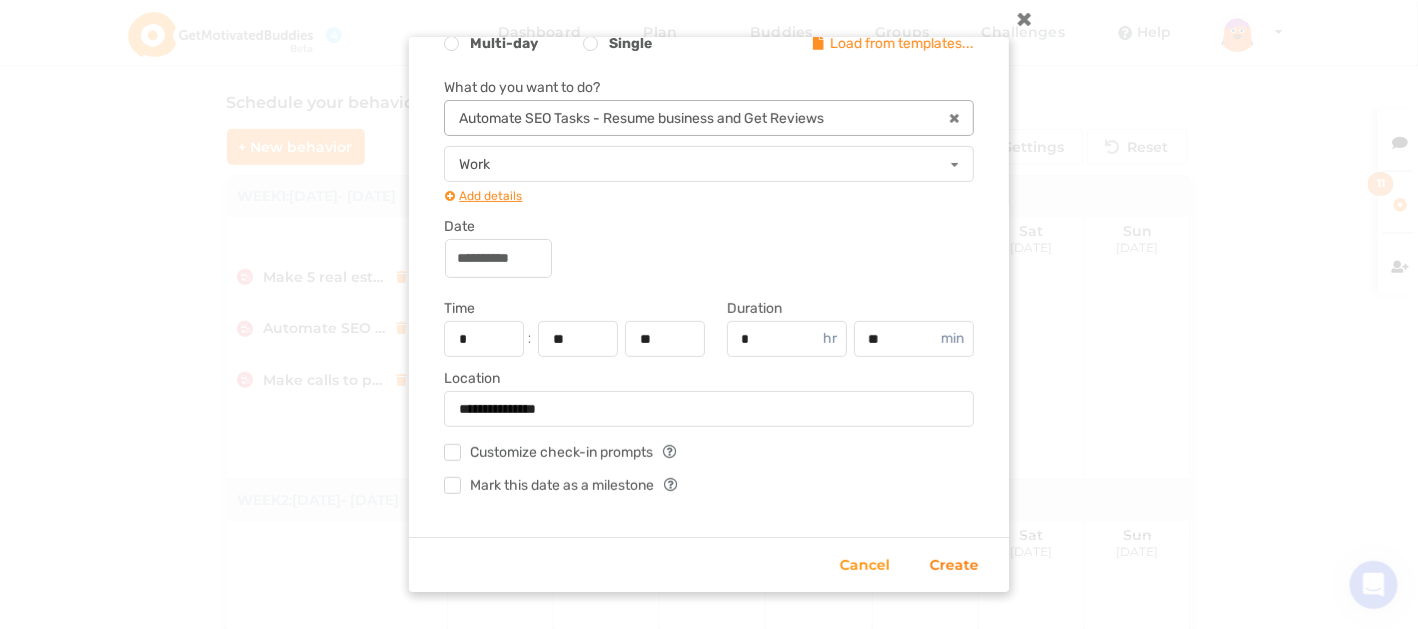 type on "**********" 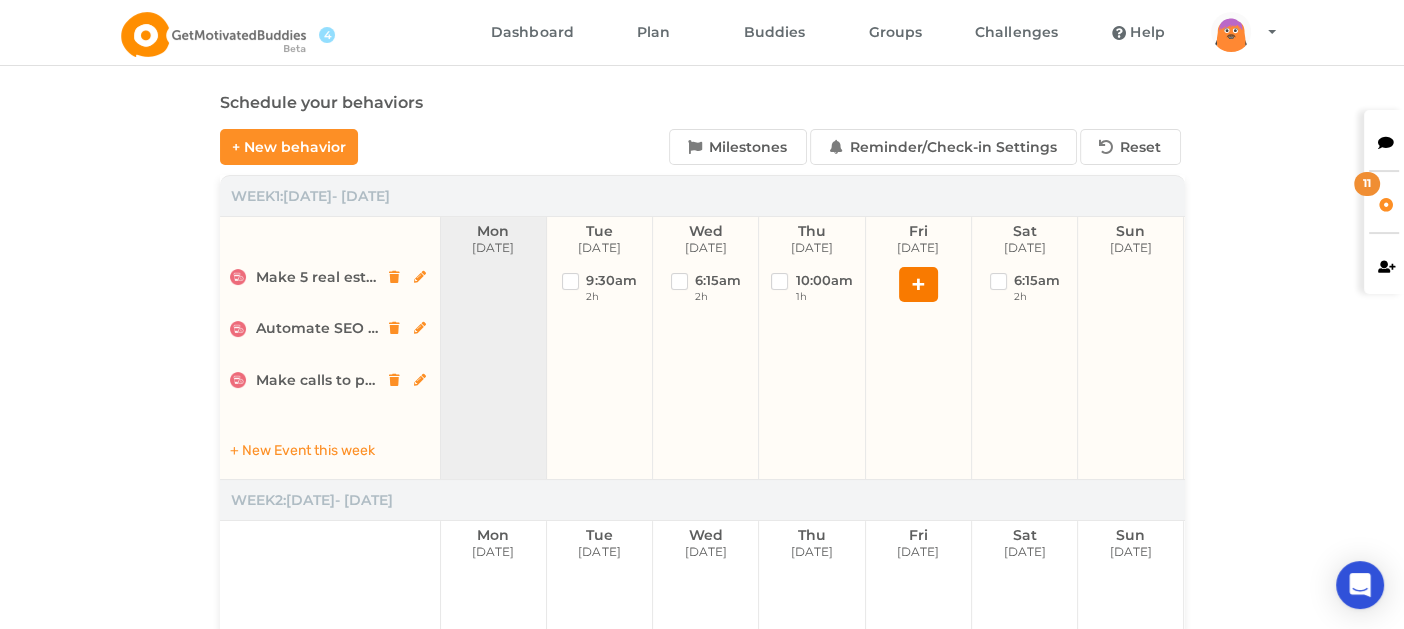click on "+" at bounding box center [918, 284] 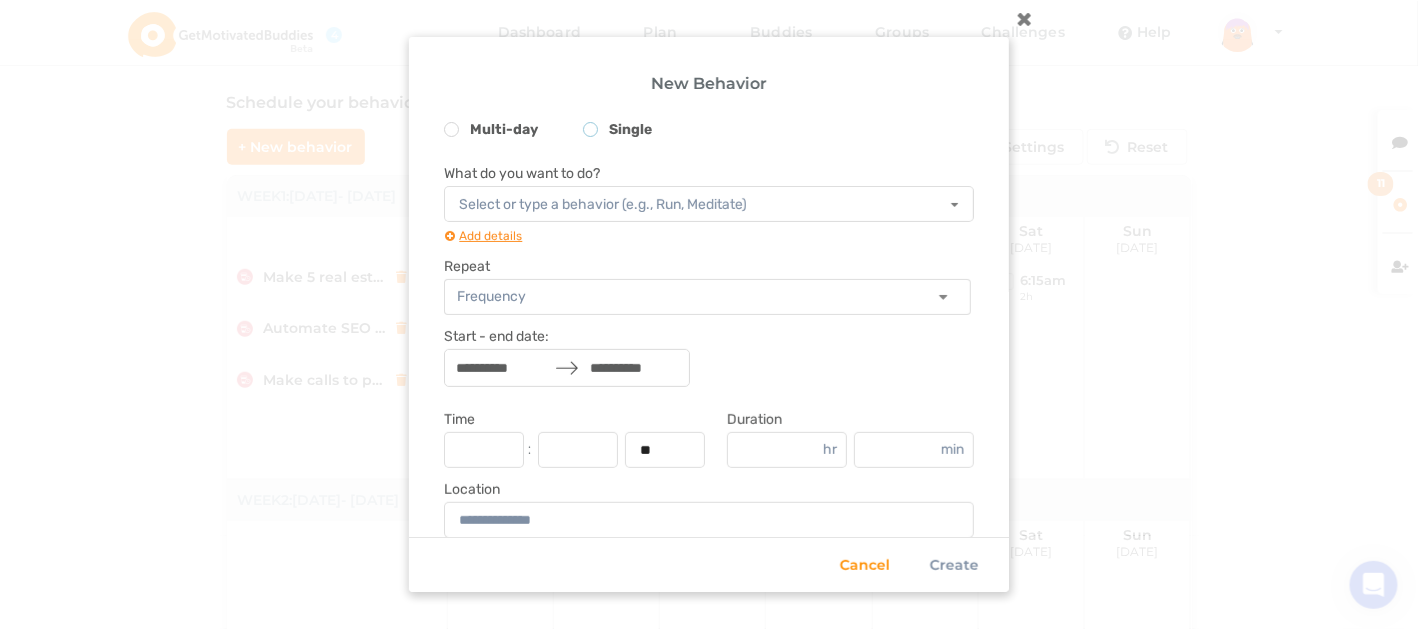 click on "Single" at bounding box center [617, 132] 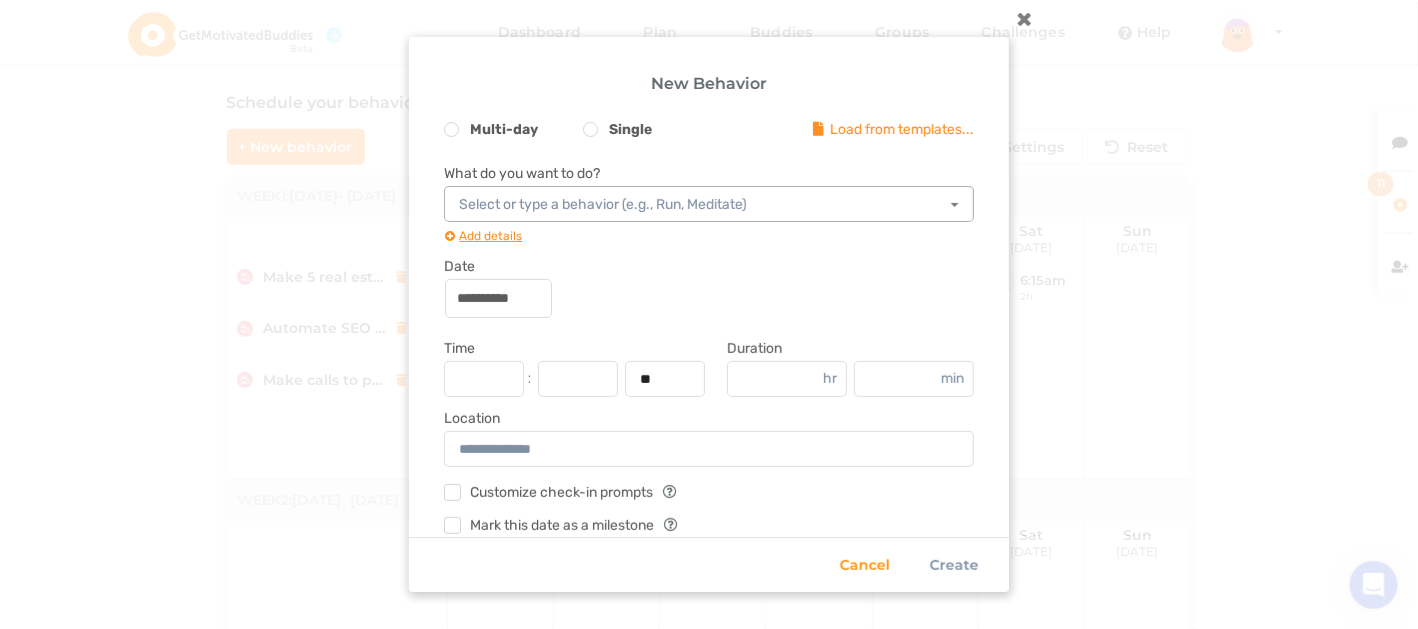 click on "Select or type a behavior (e.g., Run, Meditate)" at bounding box center (603, 205) 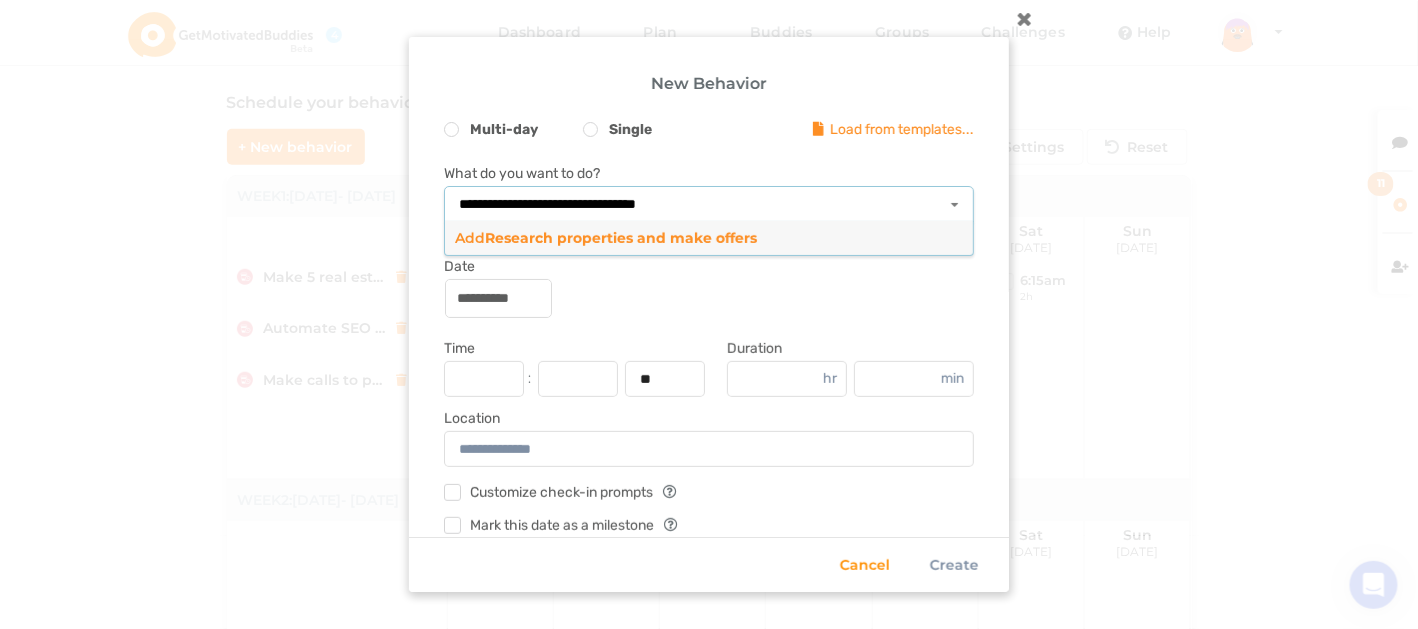 type on "**********" 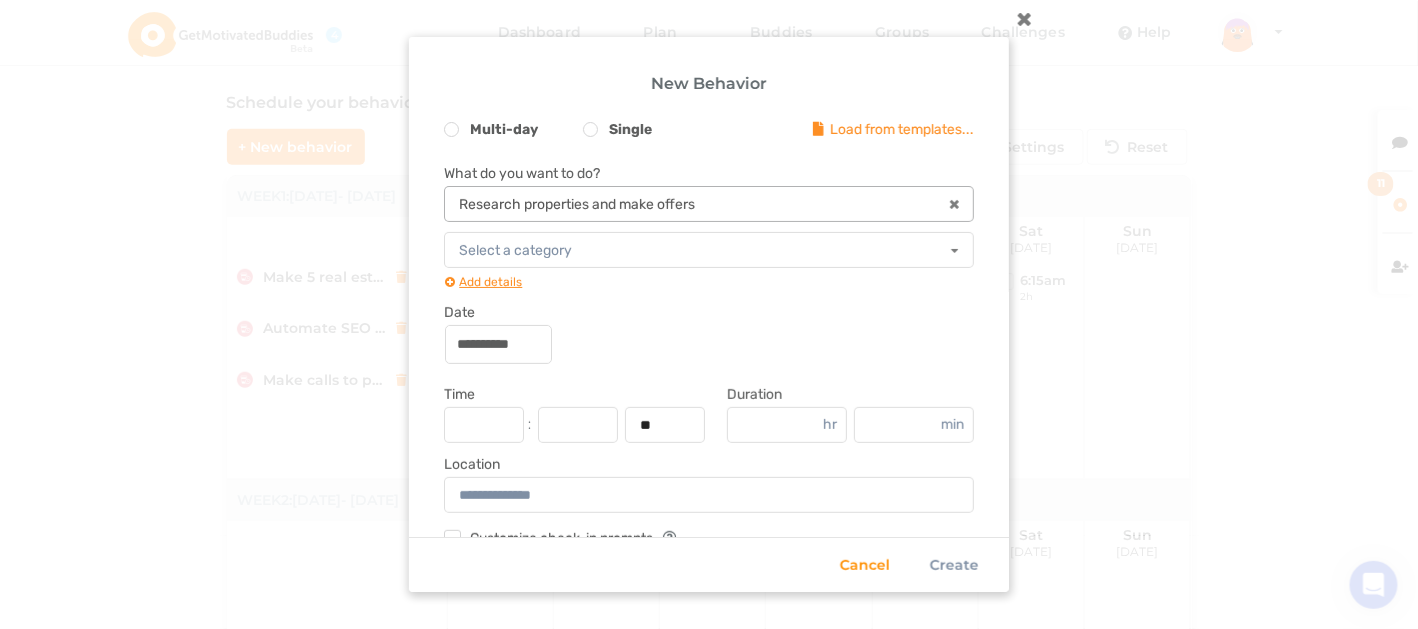 click on "Research properties and make offers" at bounding box center [577, 205] 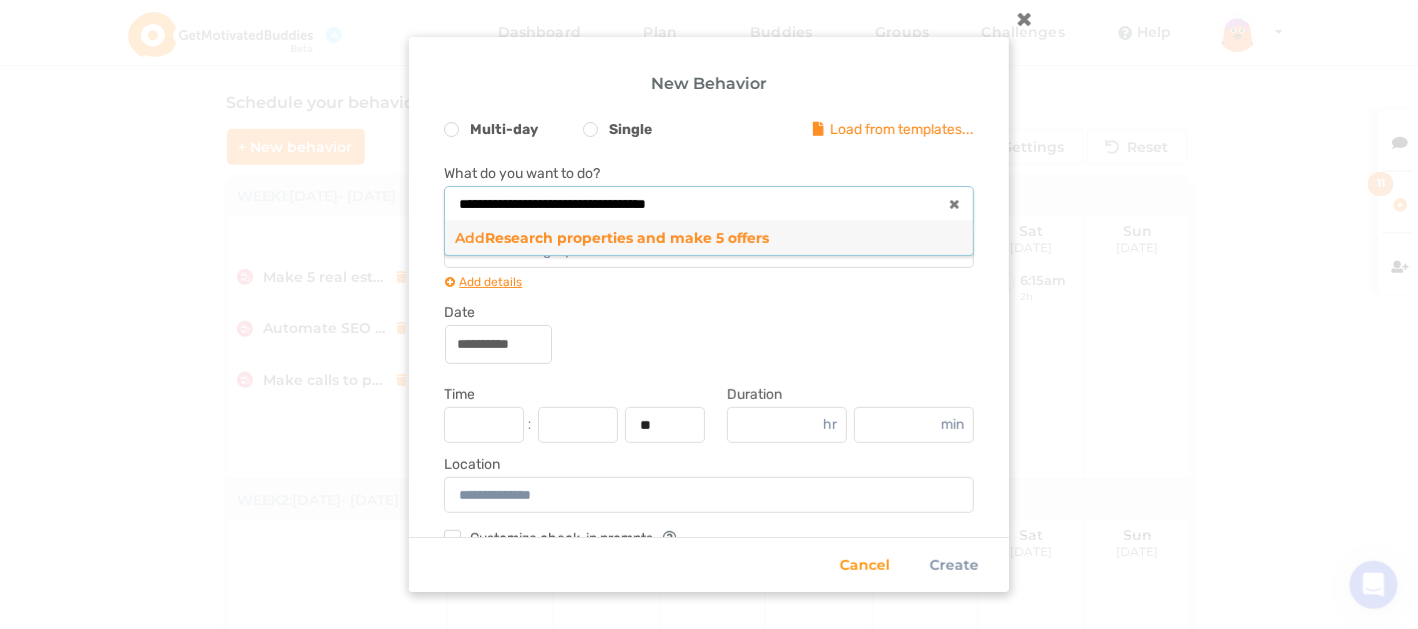 type on "**********" 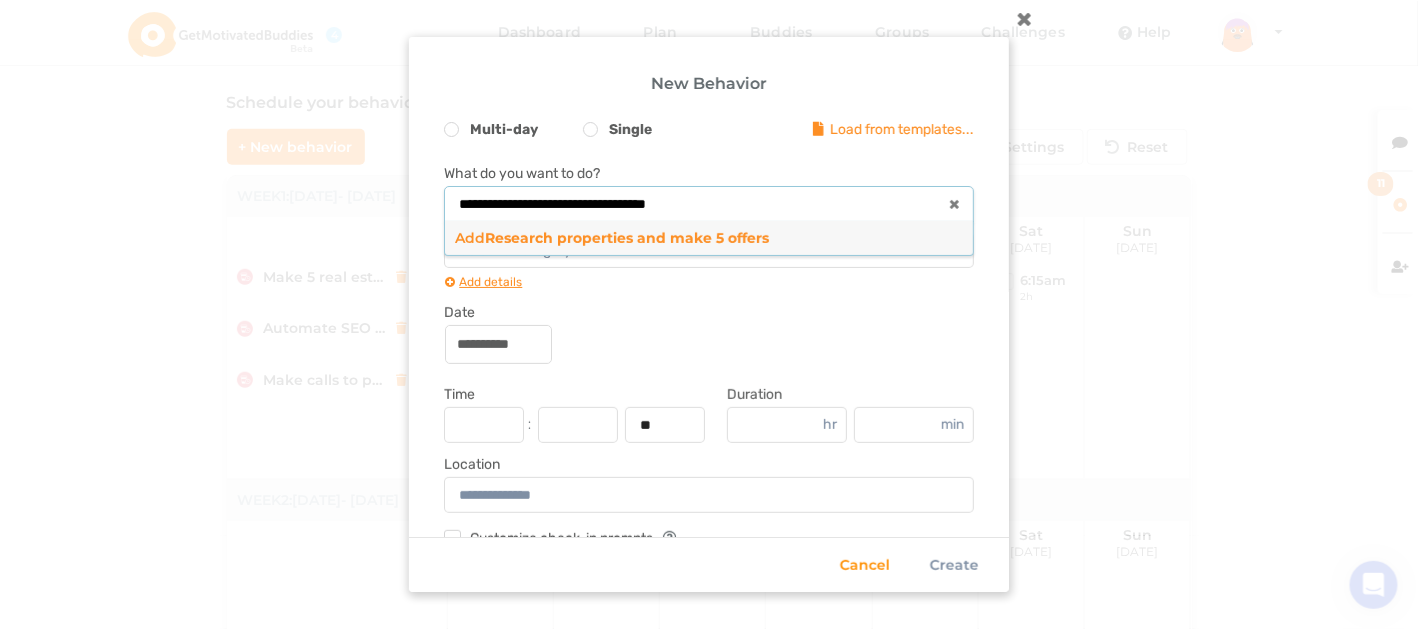 click on "Research properties and make 5 offers" at bounding box center (627, 238) 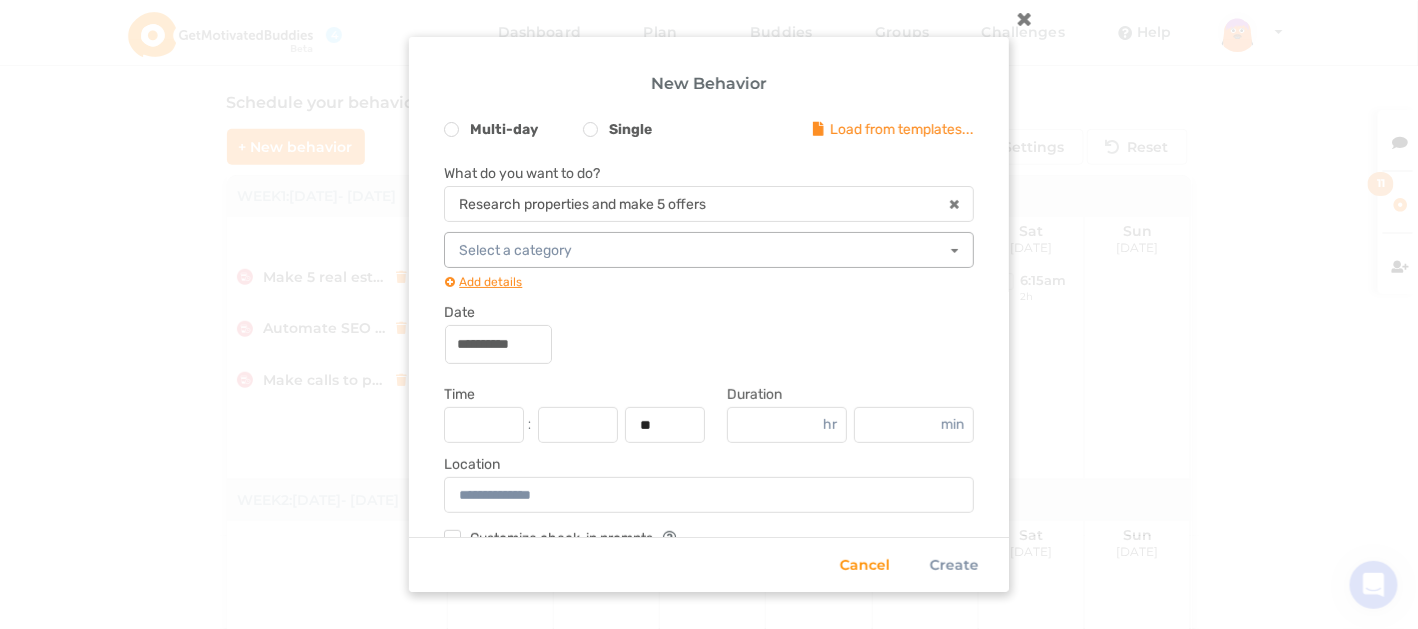 click at bounding box center (710, 250) 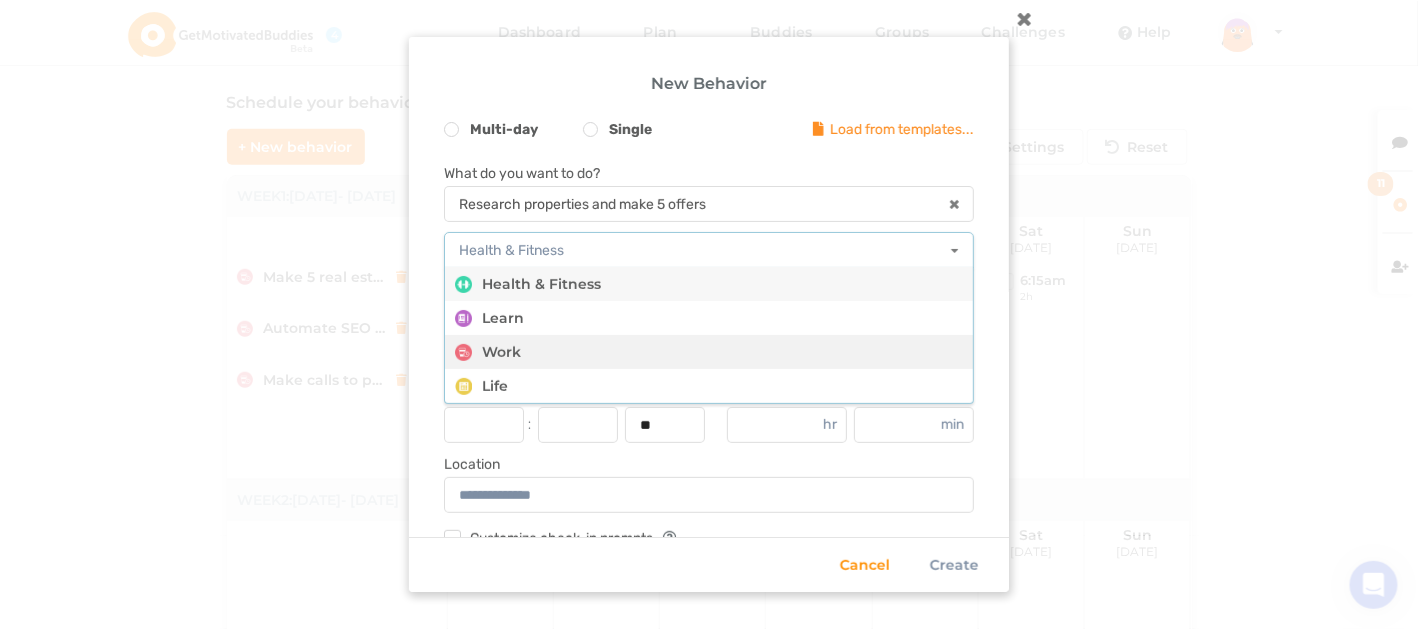 click on "Work" at bounding box center [709, 352] 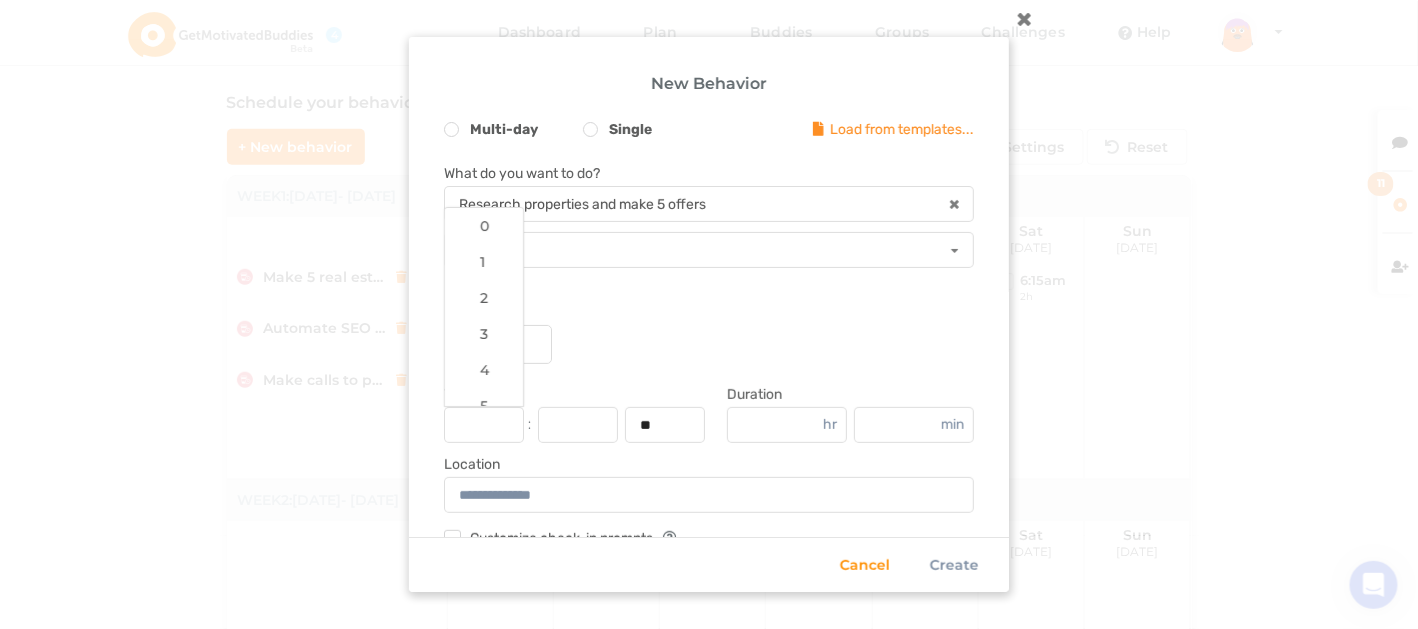 click at bounding box center (484, 425) 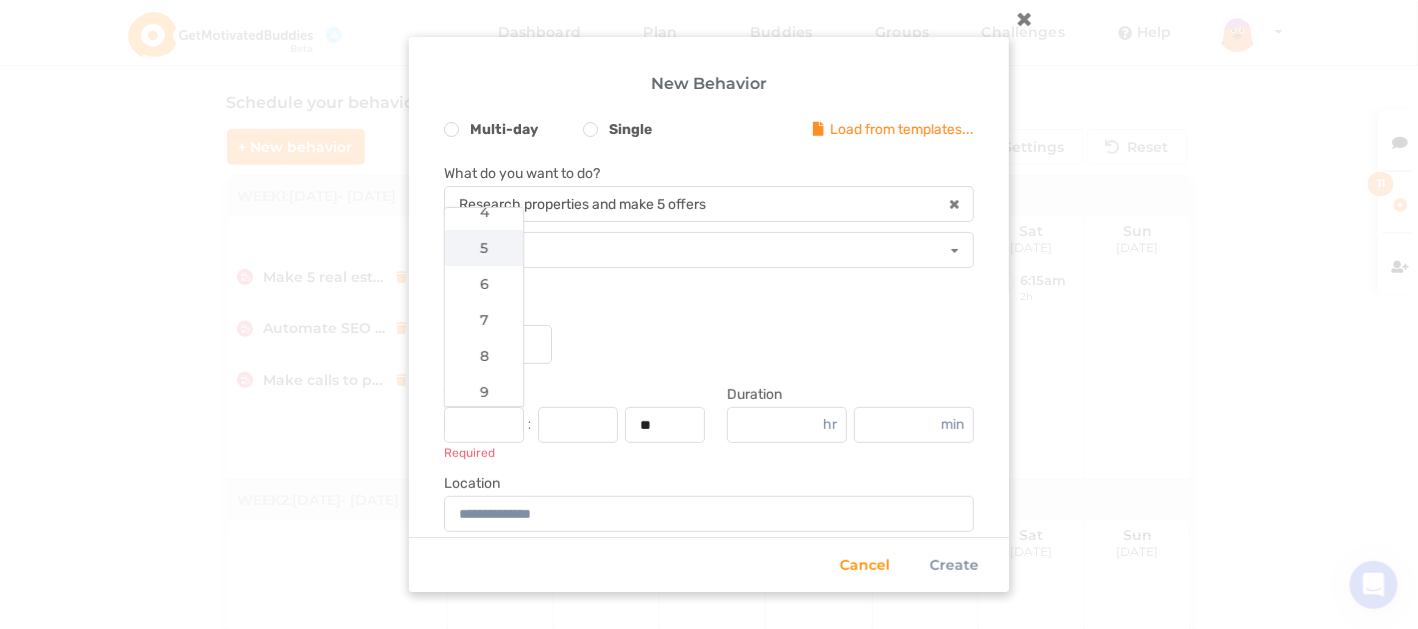 scroll, scrollTop: 200, scrollLeft: 0, axis: vertical 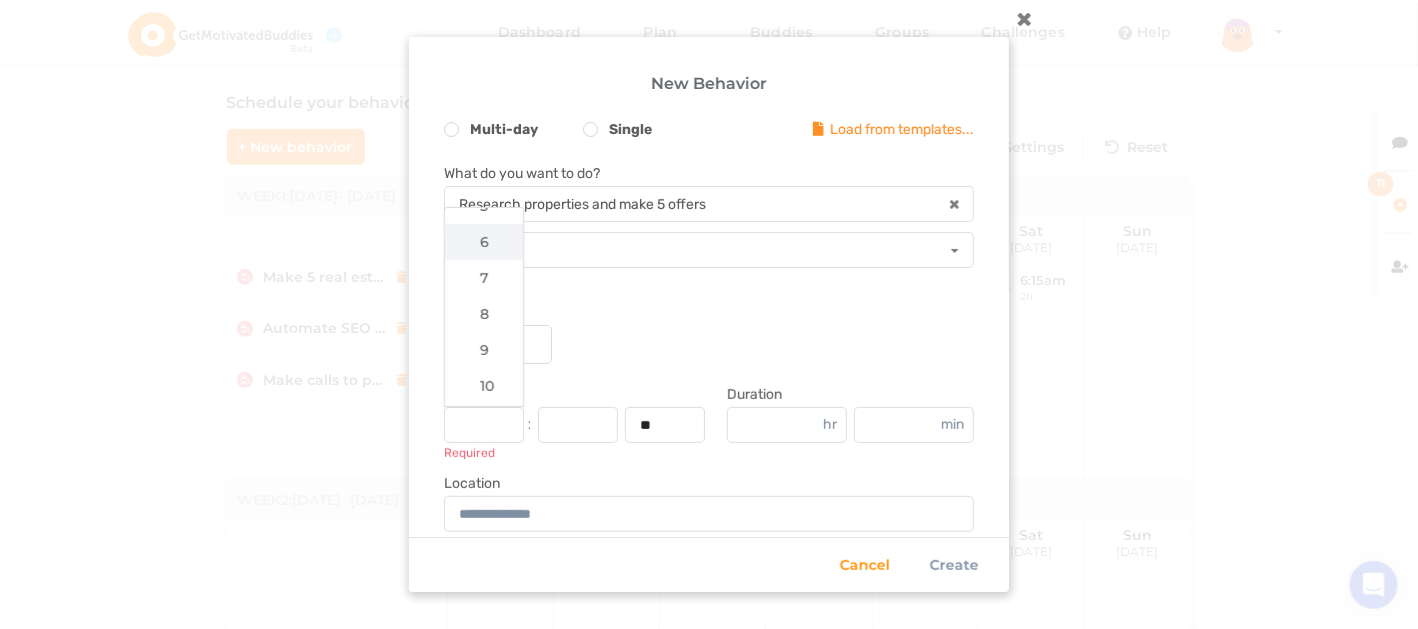click on "6" at bounding box center (484, 242) 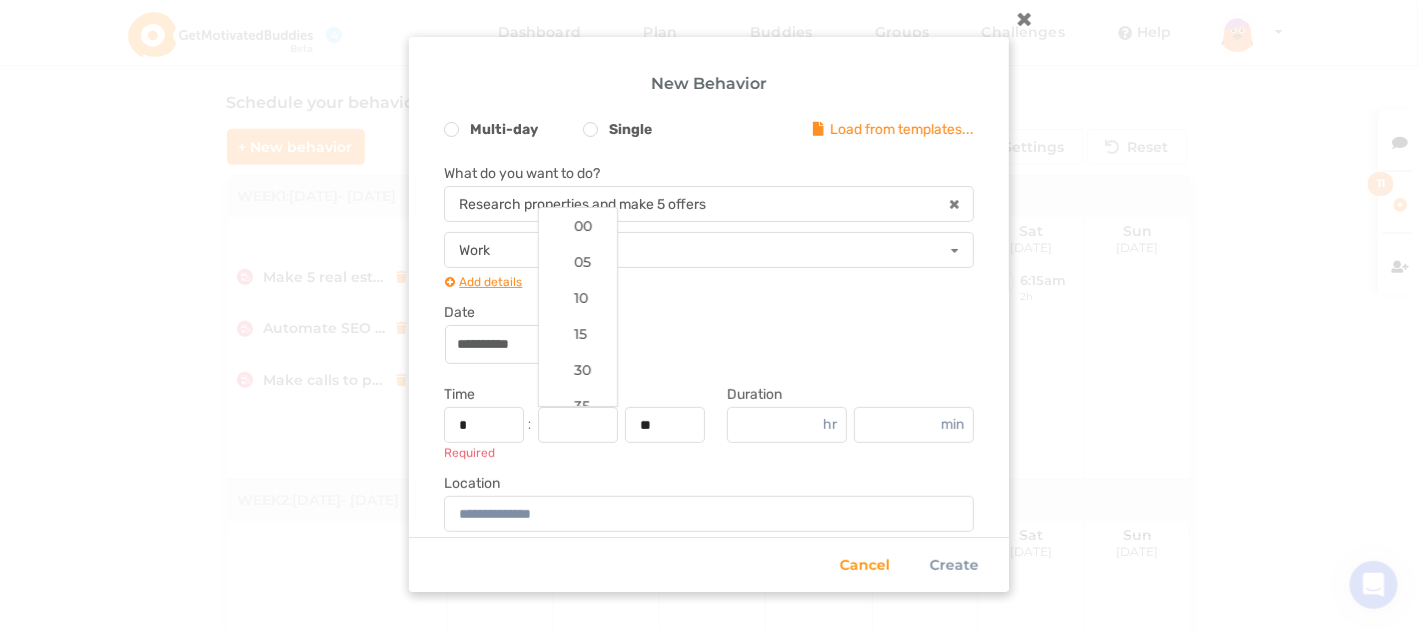 click at bounding box center (578, 425) 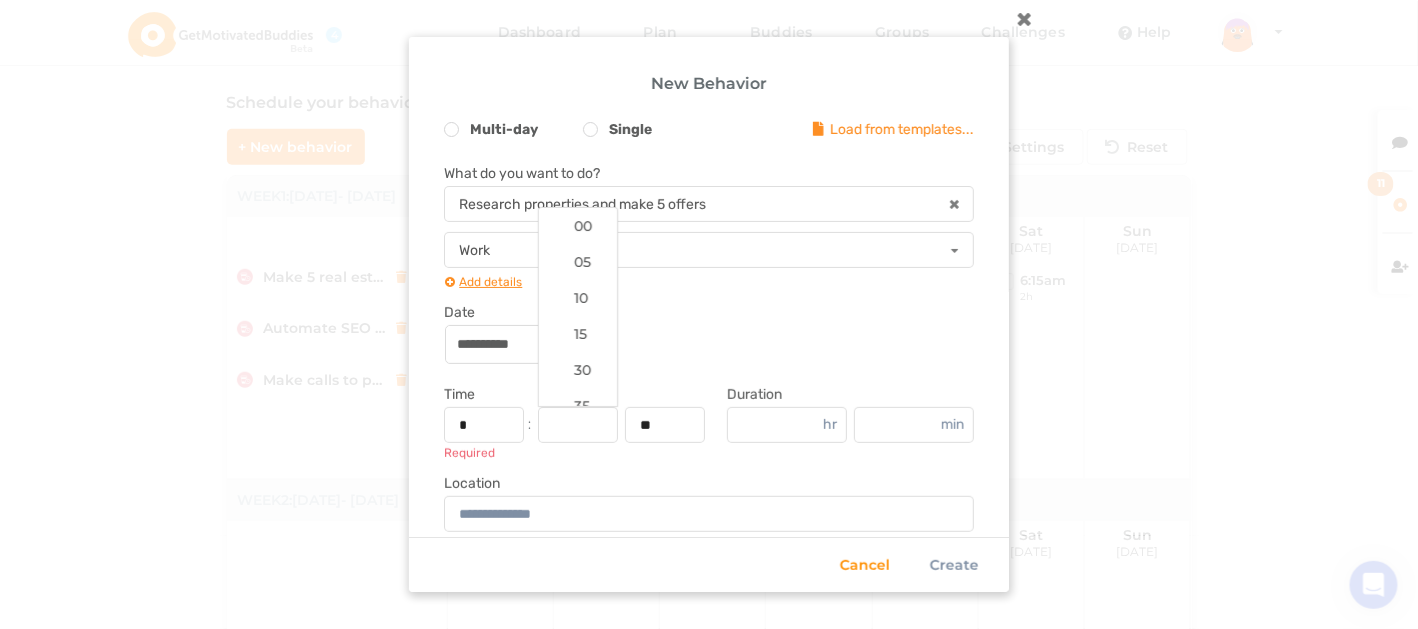 drag, startPoint x: 588, startPoint y: 370, endPoint x: 682, endPoint y: 395, distance: 97.26767 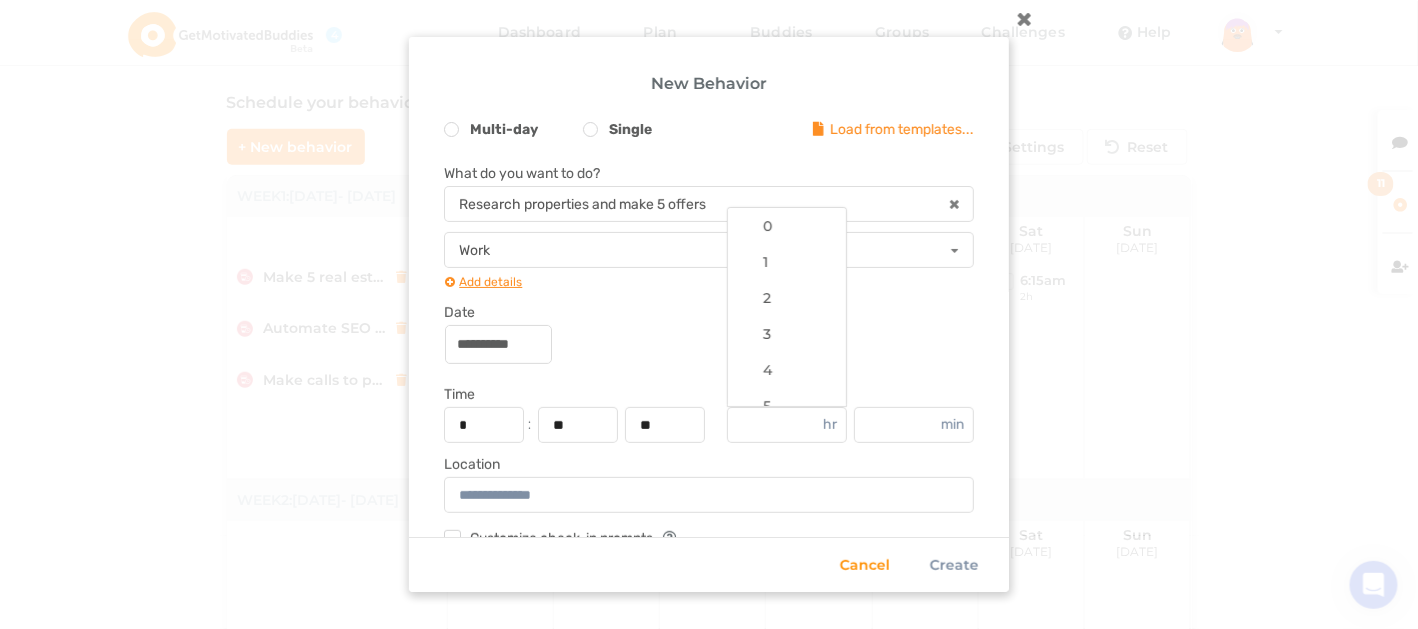 click at bounding box center (787, 425) 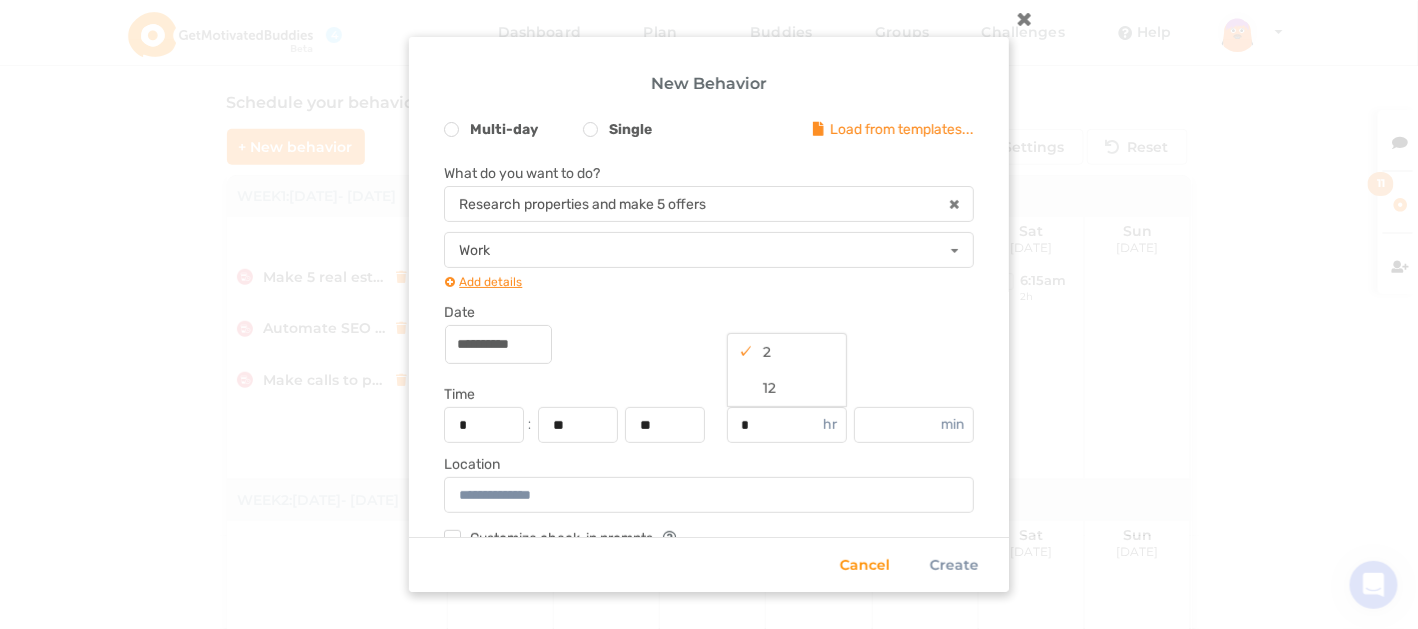 type on "*" 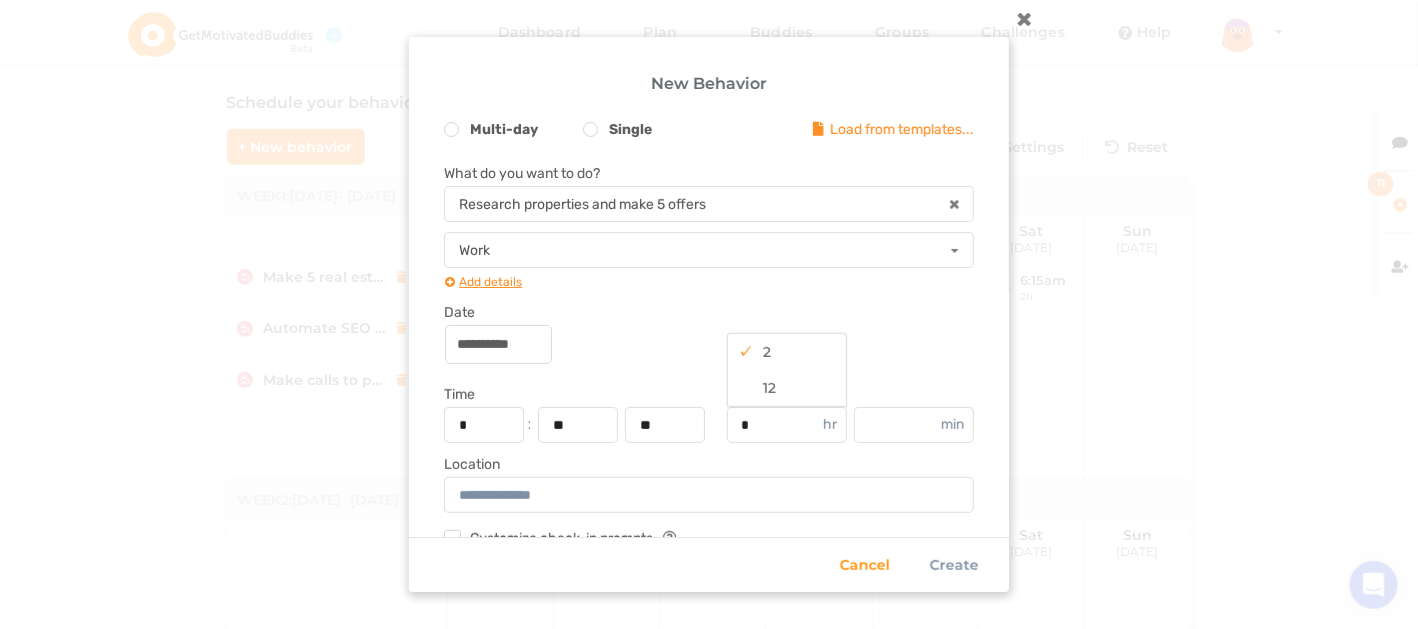 click on "**********" at bounding box center (709, 343) 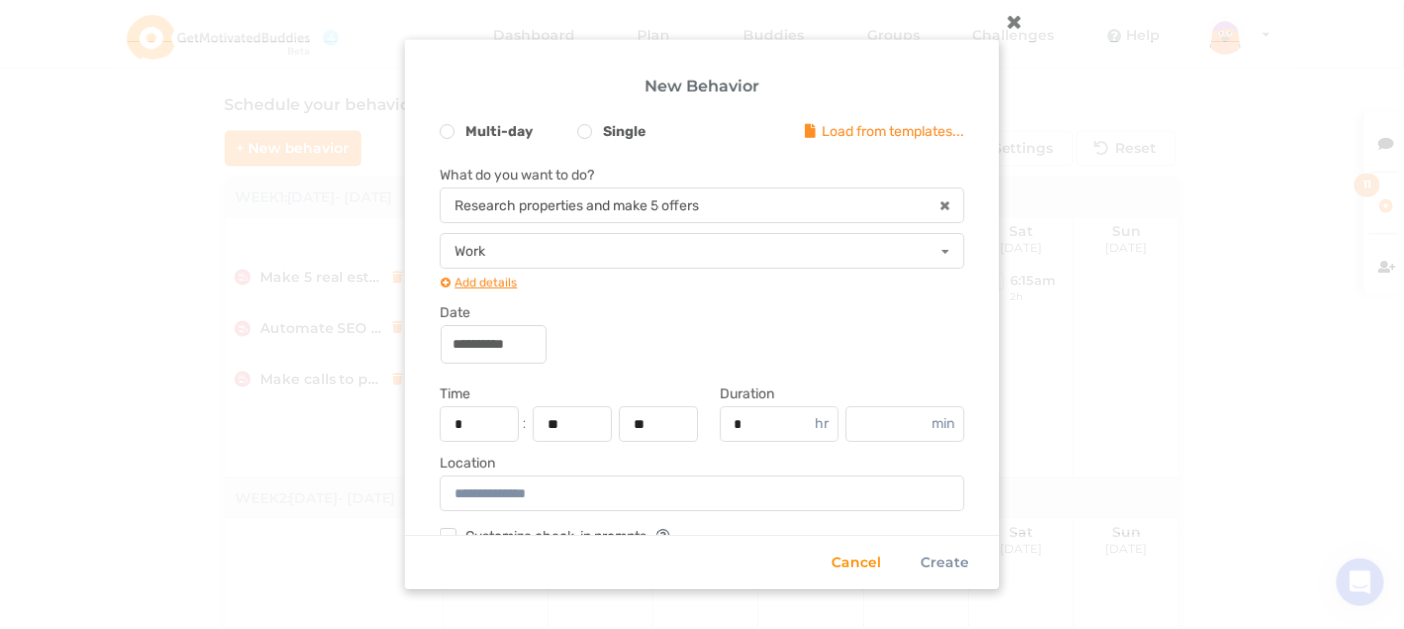scroll, scrollTop: 86, scrollLeft: 0, axis: vertical 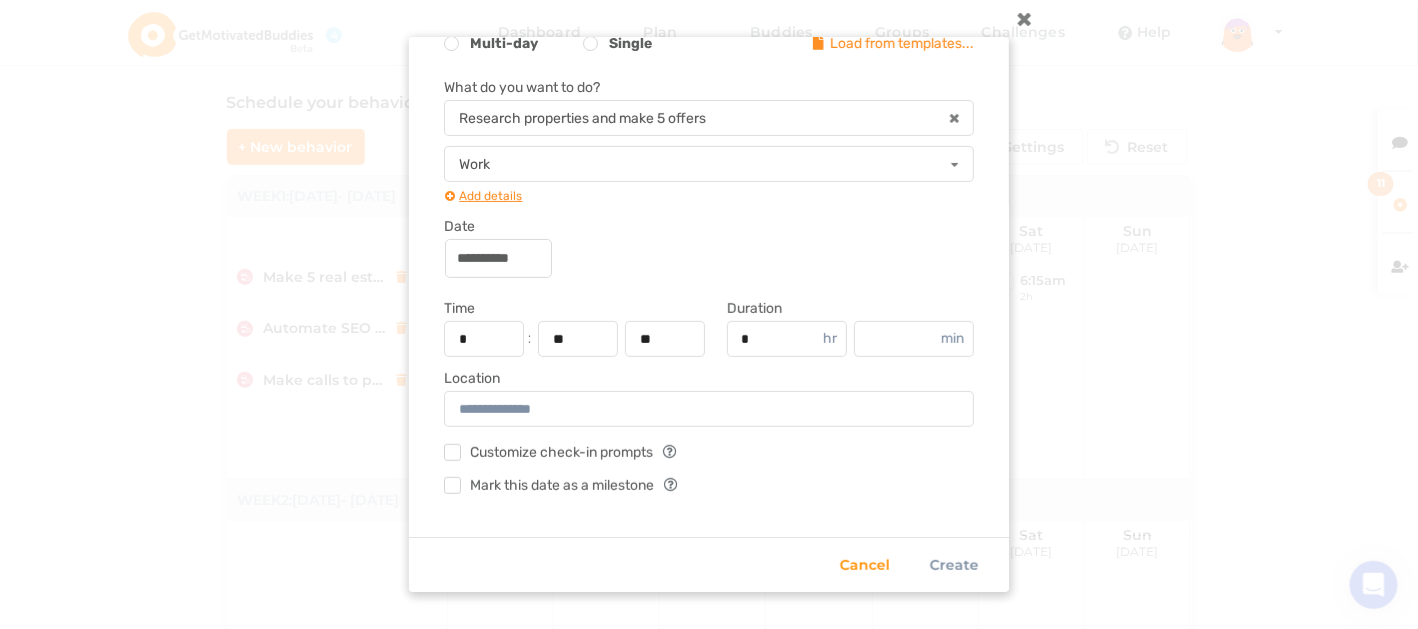 click at bounding box center [709, 409] 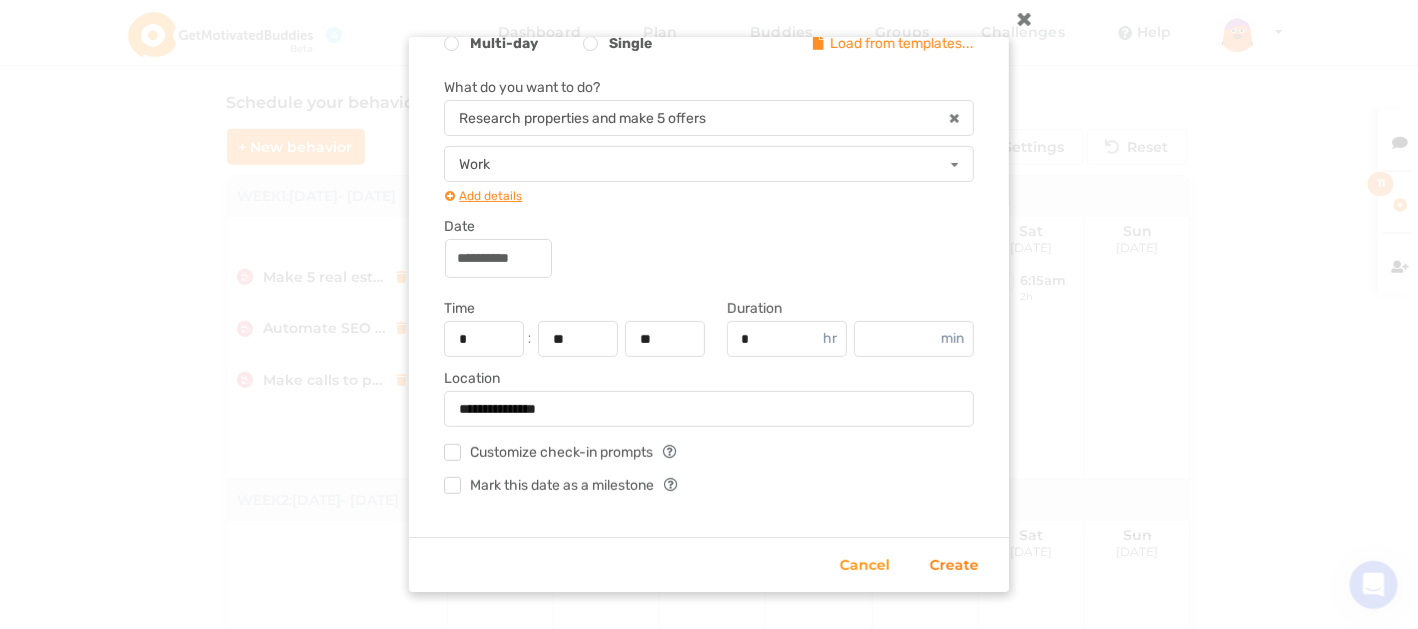 type on "**********" 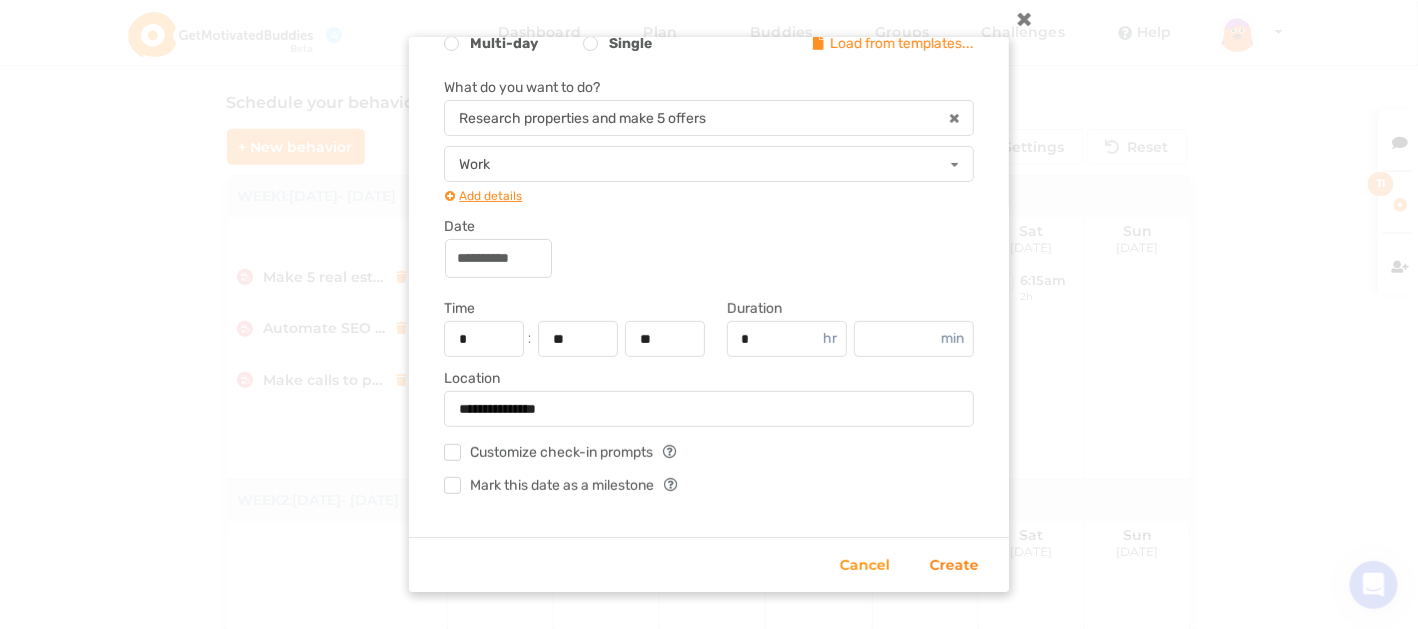 click on "Create" at bounding box center (954, 565) 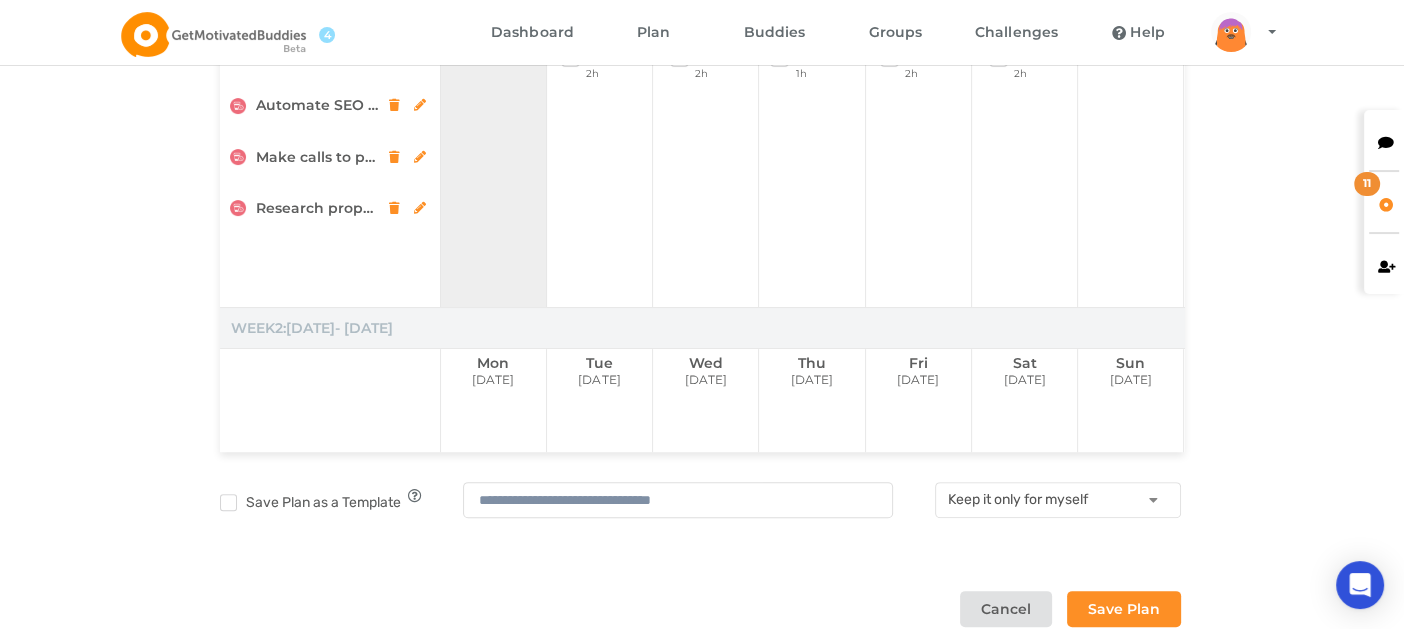 scroll, scrollTop: 570, scrollLeft: 0, axis: vertical 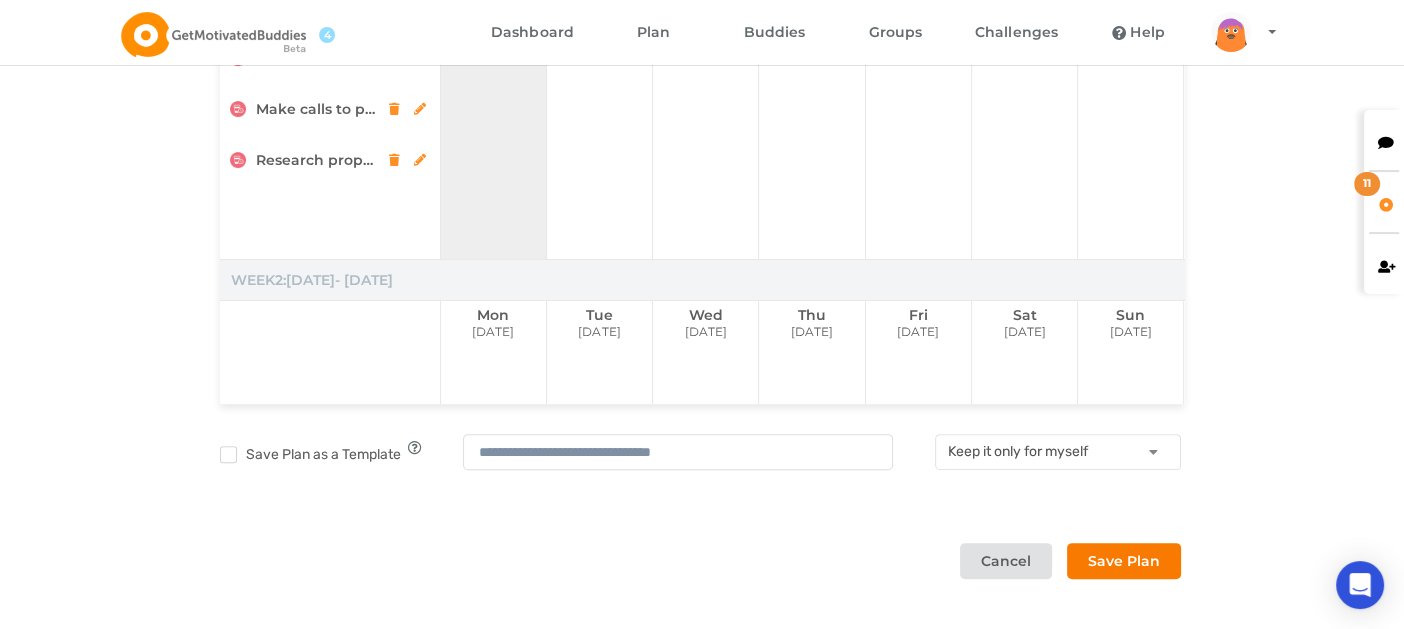 click on "Save Plan" at bounding box center (1124, 561) 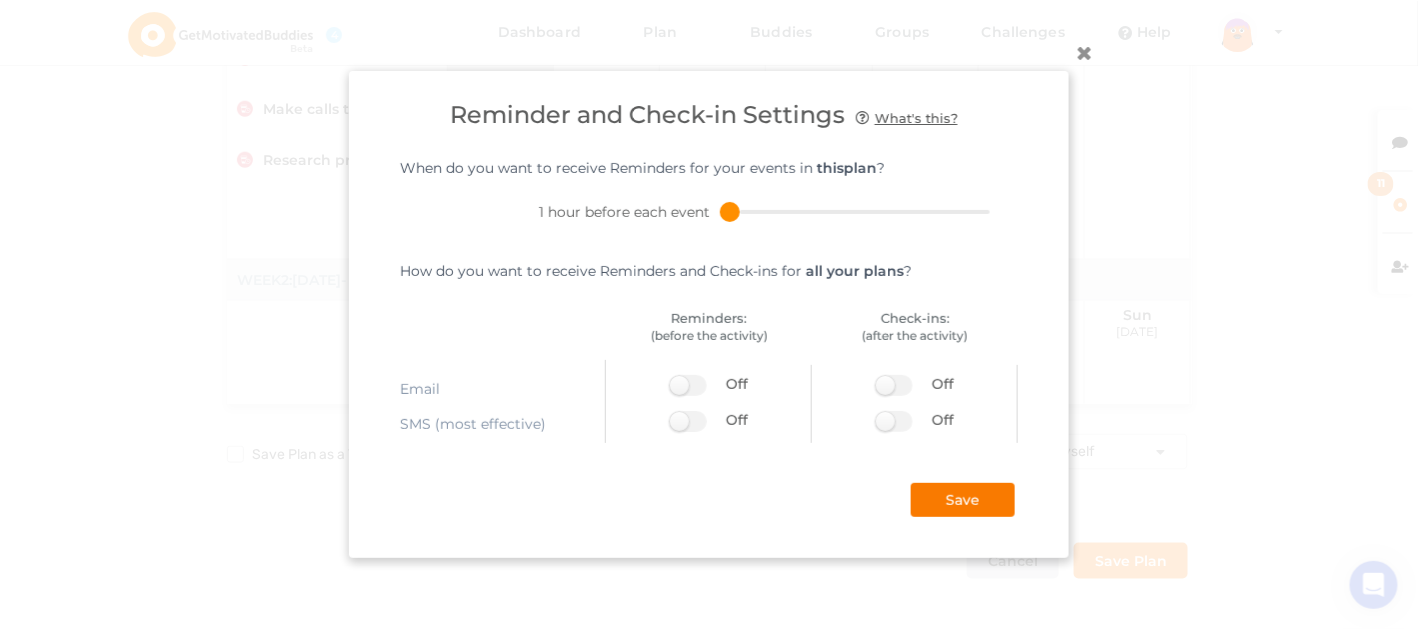click on "Save" at bounding box center (963, 500) 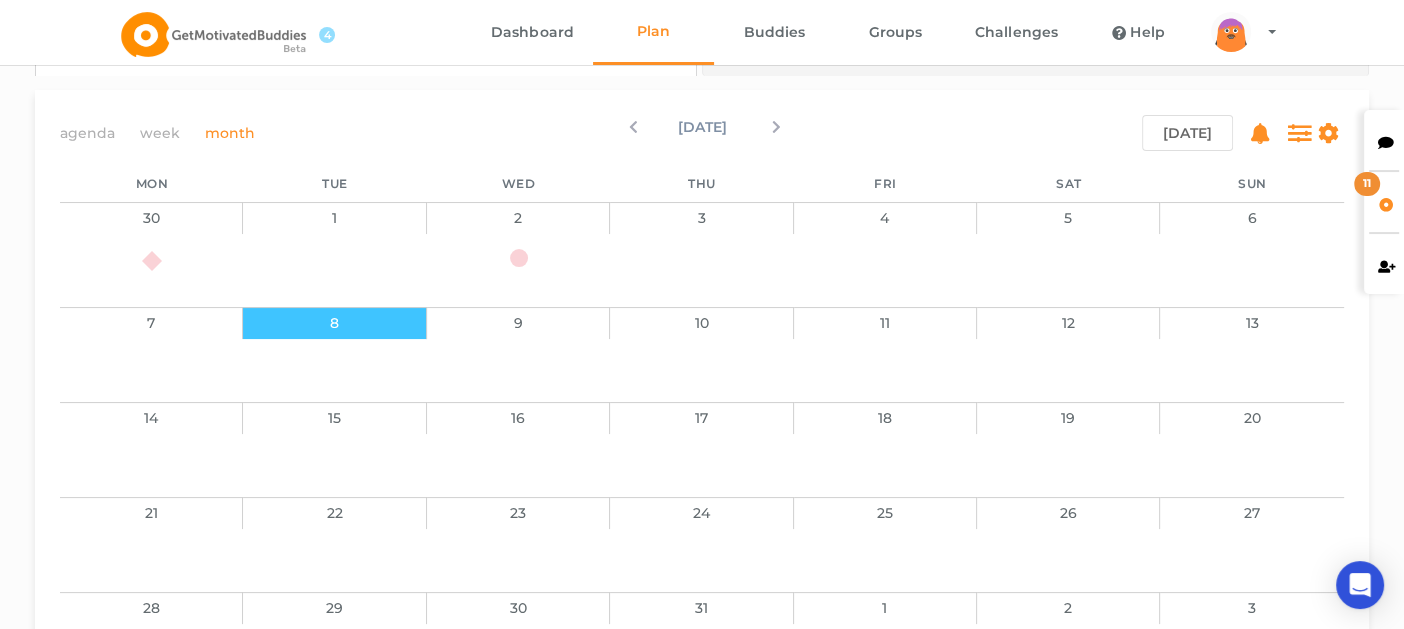 scroll, scrollTop: 200, scrollLeft: 0, axis: vertical 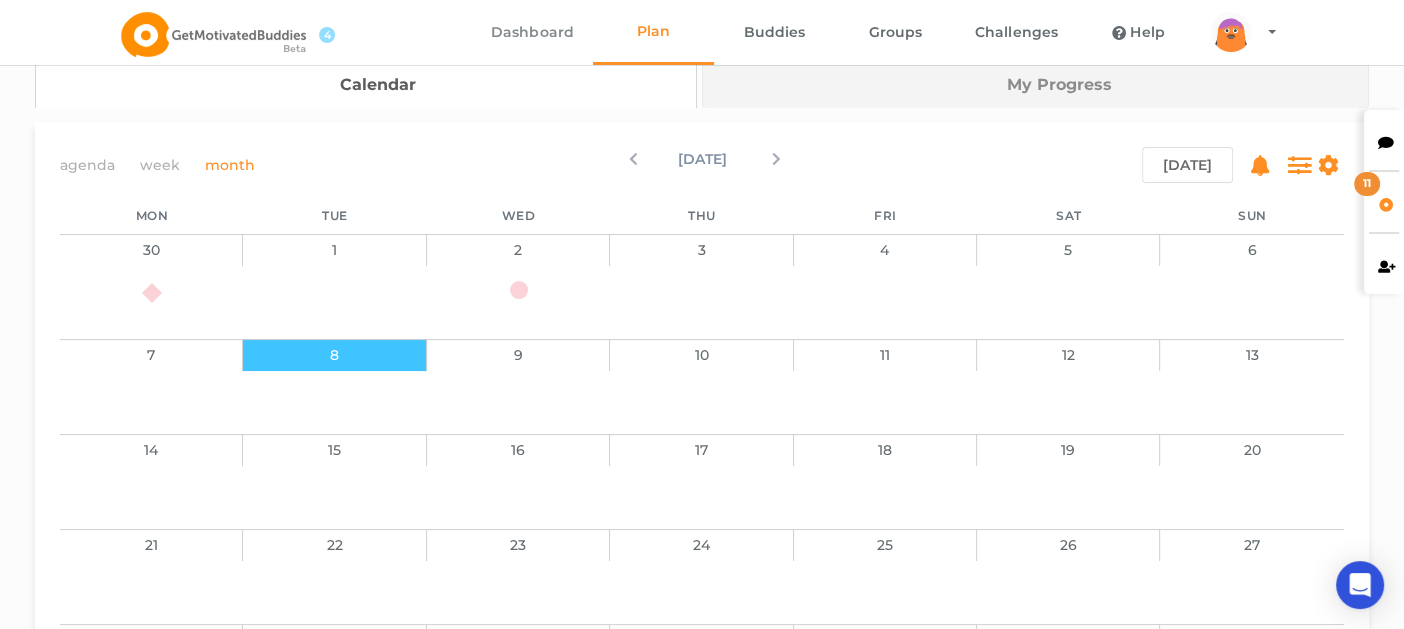 click on "Dashboard" at bounding box center (532, 32) 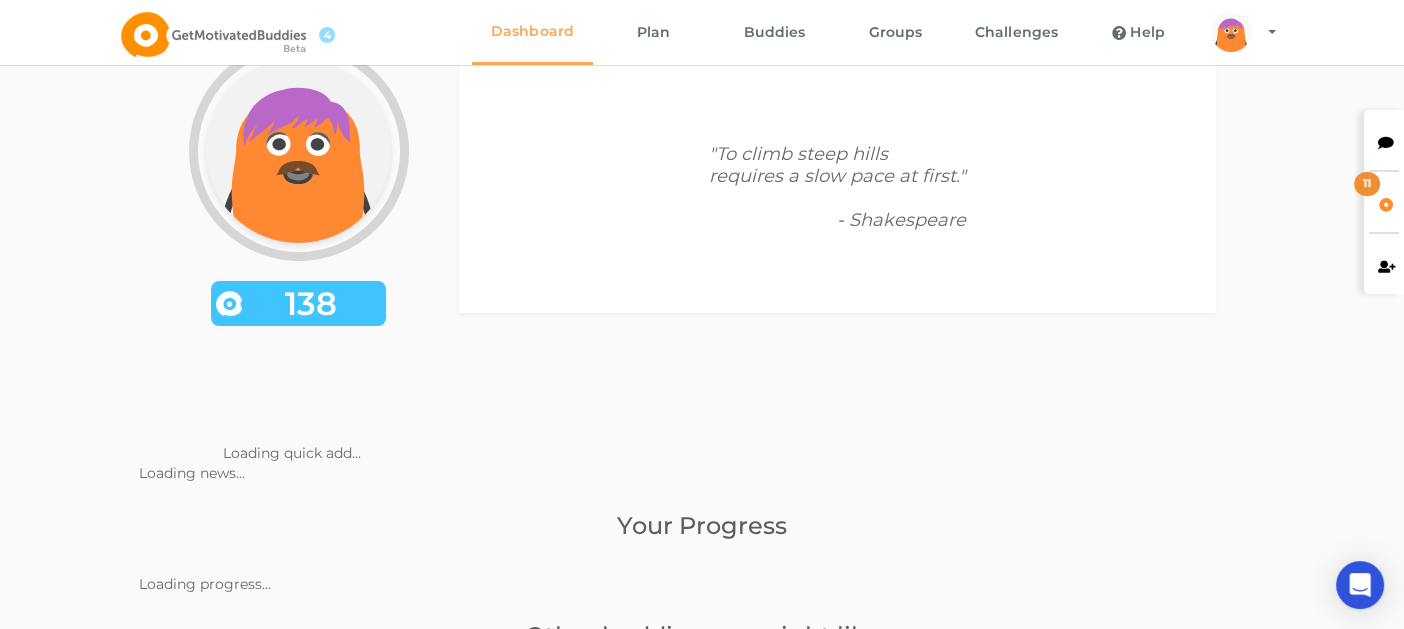 scroll, scrollTop: 0, scrollLeft: 0, axis: both 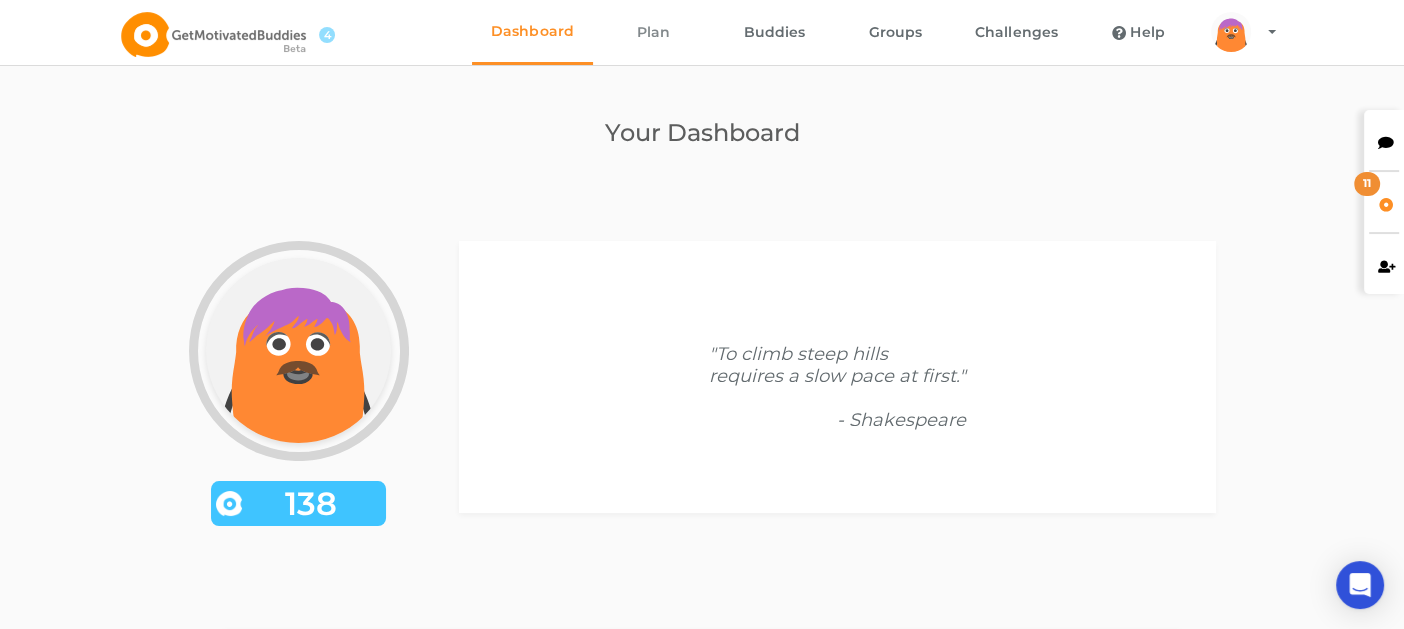 click on "Plan" at bounding box center (653, 32) 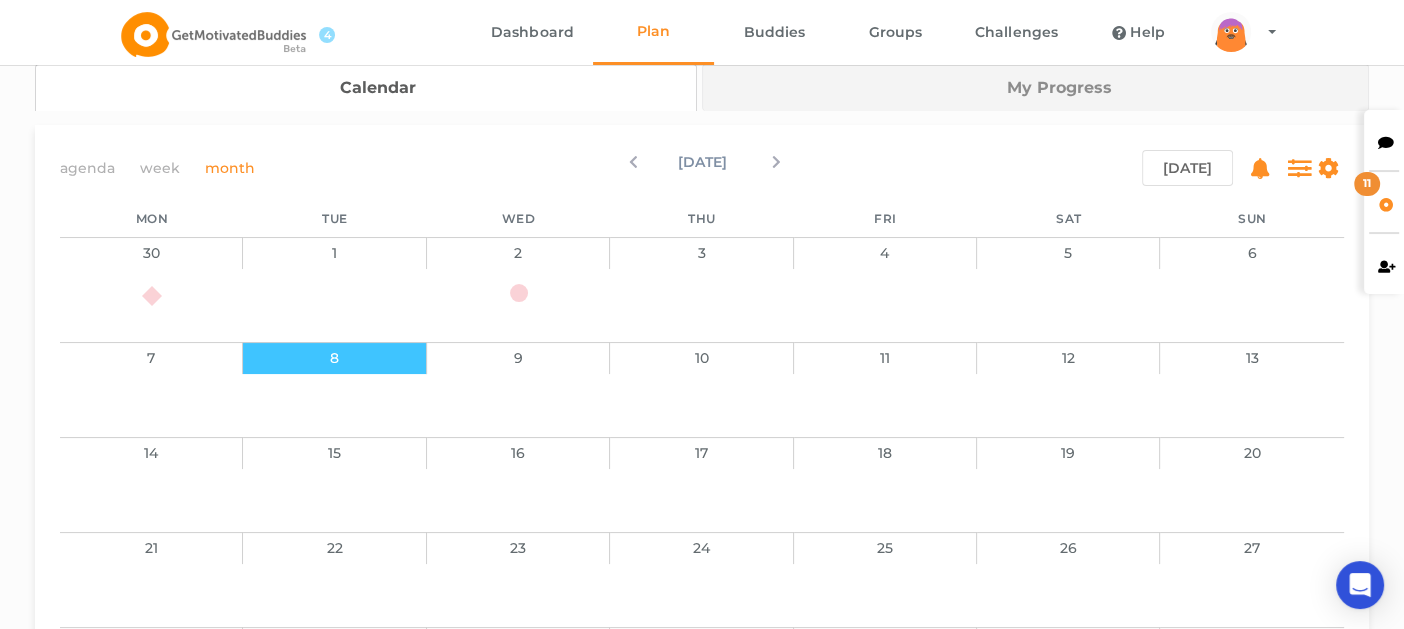 scroll, scrollTop: 200, scrollLeft: 0, axis: vertical 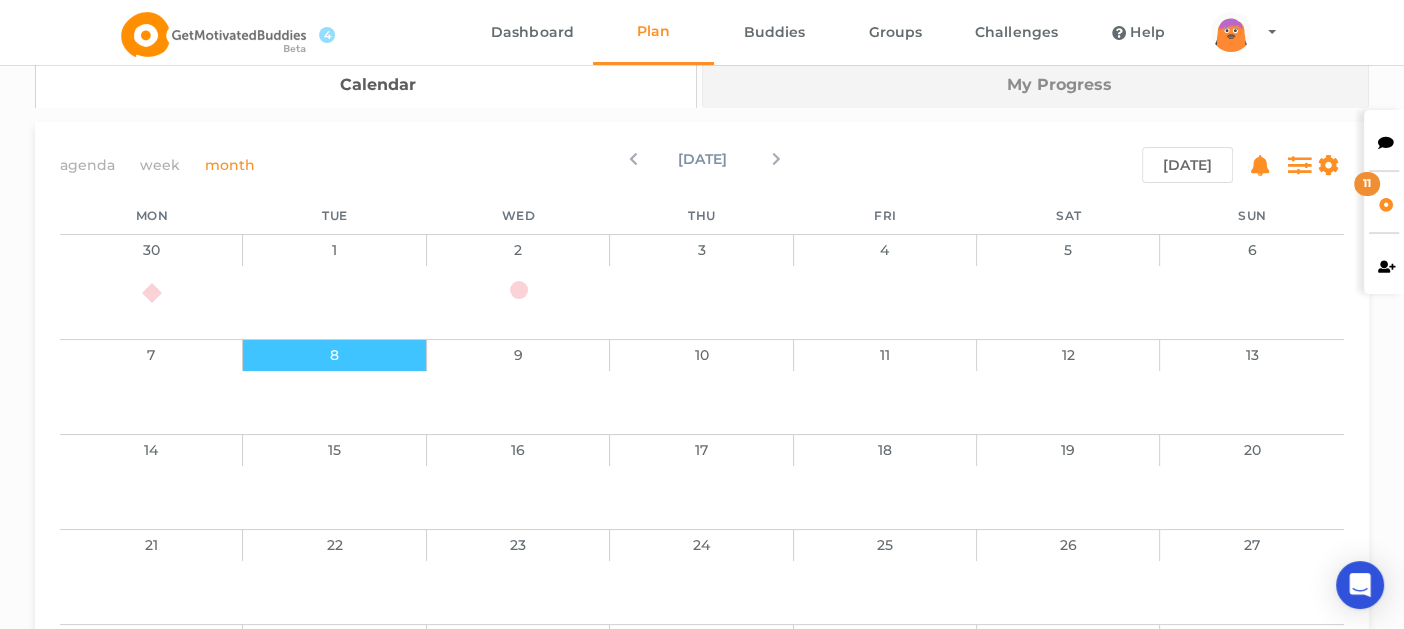 click on "8" at bounding box center (334, 355) 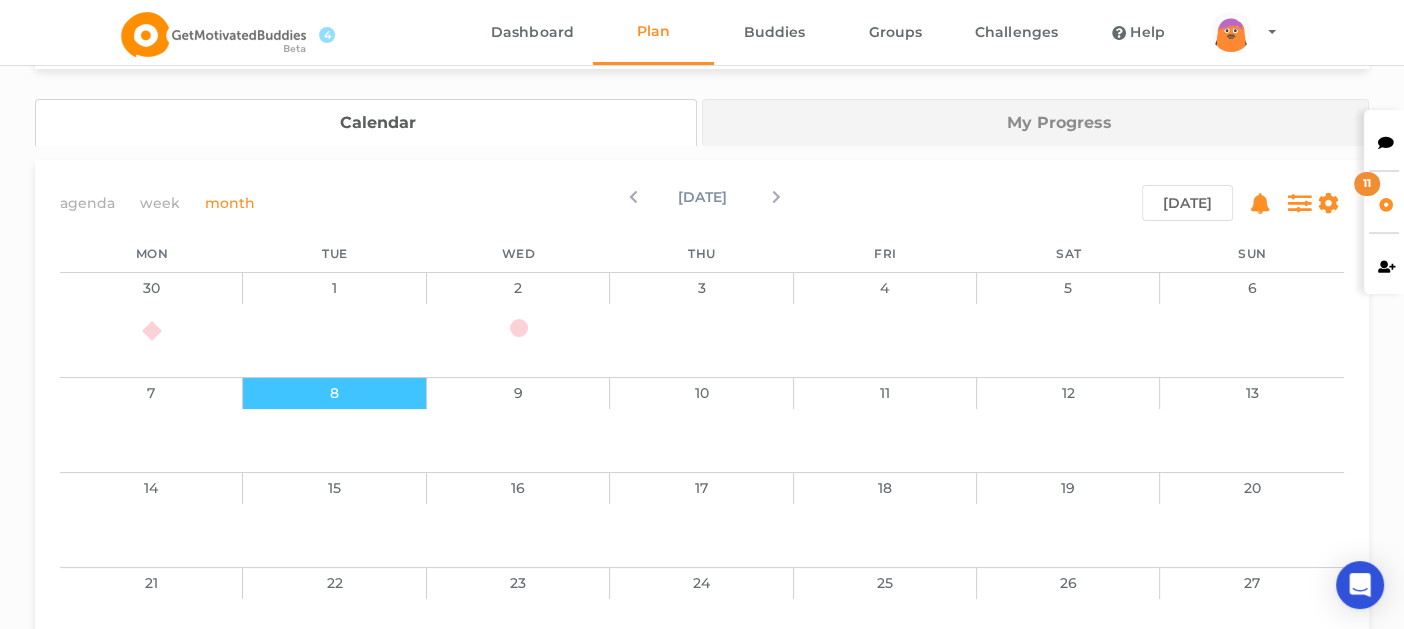 scroll, scrollTop: 0, scrollLeft: 0, axis: both 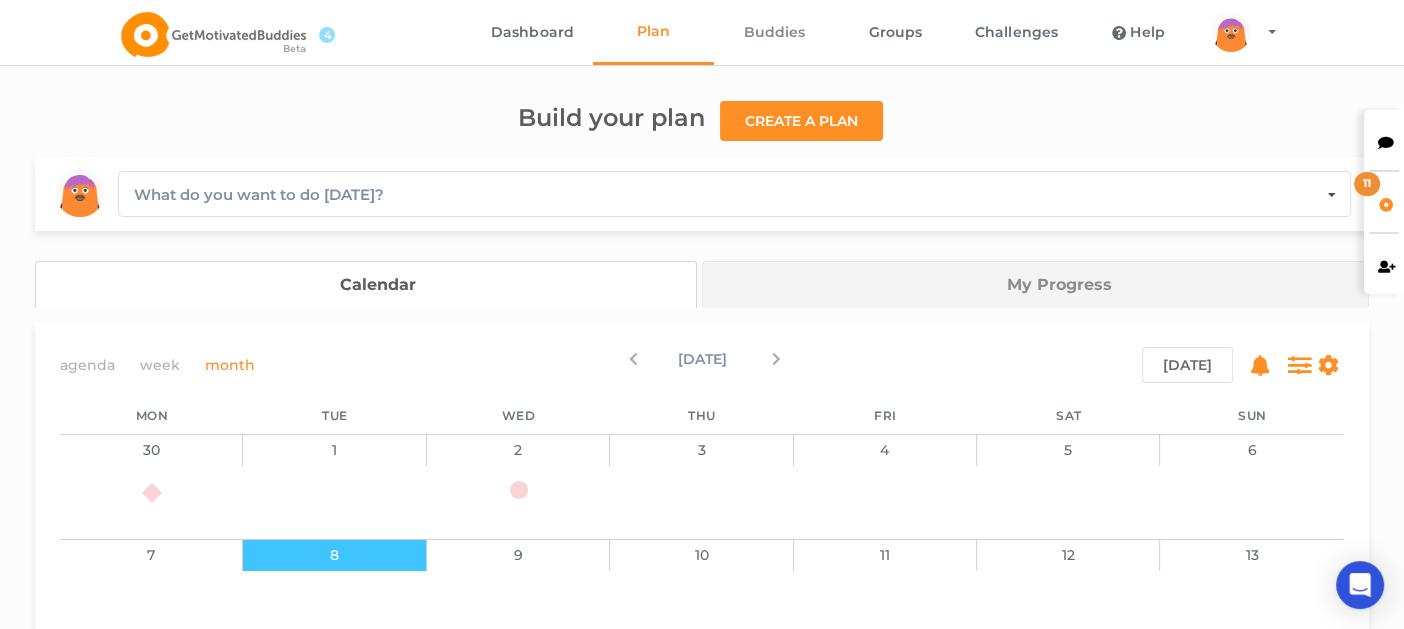 click on "Buddies" at bounding box center (774, 32) 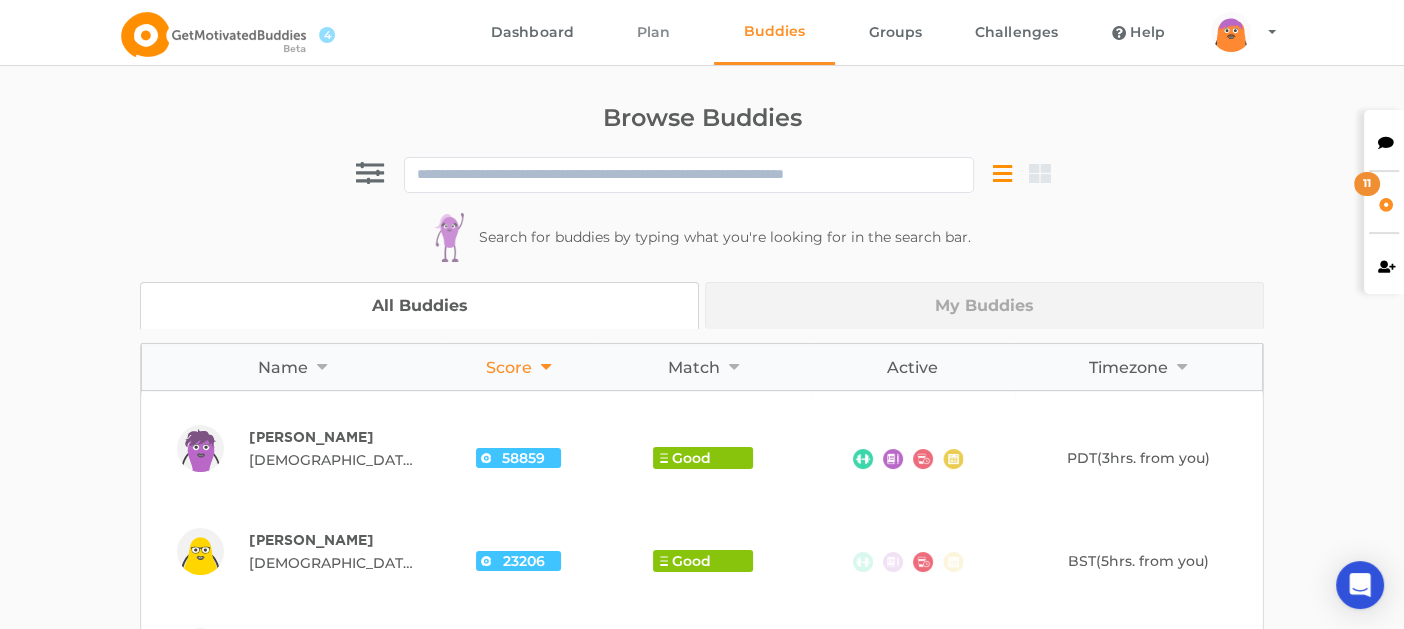 click on "Plan" at bounding box center (653, 32) 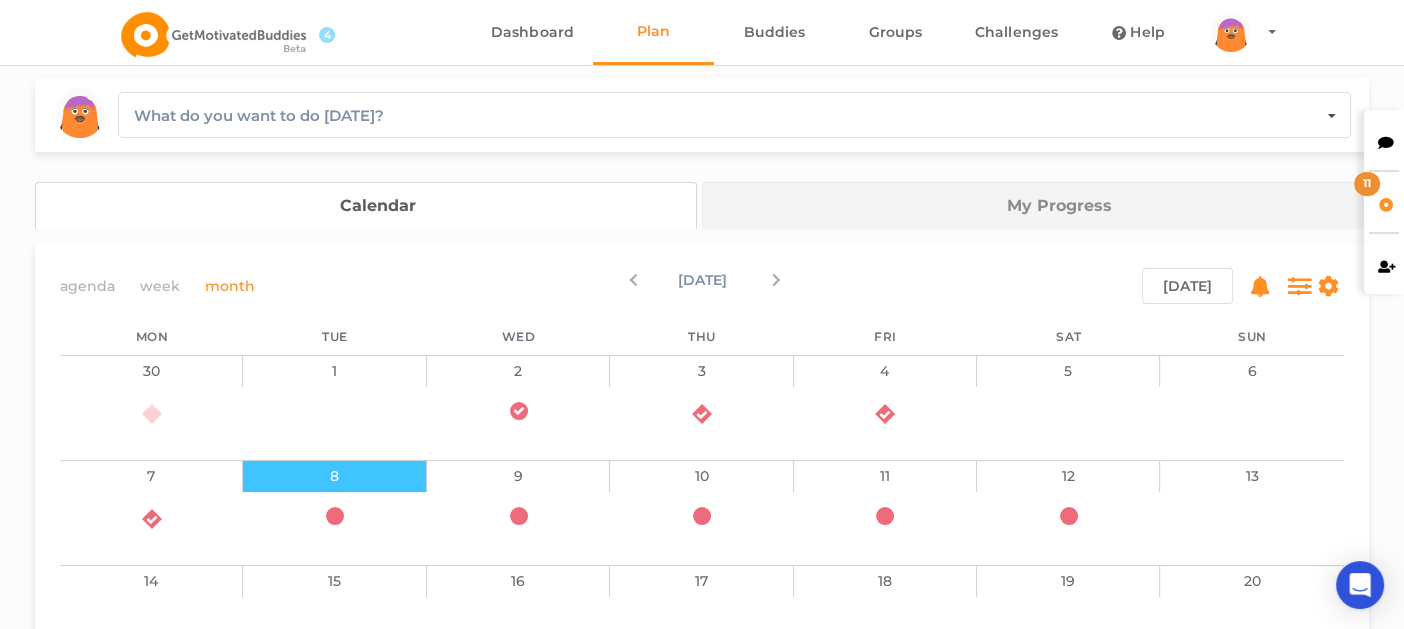 scroll, scrollTop: 0, scrollLeft: 0, axis: both 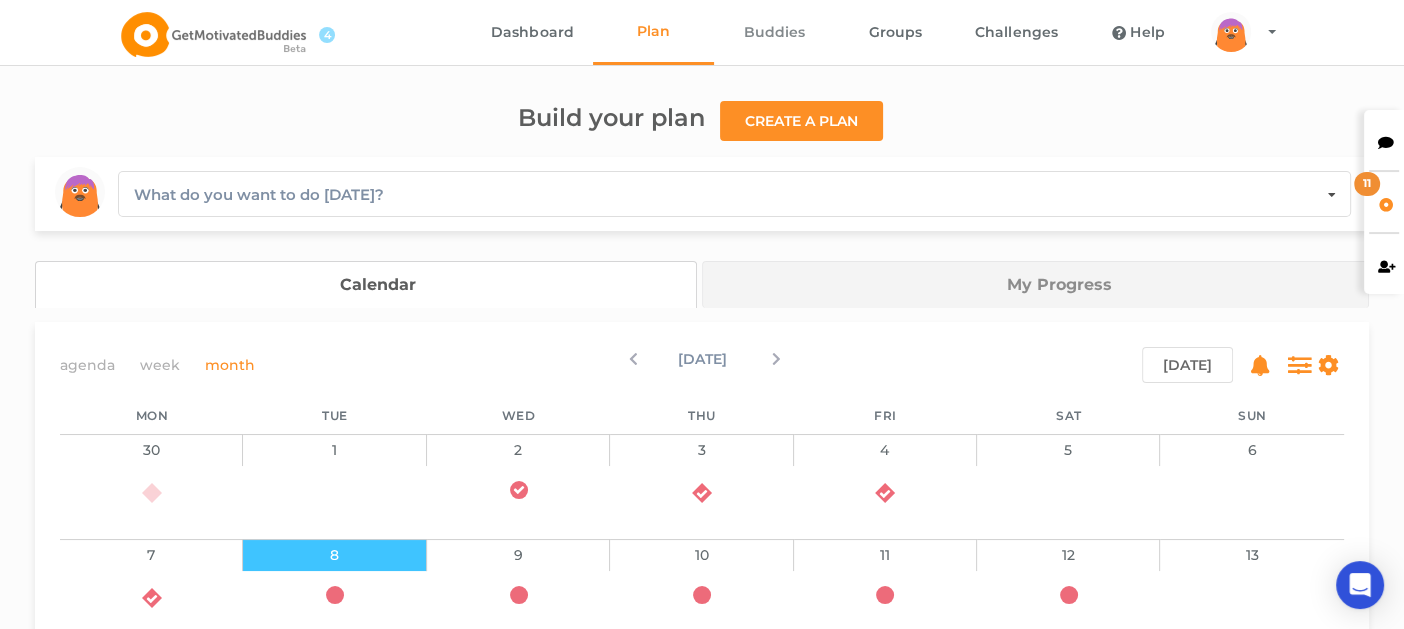 click on "Buddies" at bounding box center (774, 32) 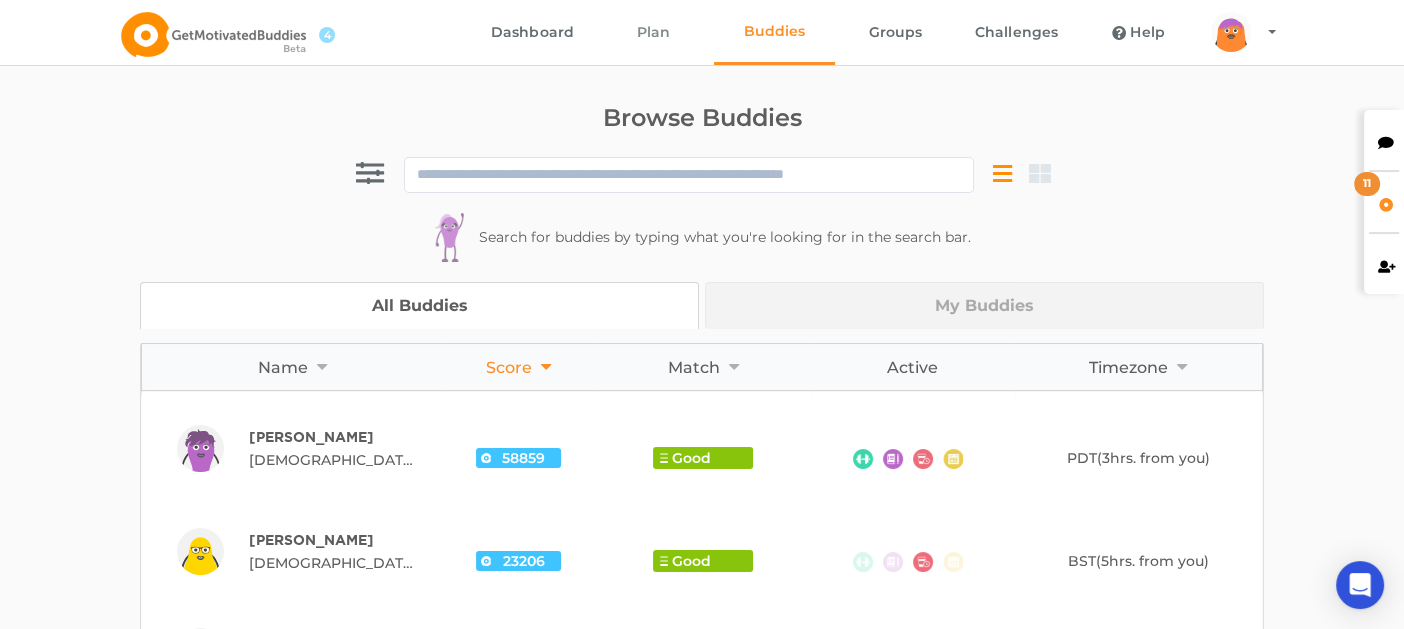 click on "Plan" at bounding box center (653, 32) 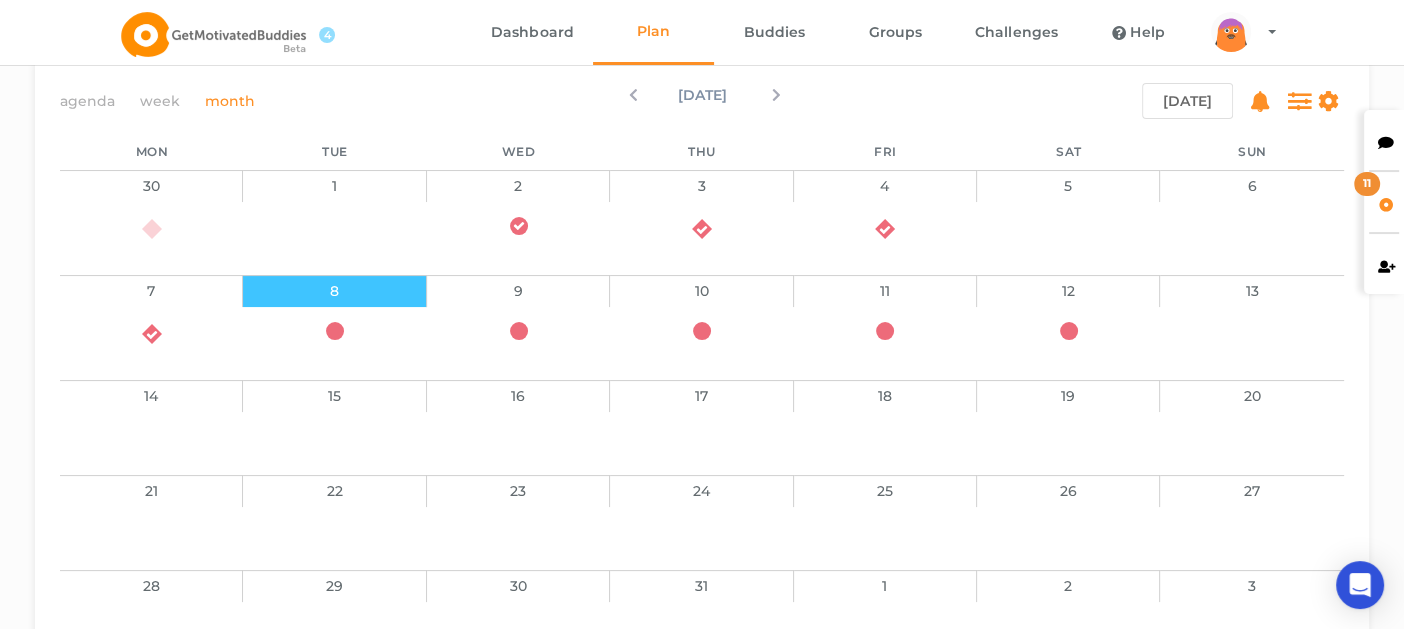 scroll, scrollTop: 299, scrollLeft: 0, axis: vertical 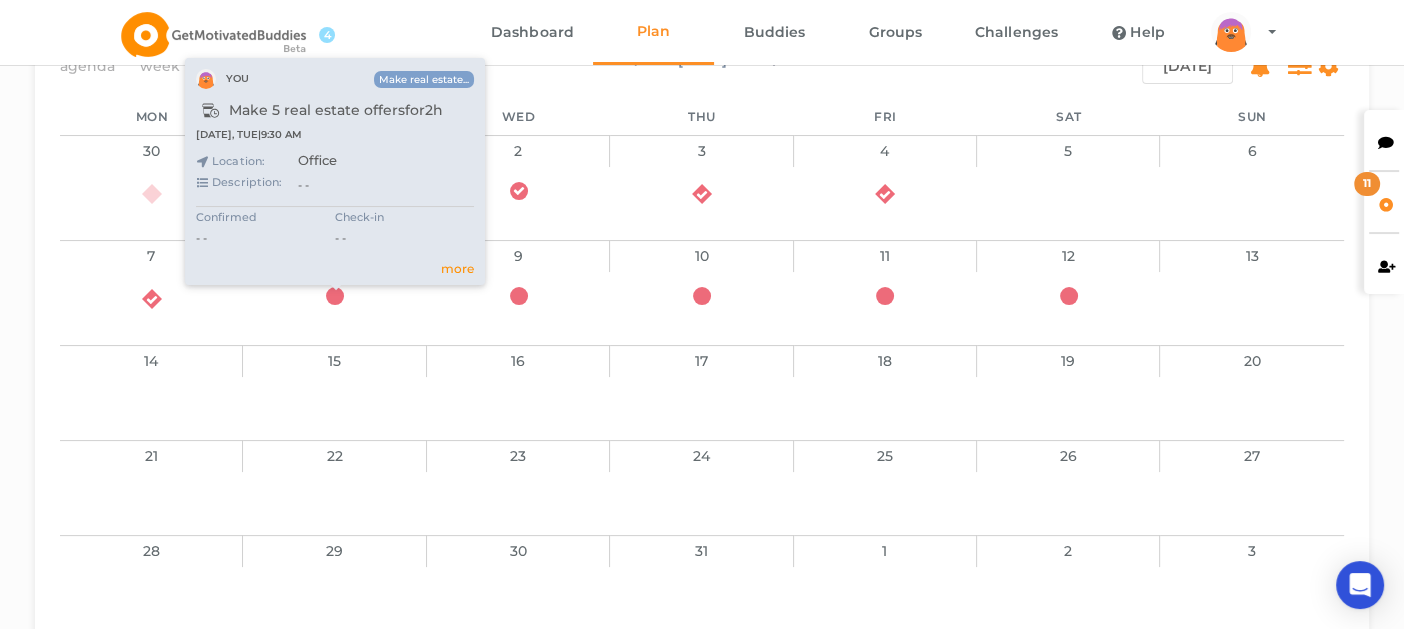 click on "Check-in - -" at bounding box center [404, 228] 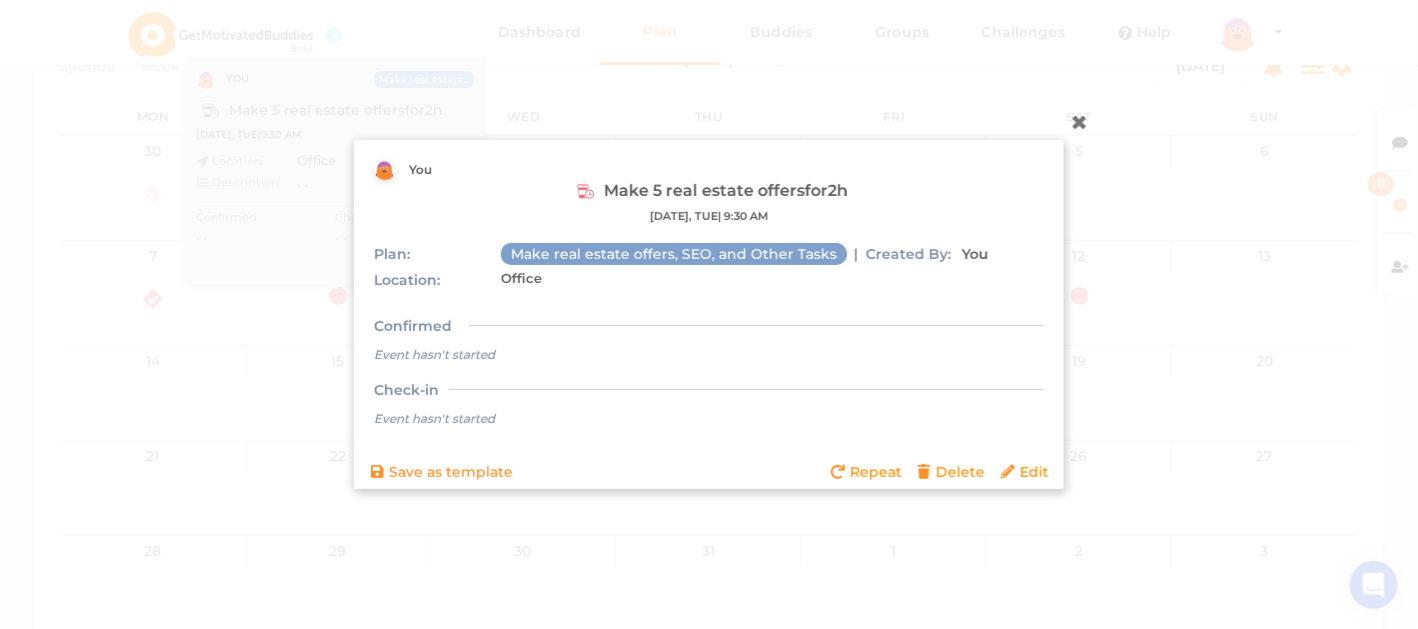 click at bounding box center [1080, 121] 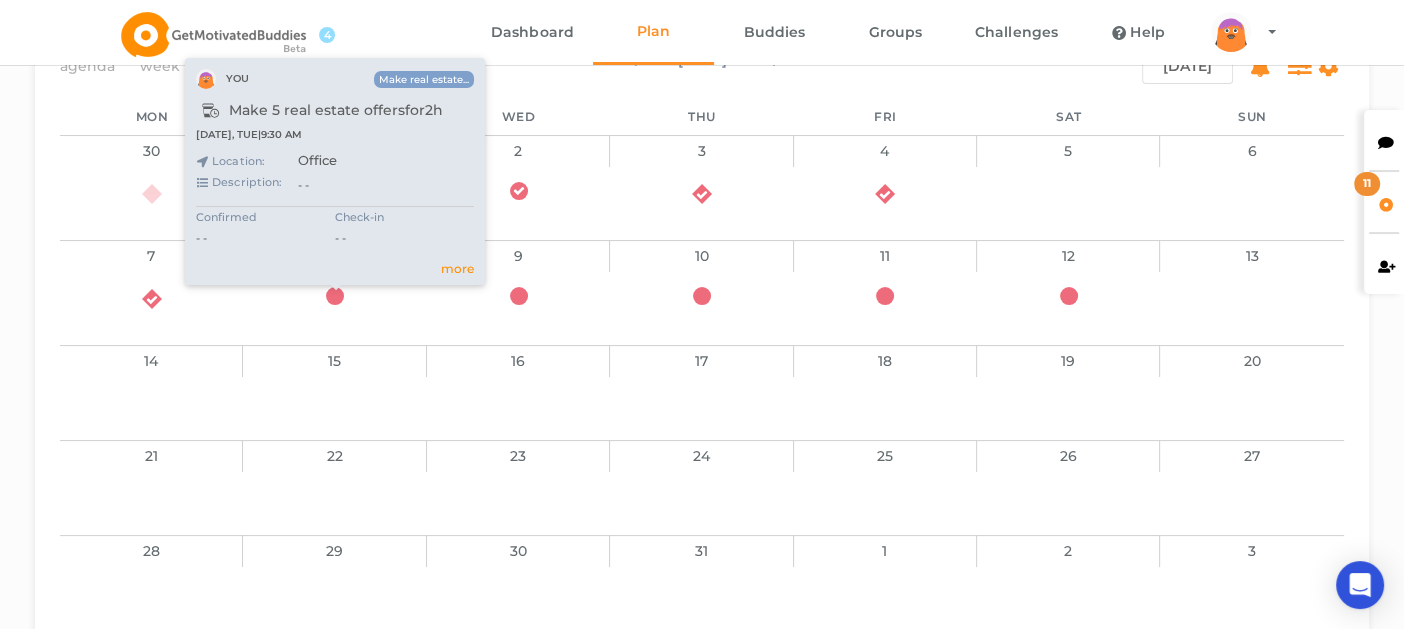 click at bounding box center [335, 296] 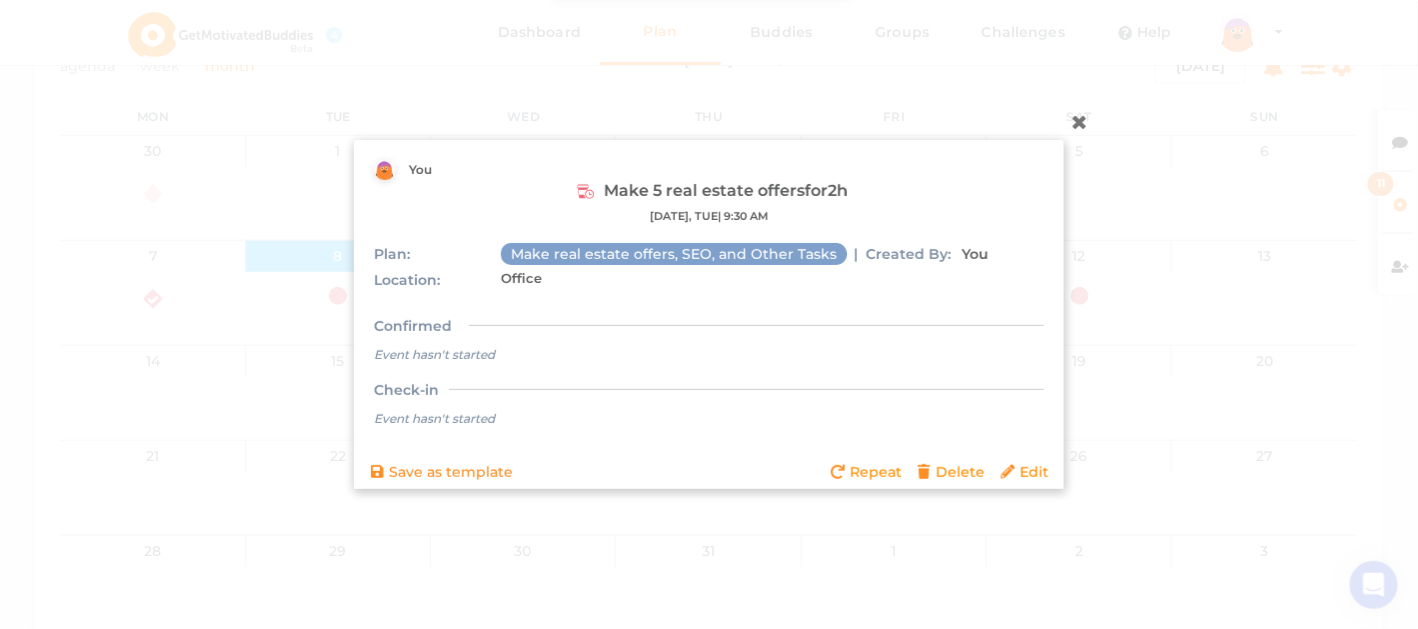click at bounding box center (1080, 121) 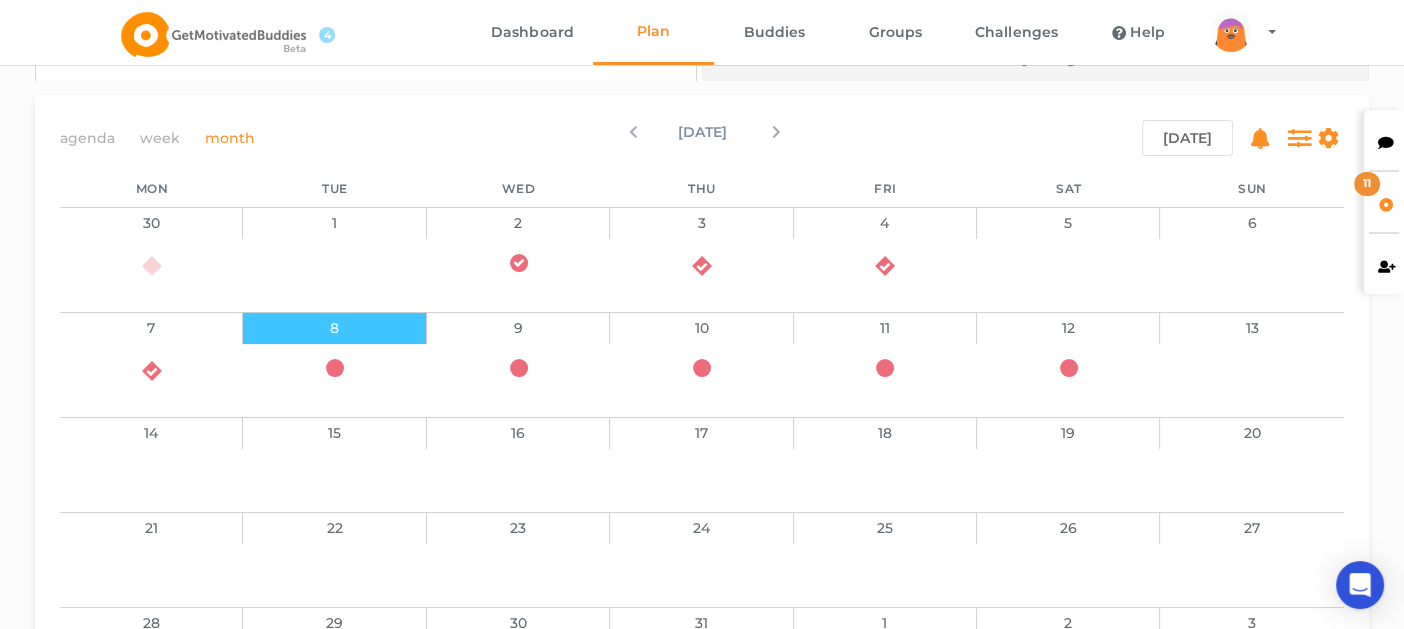scroll, scrollTop: 99, scrollLeft: 0, axis: vertical 